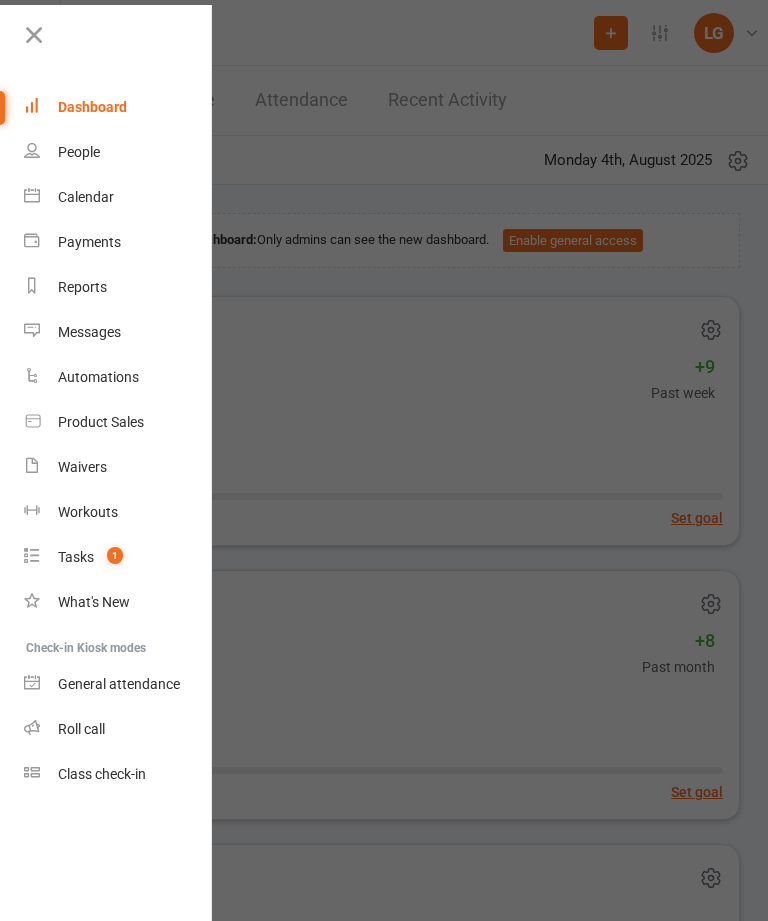 scroll, scrollTop: 0, scrollLeft: 0, axis: both 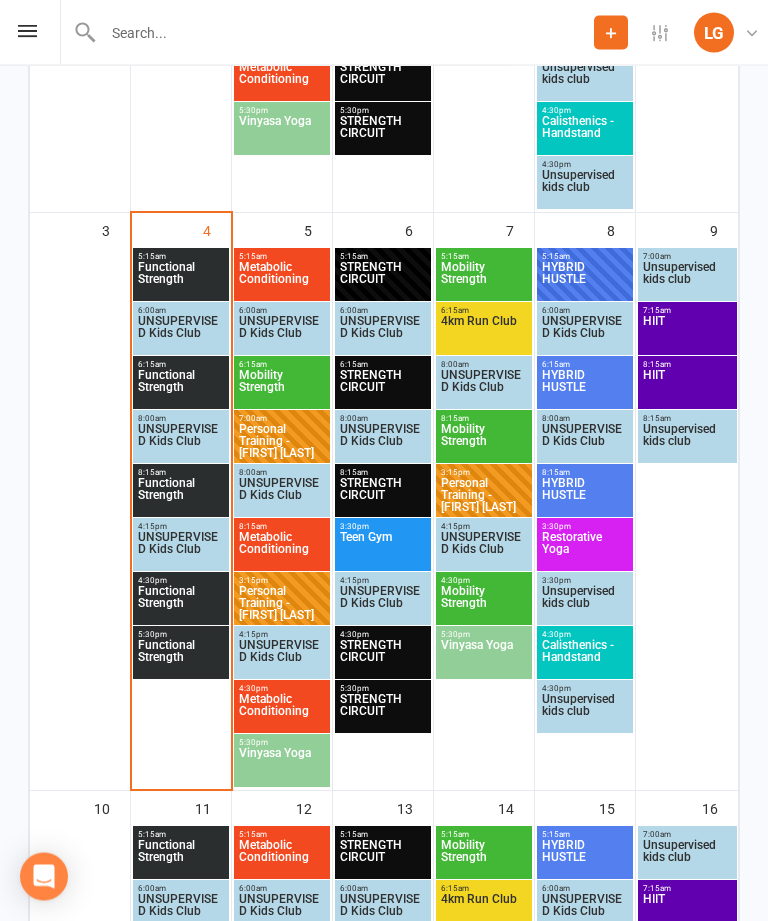 click on "Functional Strength" at bounding box center (181, 280) 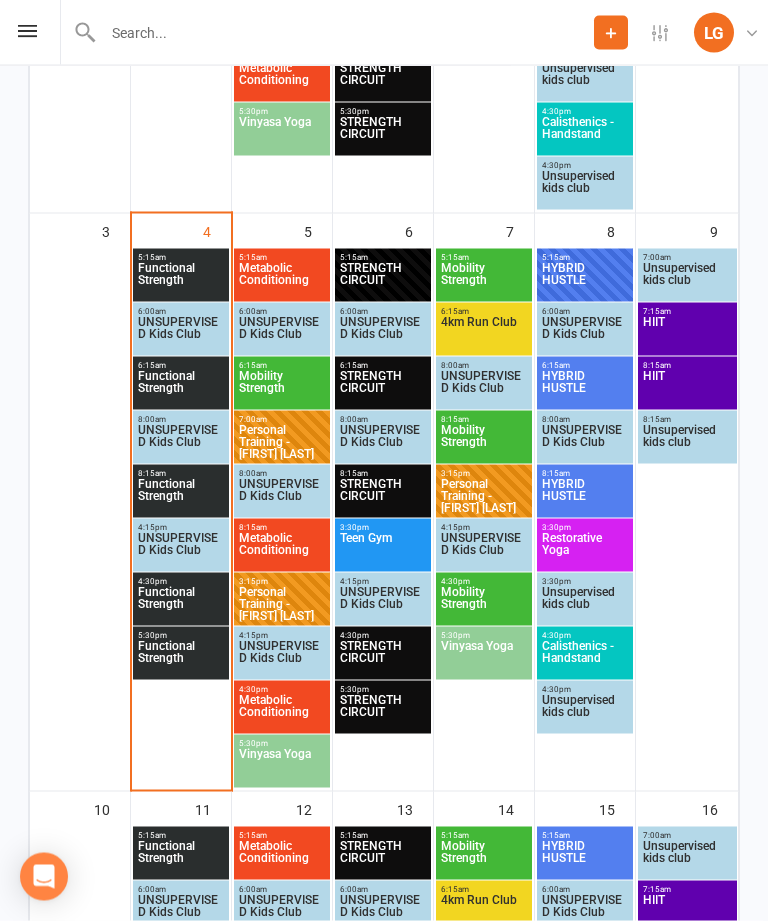 scroll, scrollTop: 861, scrollLeft: 0, axis: vertical 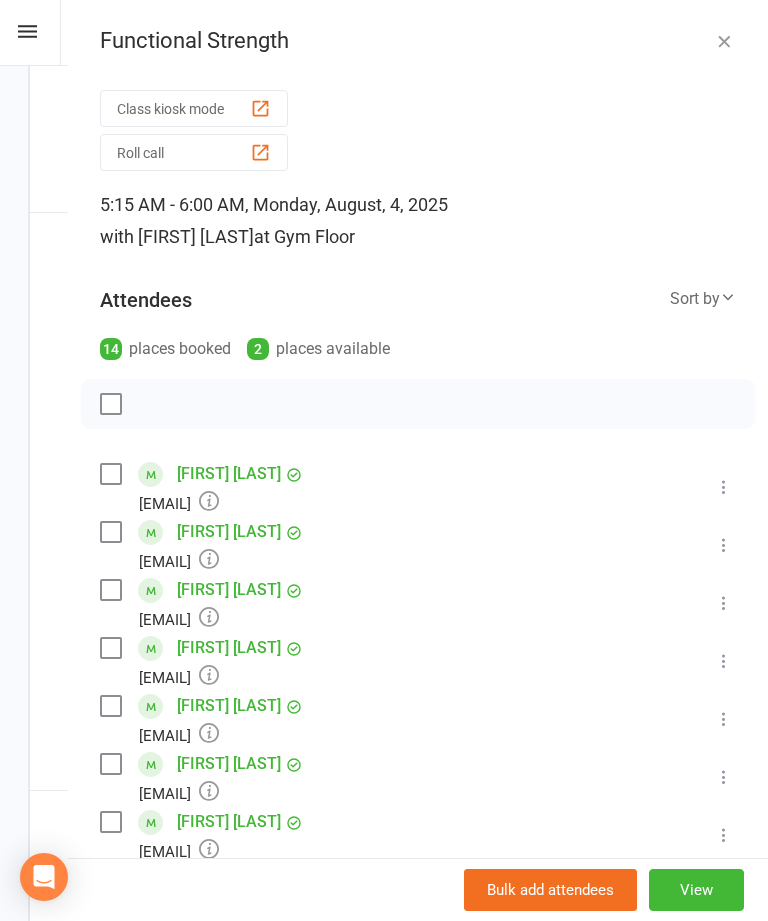 click on "Class kiosk mode" at bounding box center [194, 108] 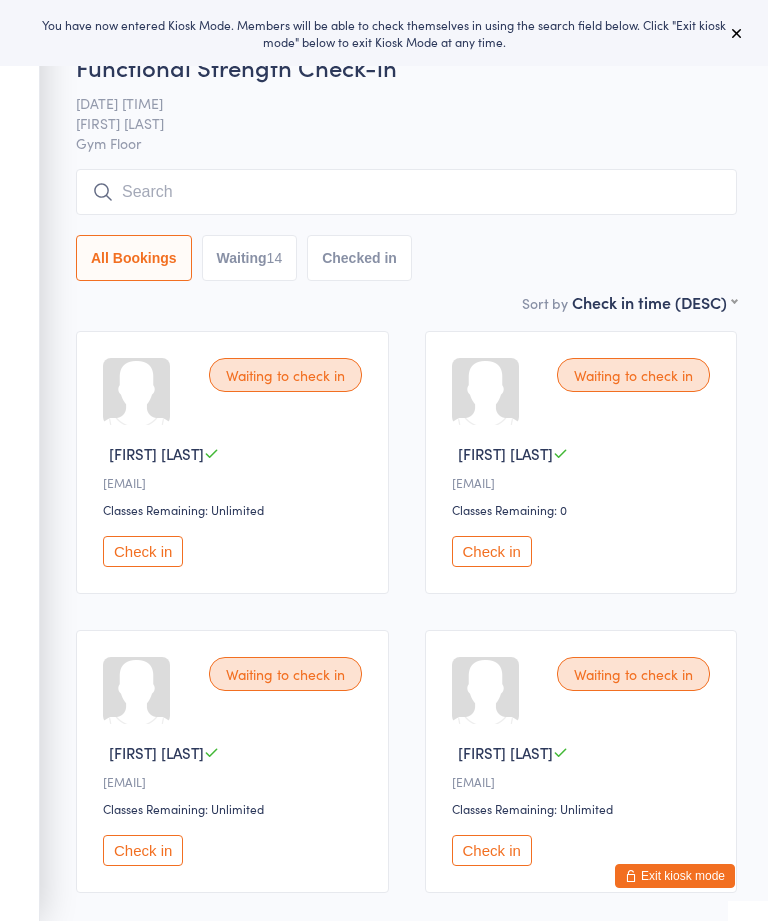 scroll, scrollTop: 0, scrollLeft: 0, axis: both 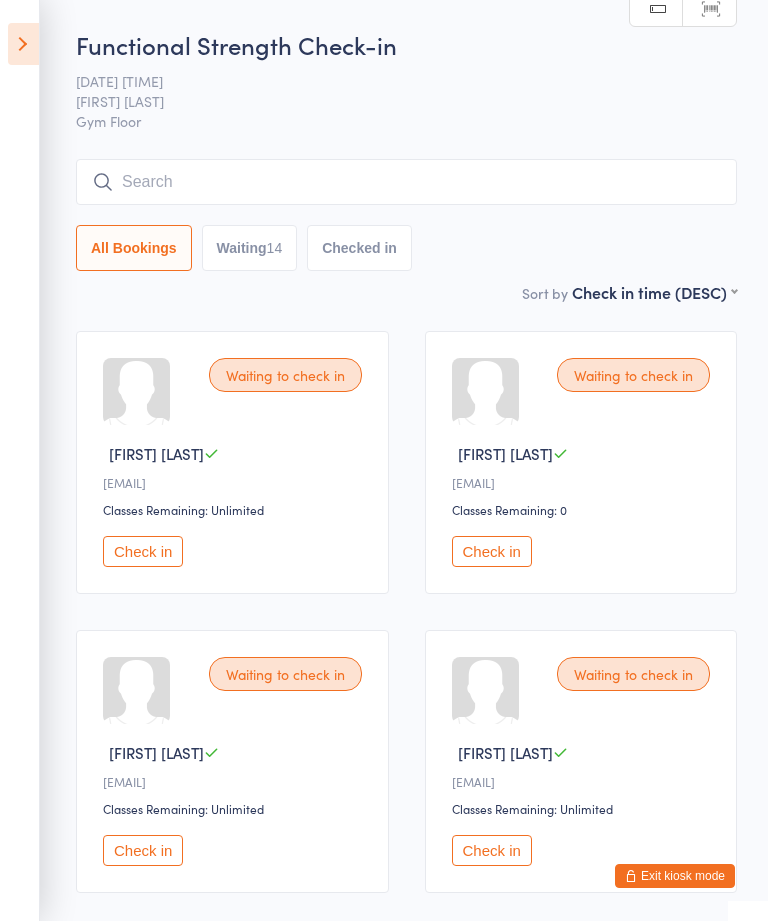 click on "Waiting to check in [FIRST] [LAST]  [EMAIL] Classes Remaining: 0    Check in" at bounding box center [581, 462] 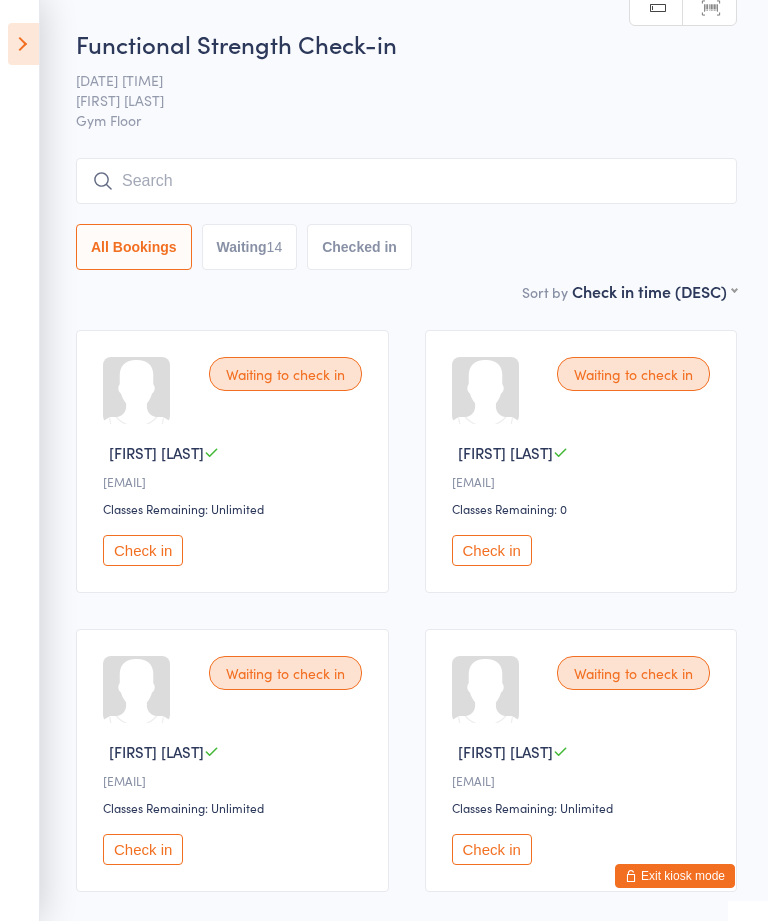scroll, scrollTop: 0, scrollLeft: 0, axis: both 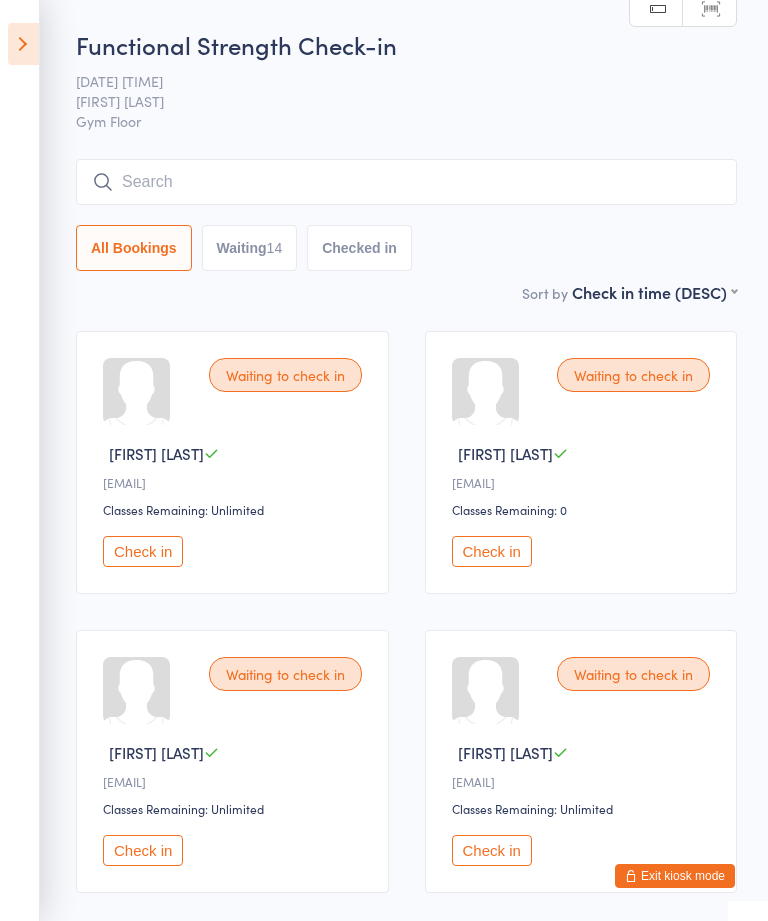 click at bounding box center [23, 44] 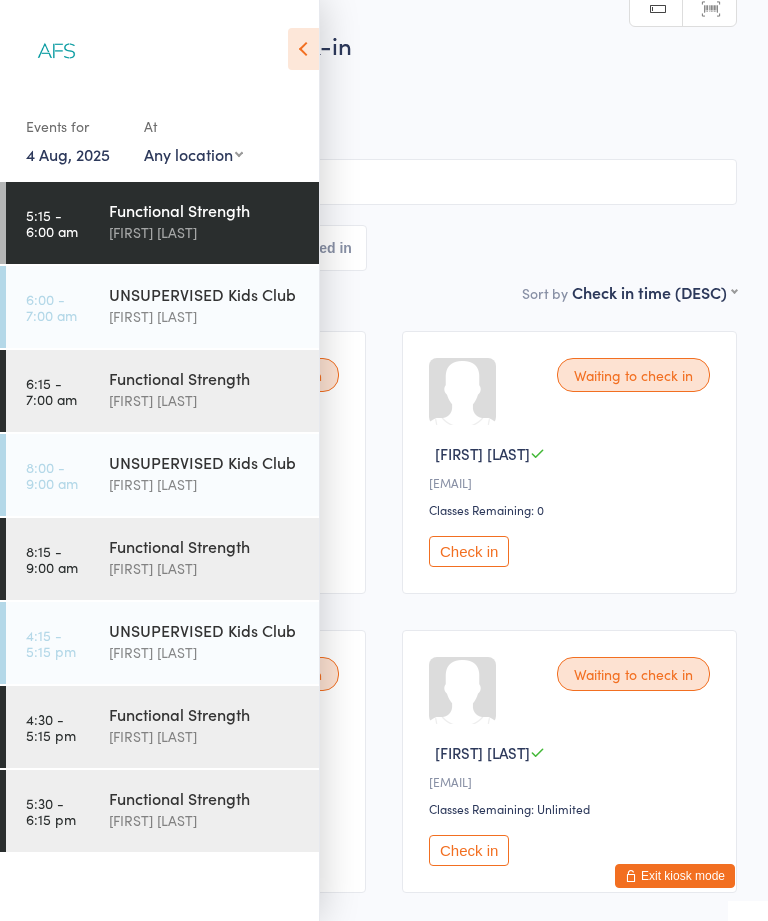 click on "[FIRST] [LAST]" at bounding box center [205, 400] 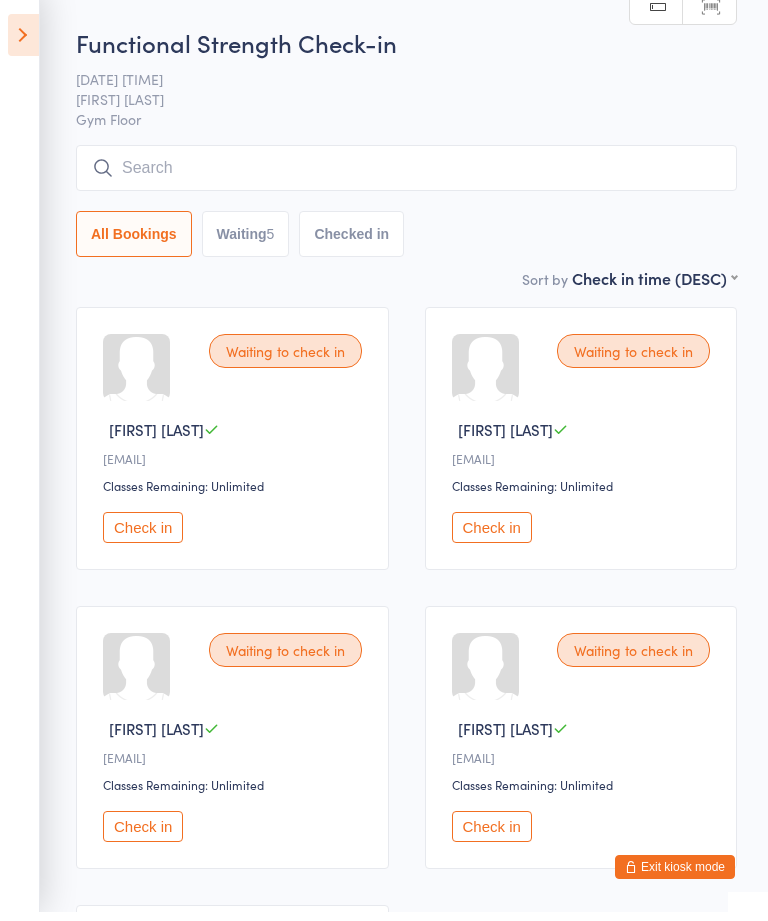 scroll, scrollTop: 25, scrollLeft: 0, axis: vertical 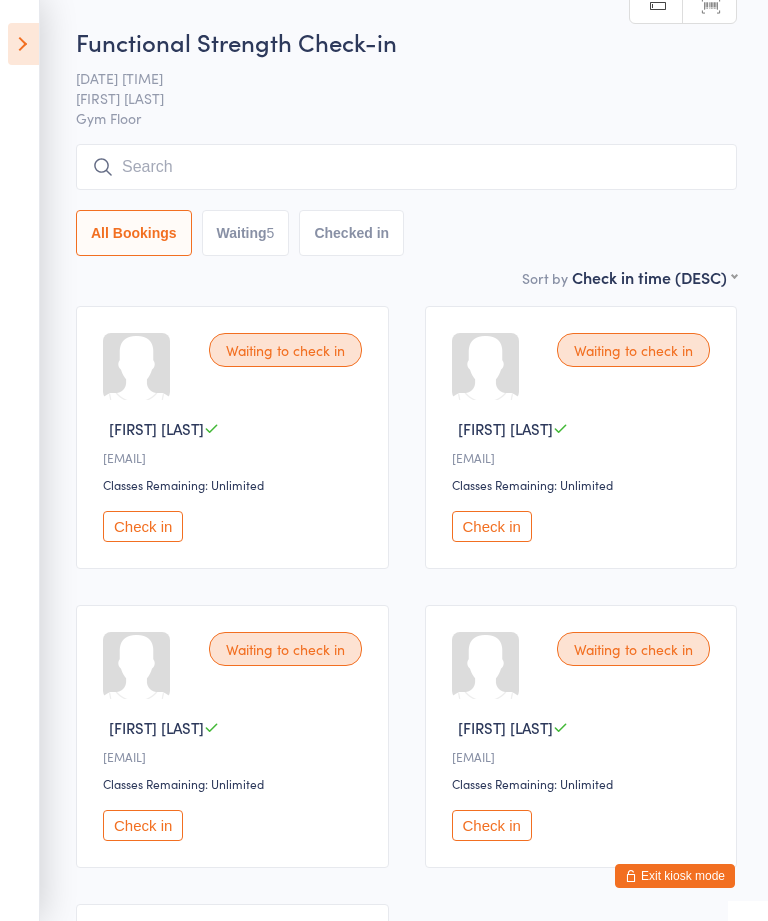 click at bounding box center [23, 44] 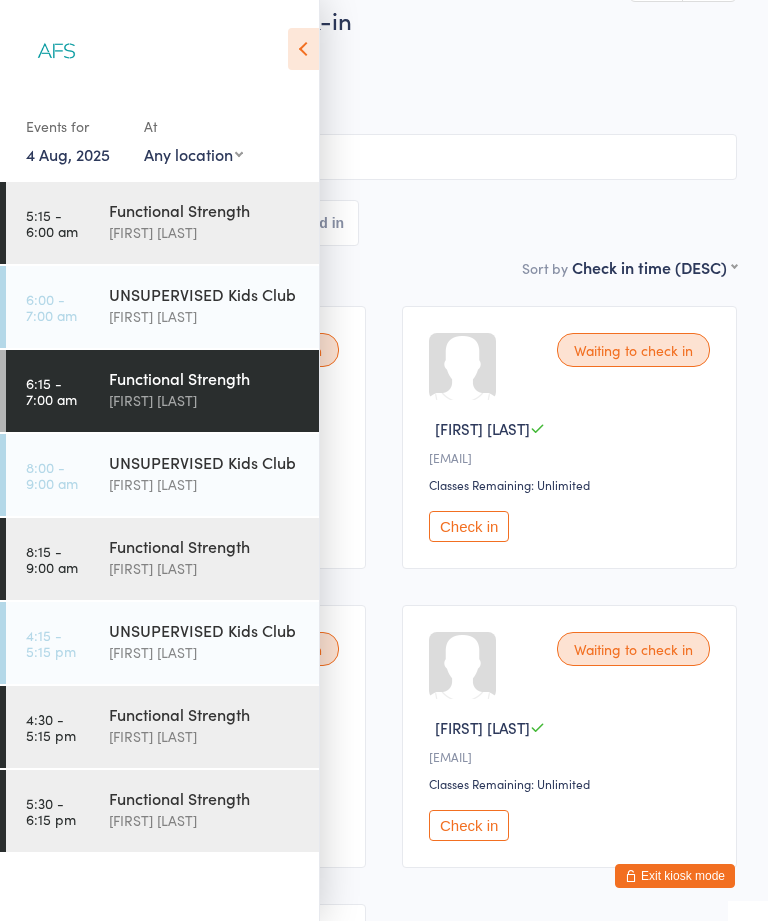 click on "[FIRST] [LAST]" at bounding box center (205, 568) 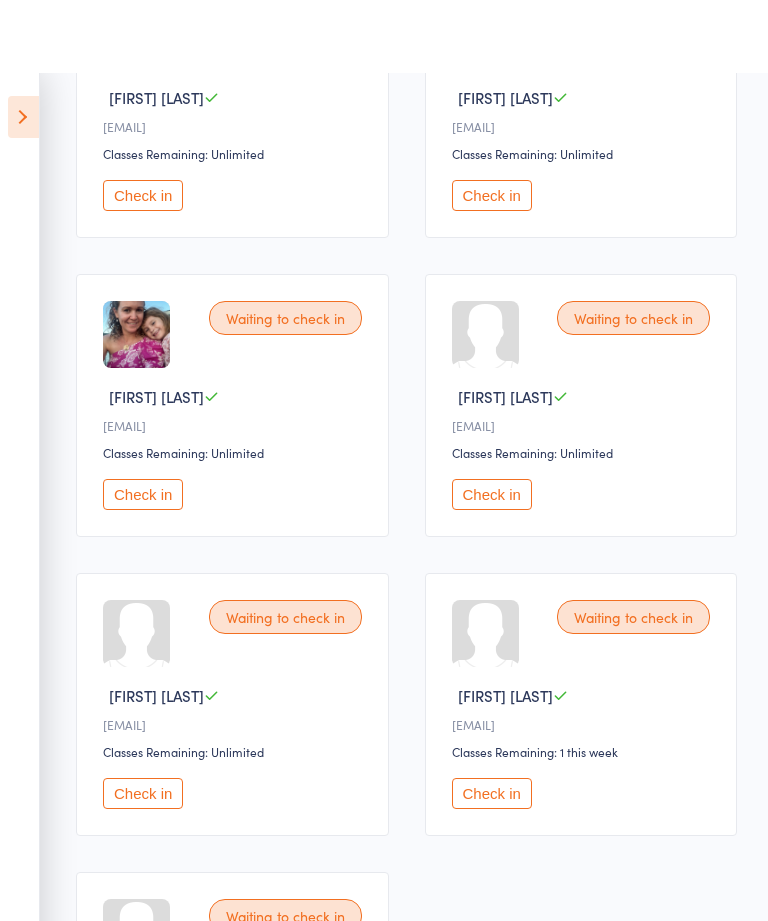scroll, scrollTop: 0, scrollLeft: 0, axis: both 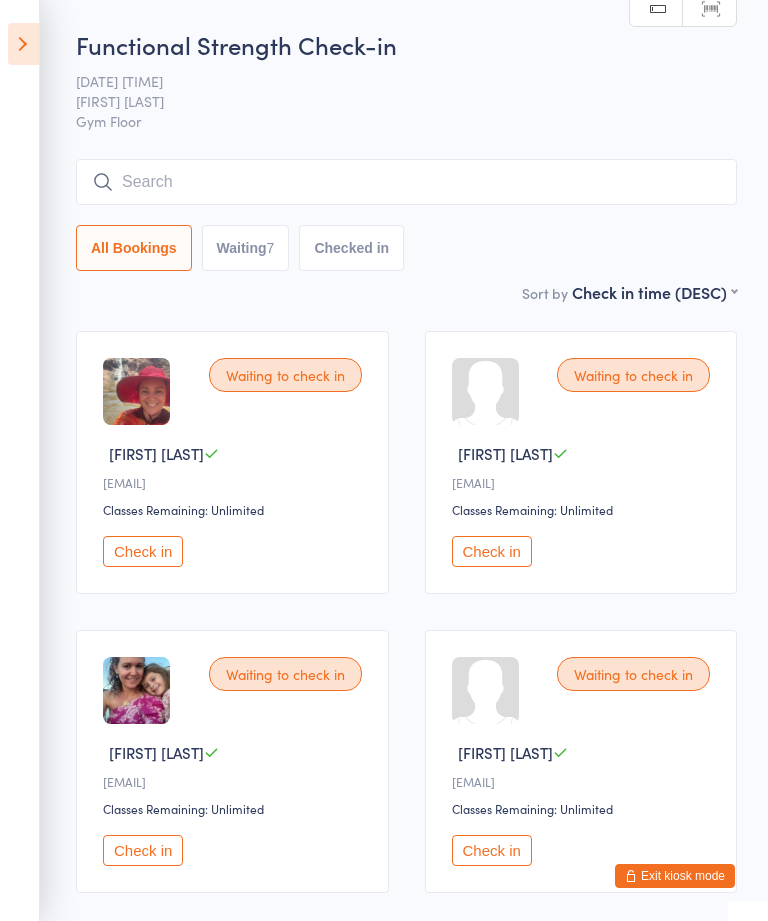 click at bounding box center (23, 44) 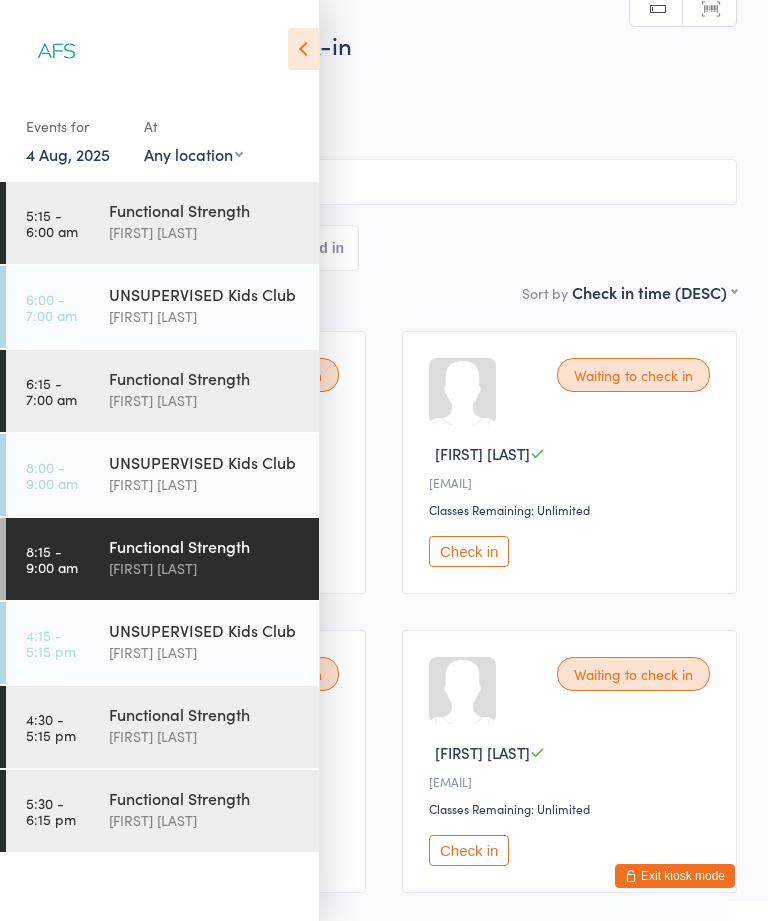 click on "Functional Strength" at bounding box center (205, 714) 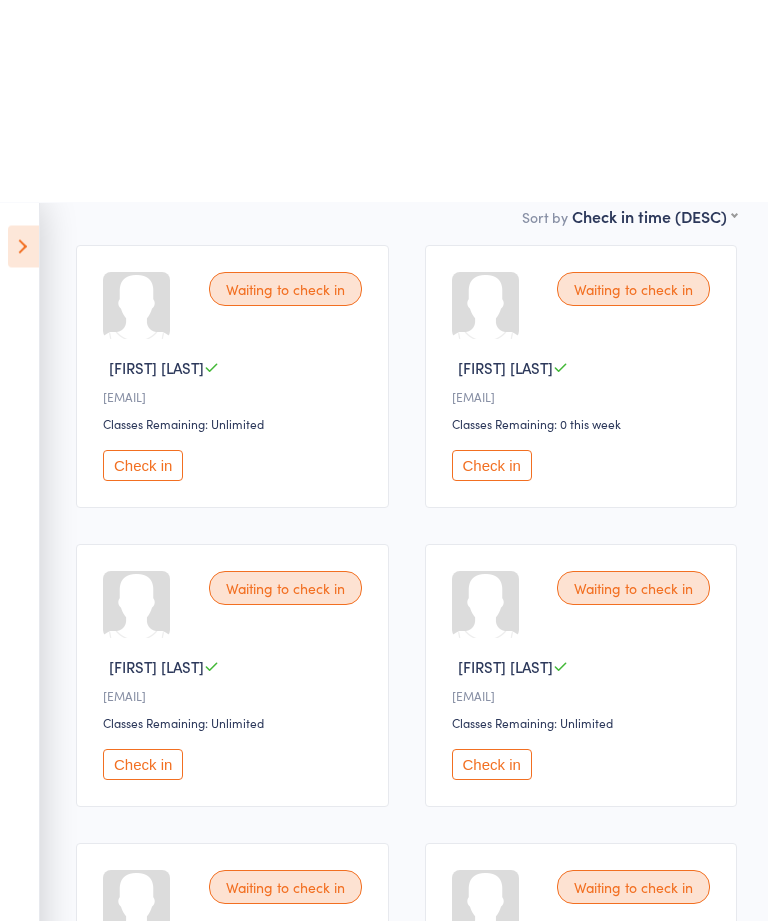 scroll, scrollTop: 0, scrollLeft: 0, axis: both 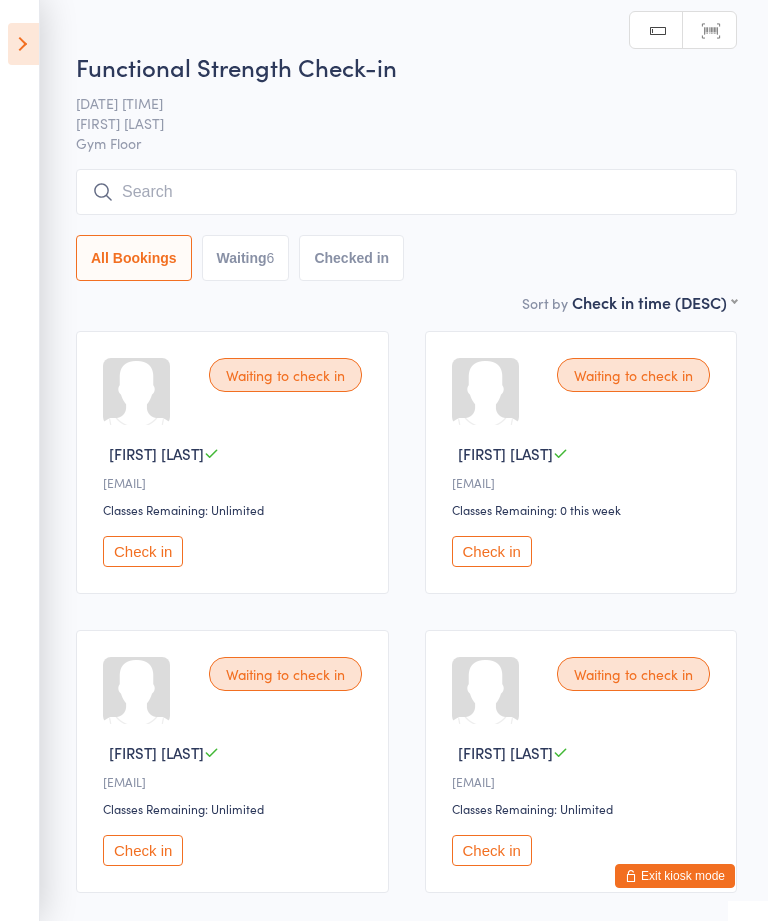 click at bounding box center [23, 44] 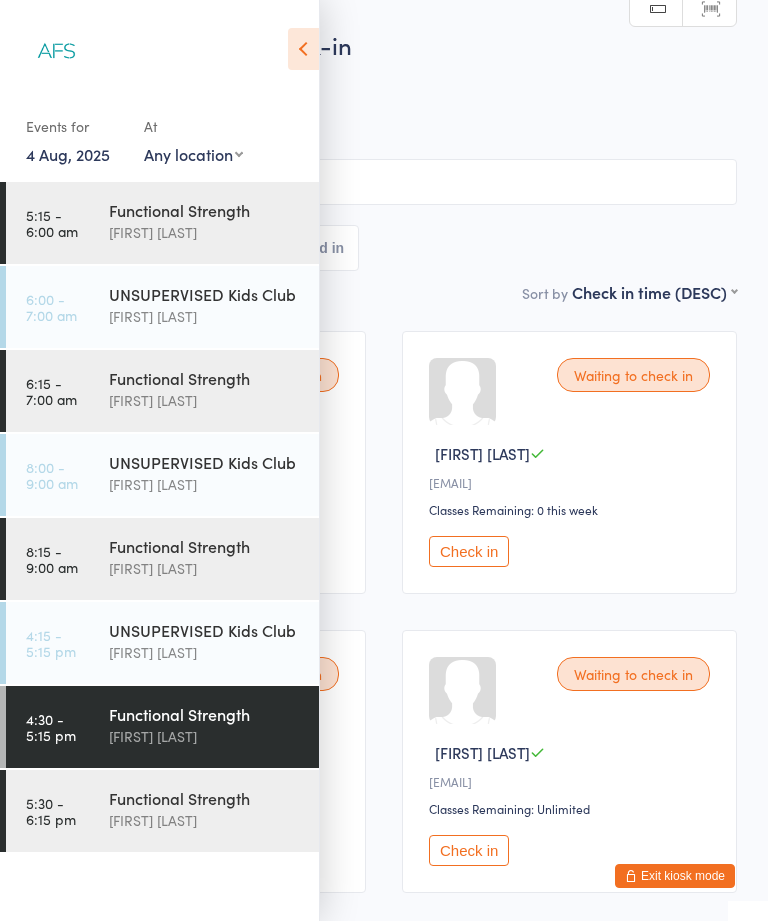 click on "Functional Strength" at bounding box center [205, 798] 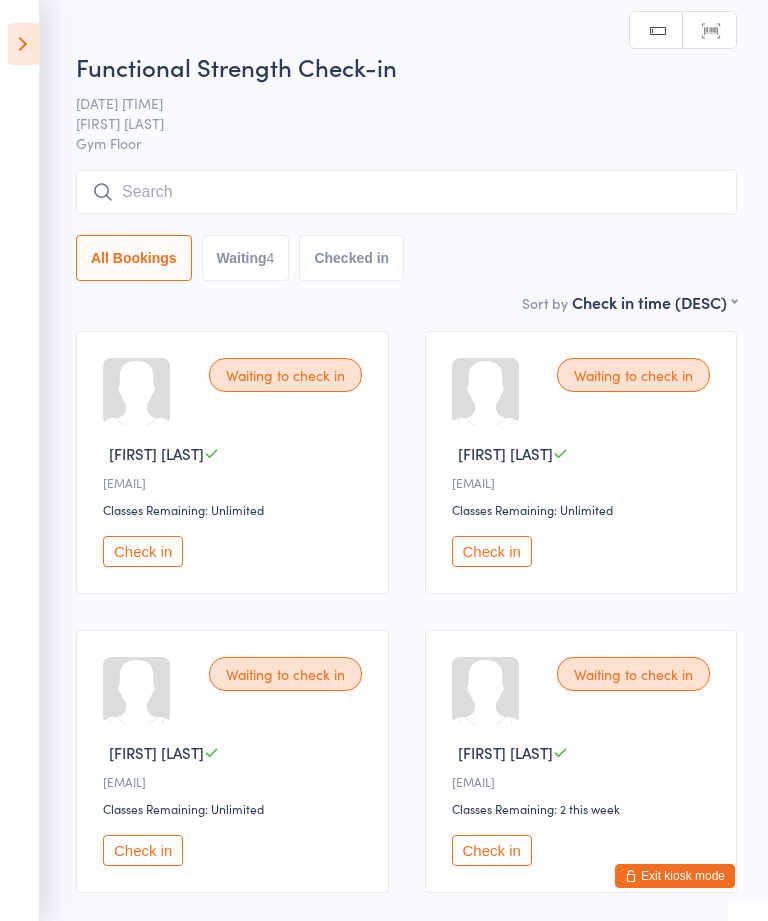 click at bounding box center [23, 44] 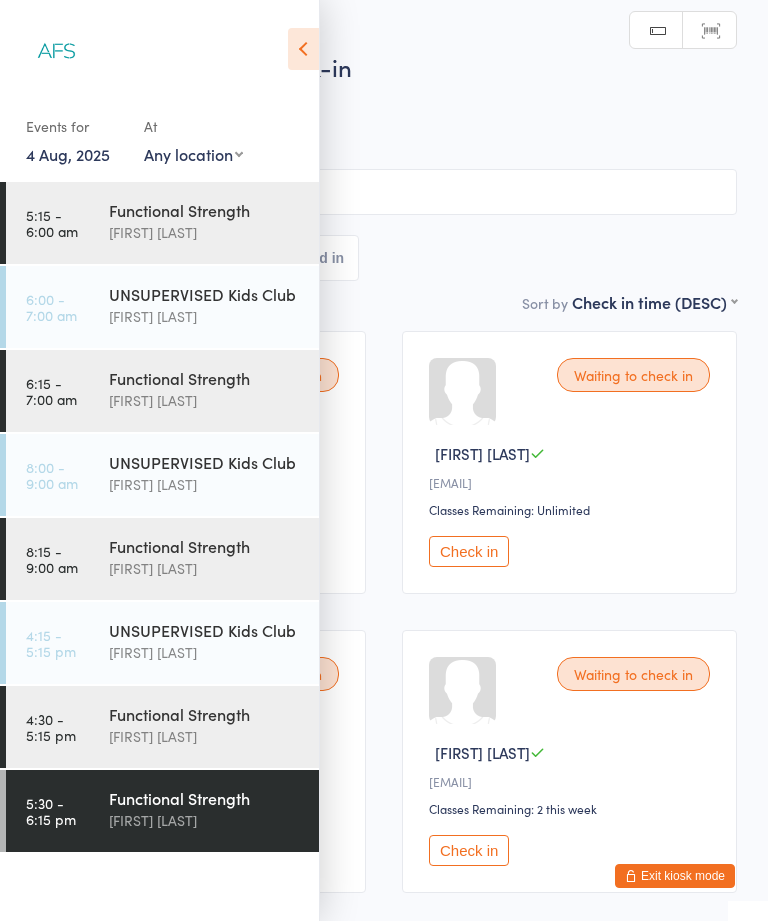 click on "[FIRST] [LAST]" at bounding box center (205, 232) 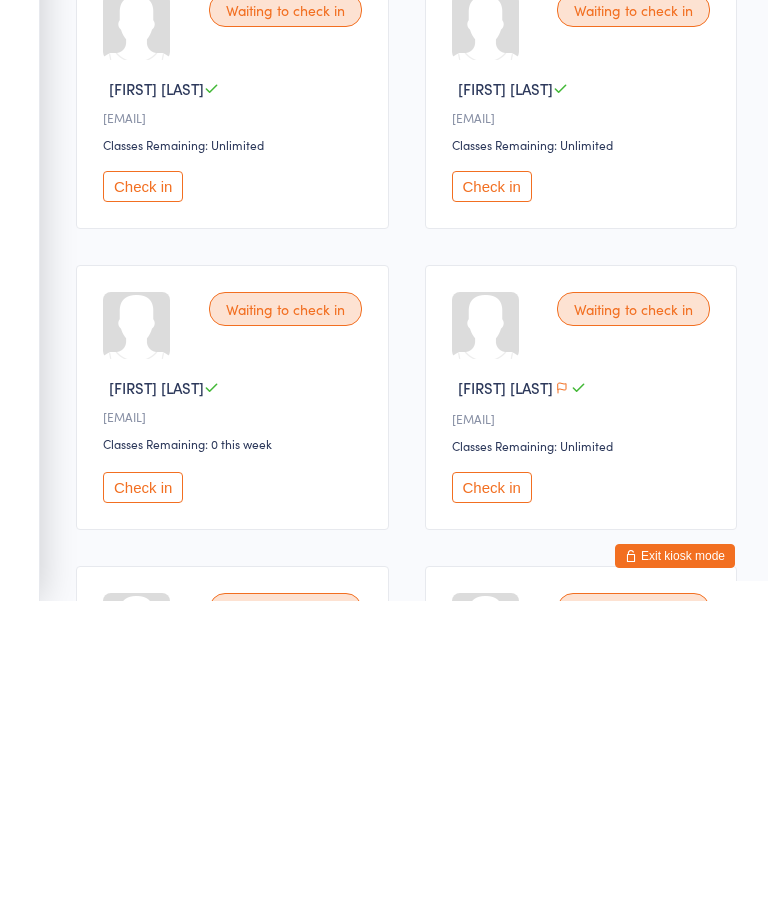click on "Check in" at bounding box center (492, 506) 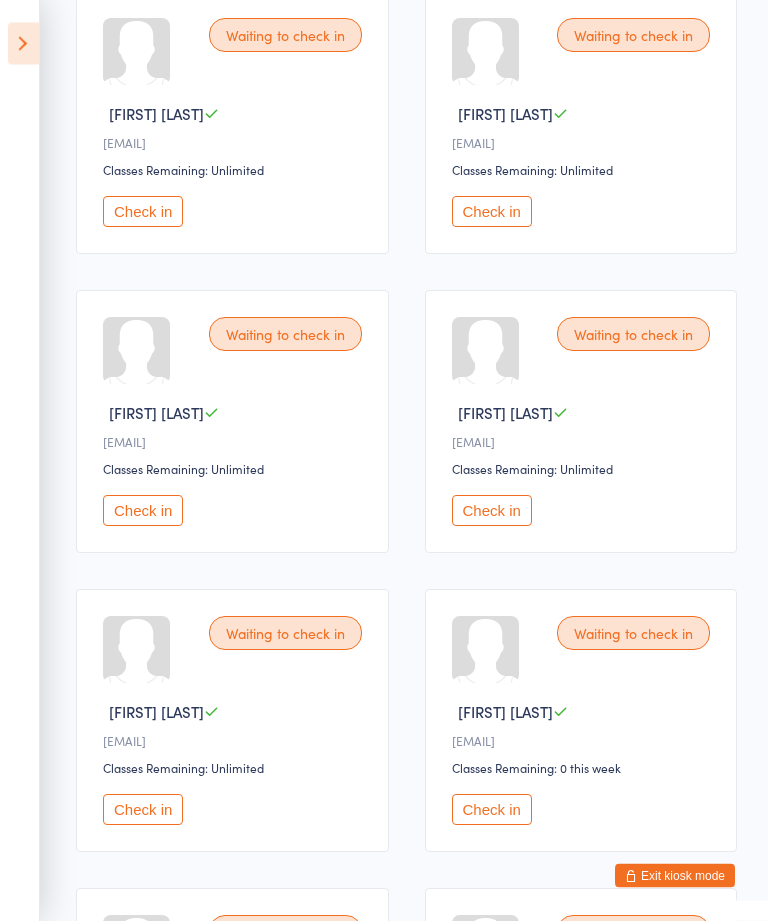 scroll, scrollTop: 904, scrollLeft: 0, axis: vertical 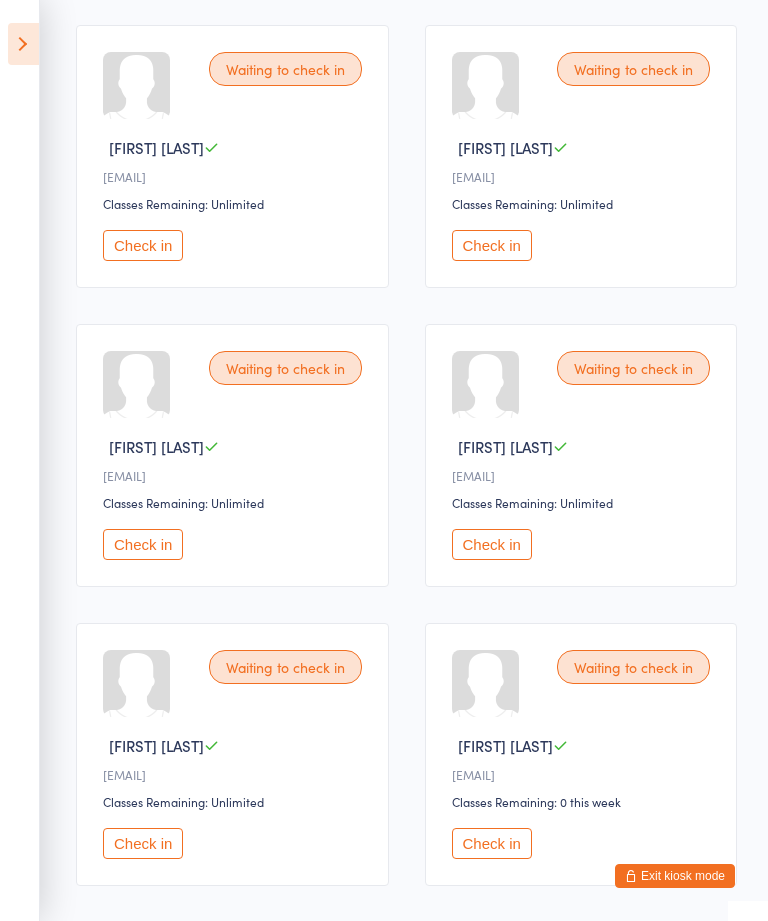 click on "Check in" at bounding box center [492, 245] 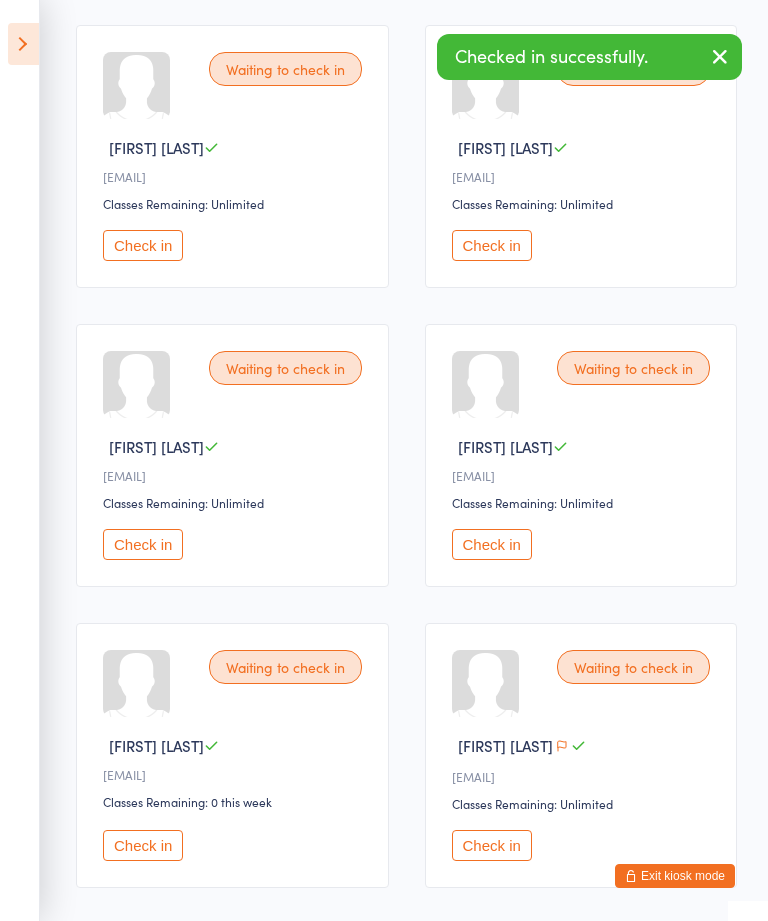 click on "Classes Remaining: Unlimited" at bounding box center (584, 502) 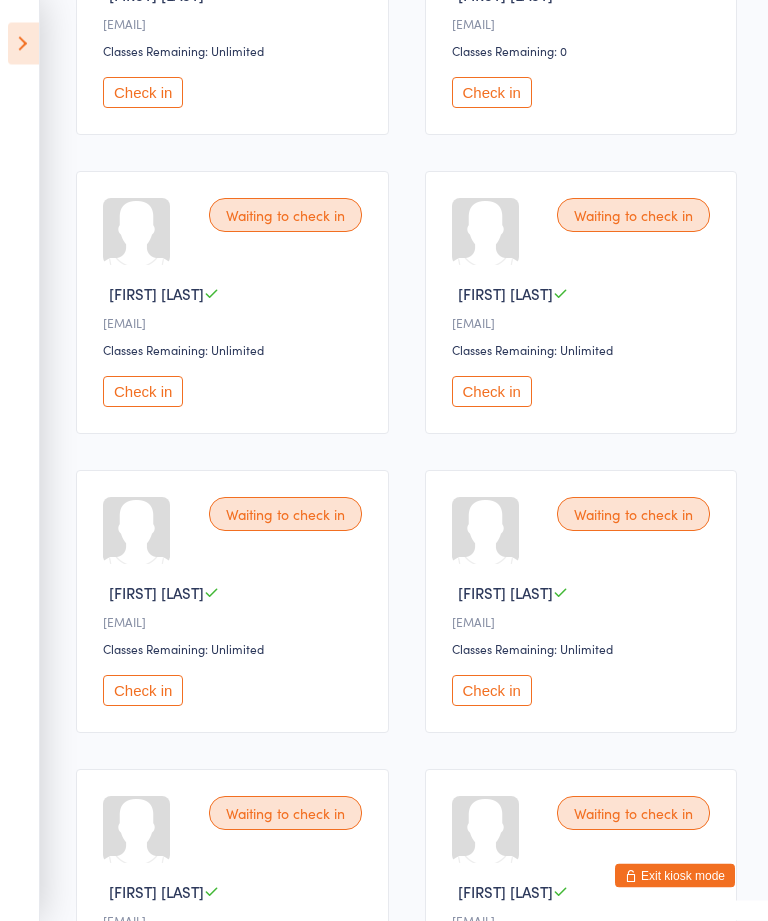 scroll, scrollTop: 459, scrollLeft: 0, axis: vertical 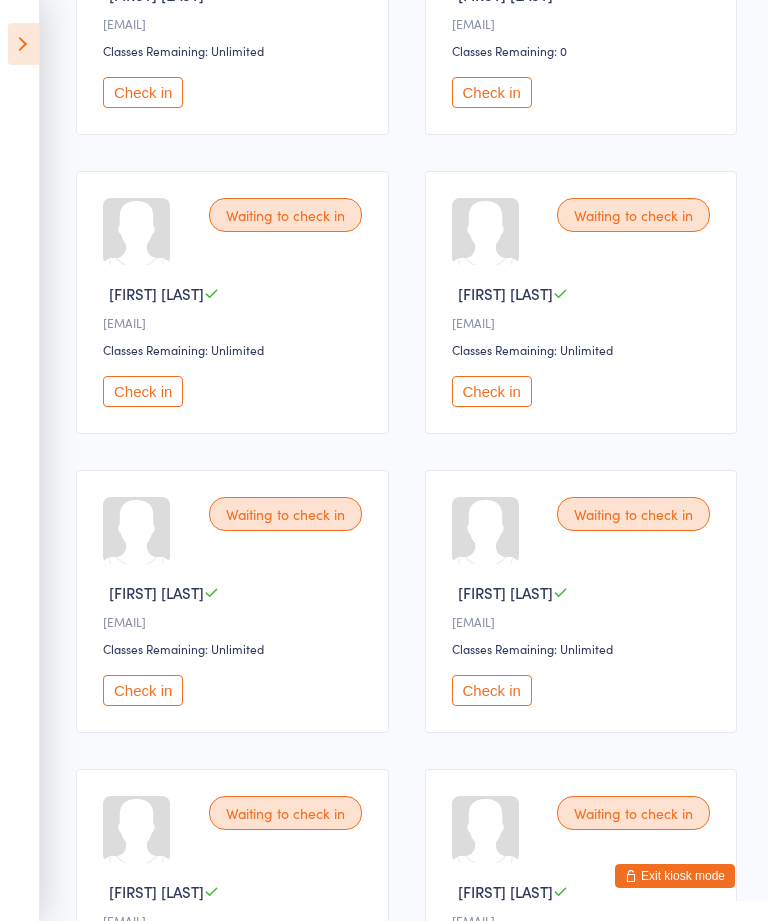 click on "Check in" at bounding box center (492, 391) 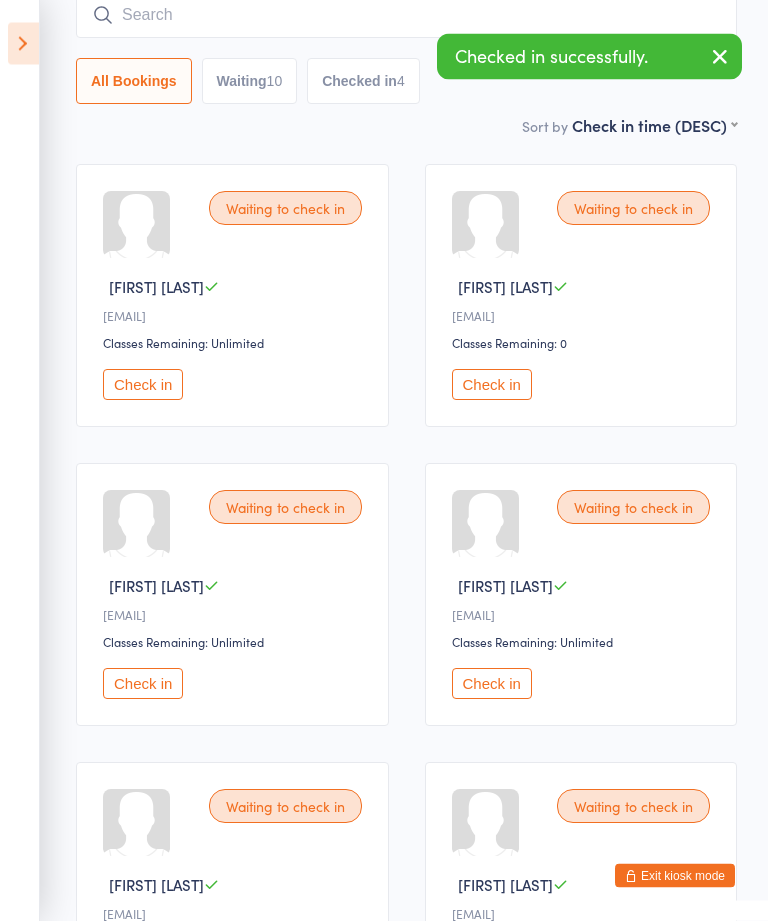 scroll, scrollTop: 0, scrollLeft: 0, axis: both 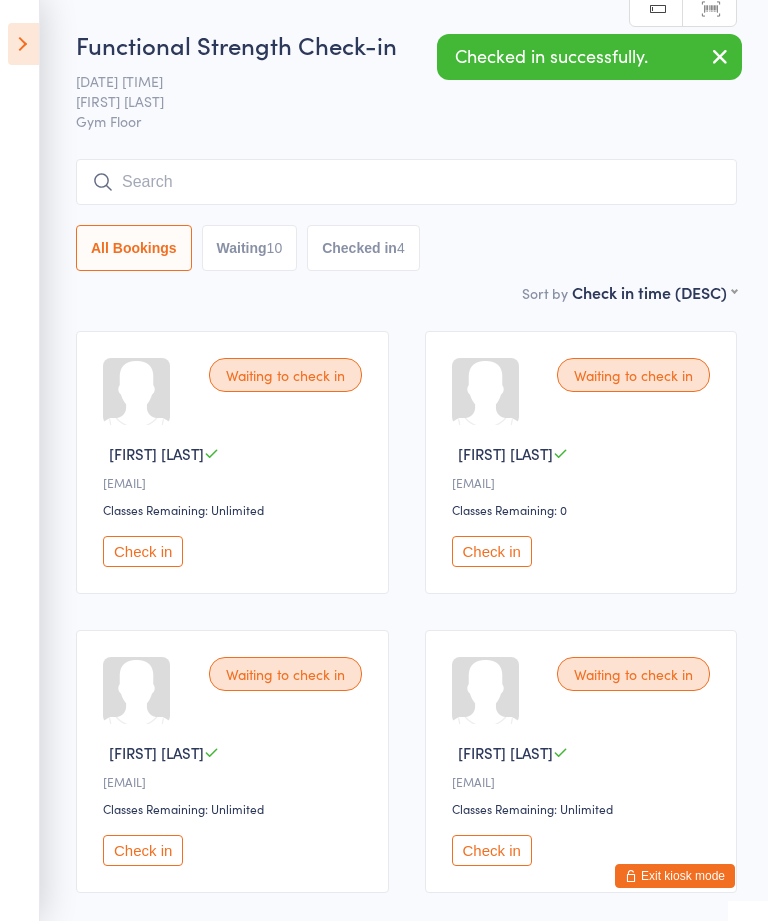 click on "Check in" at bounding box center [492, 551] 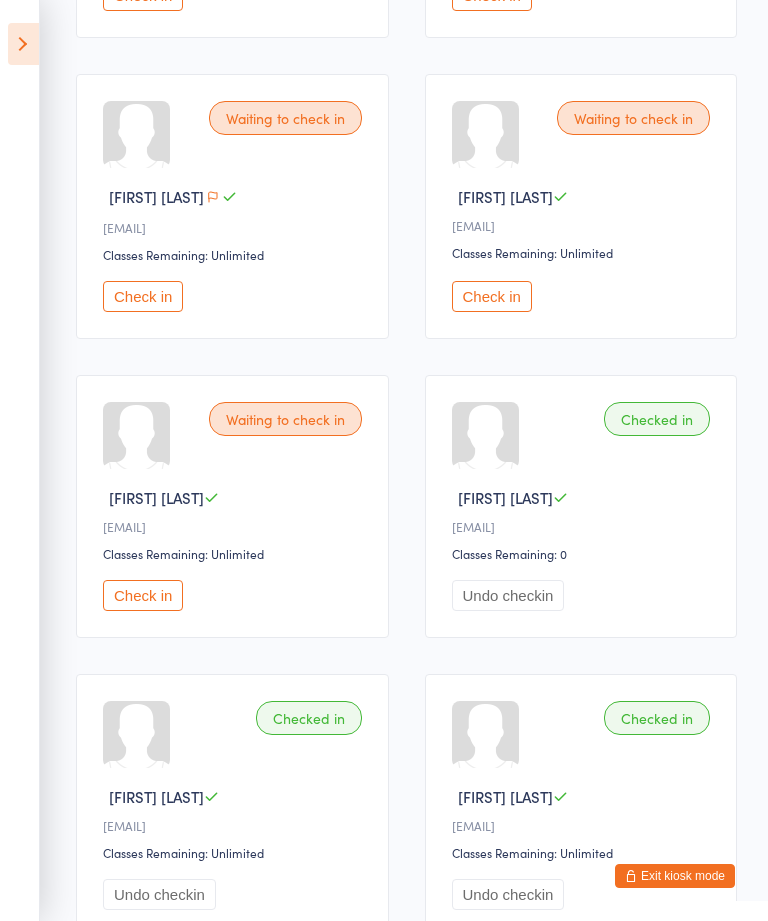 scroll, scrollTop: 1161, scrollLeft: 0, axis: vertical 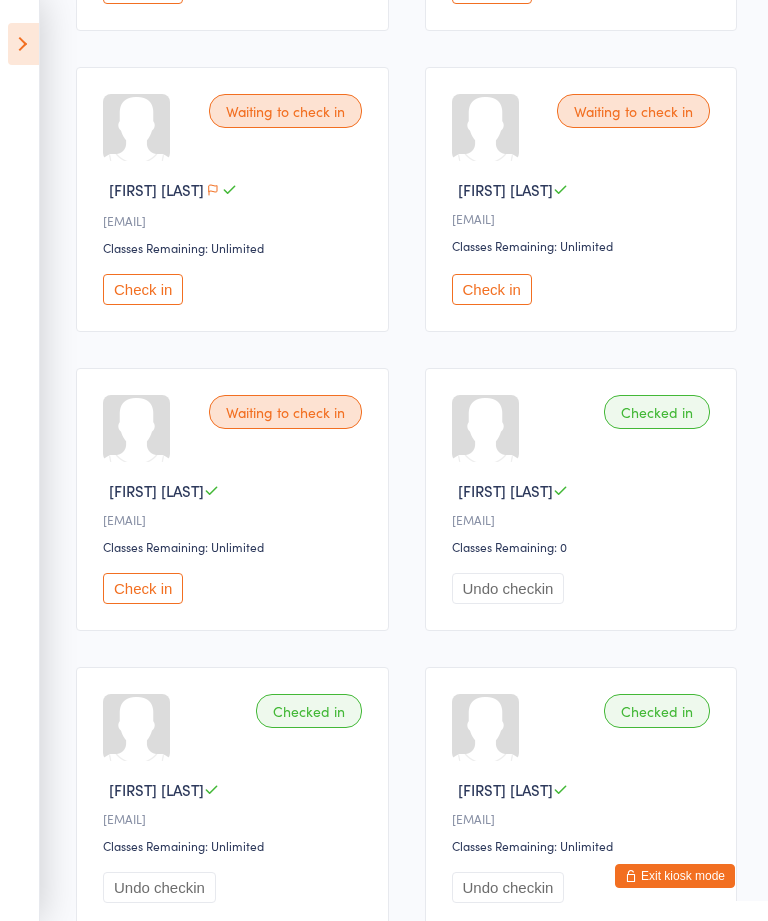 click on "Check in" at bounding box center [143, 588] 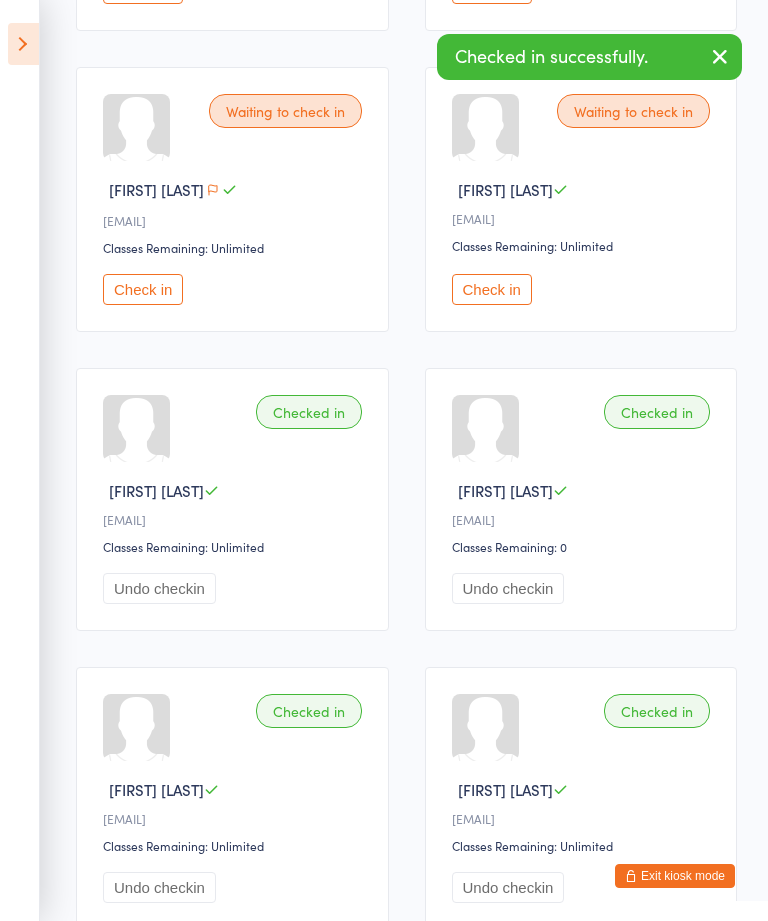 click on "Check in" at bounding box center [143, 289] 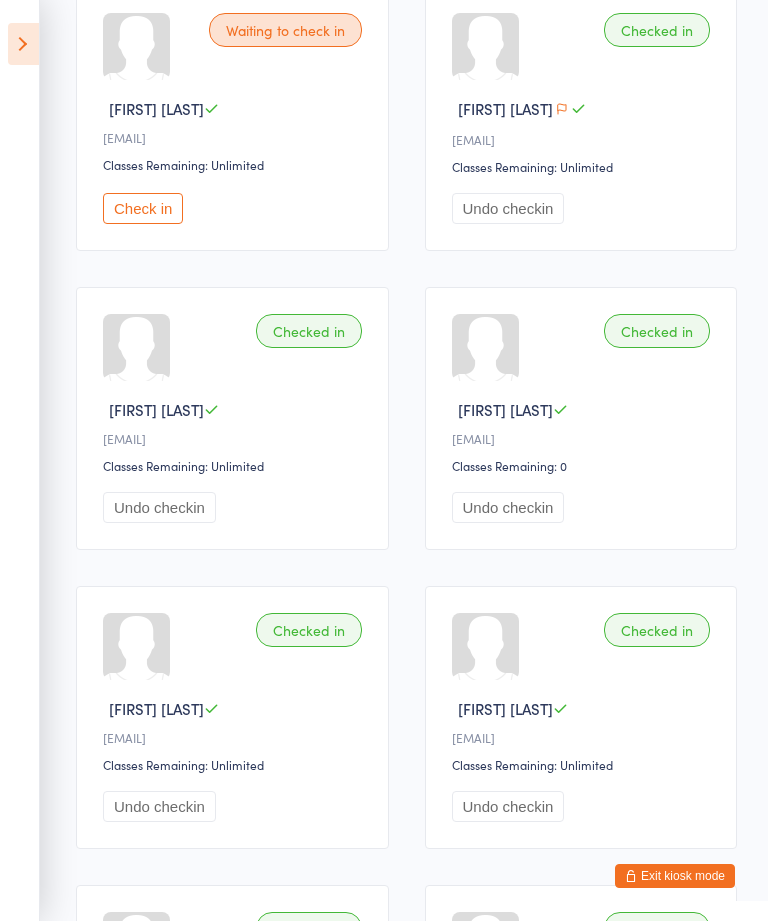 scroll, scrollTop: 1244, scrollLeft: 0, axis: vertical 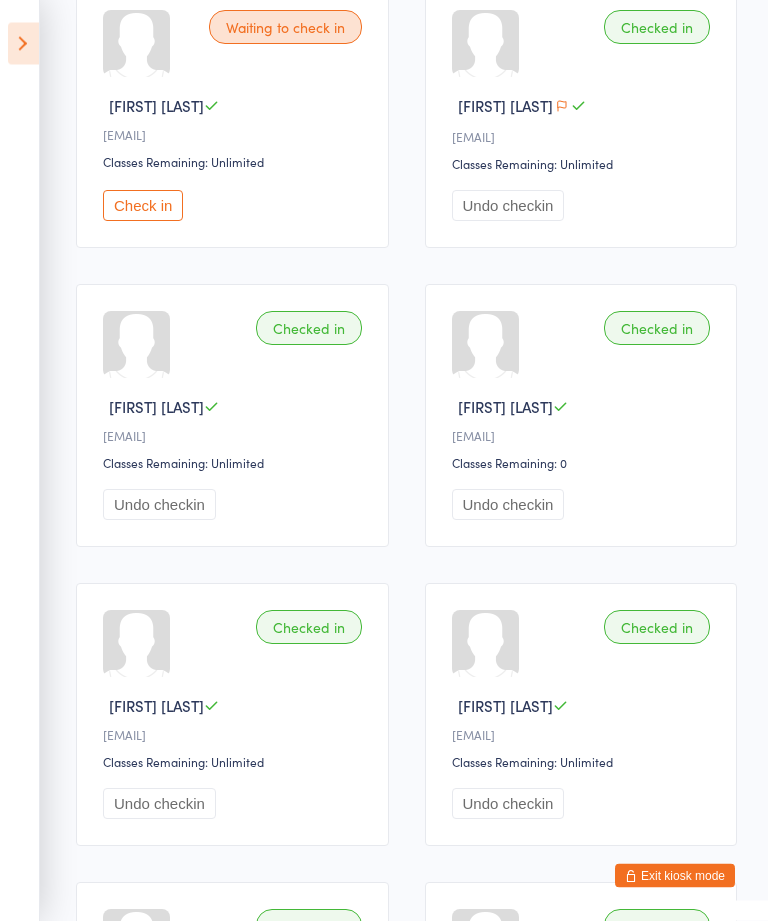 click on "Check in" at bounding box center (143, 206) 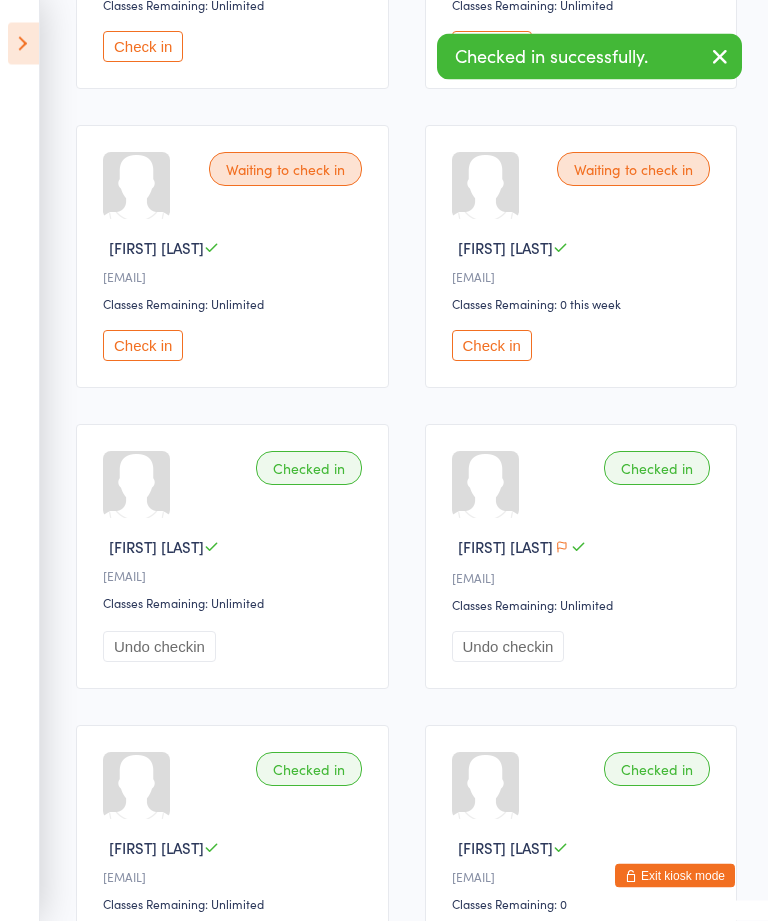 scroll, scrollTop: 802, scrollLeft: 0, axis: vertical 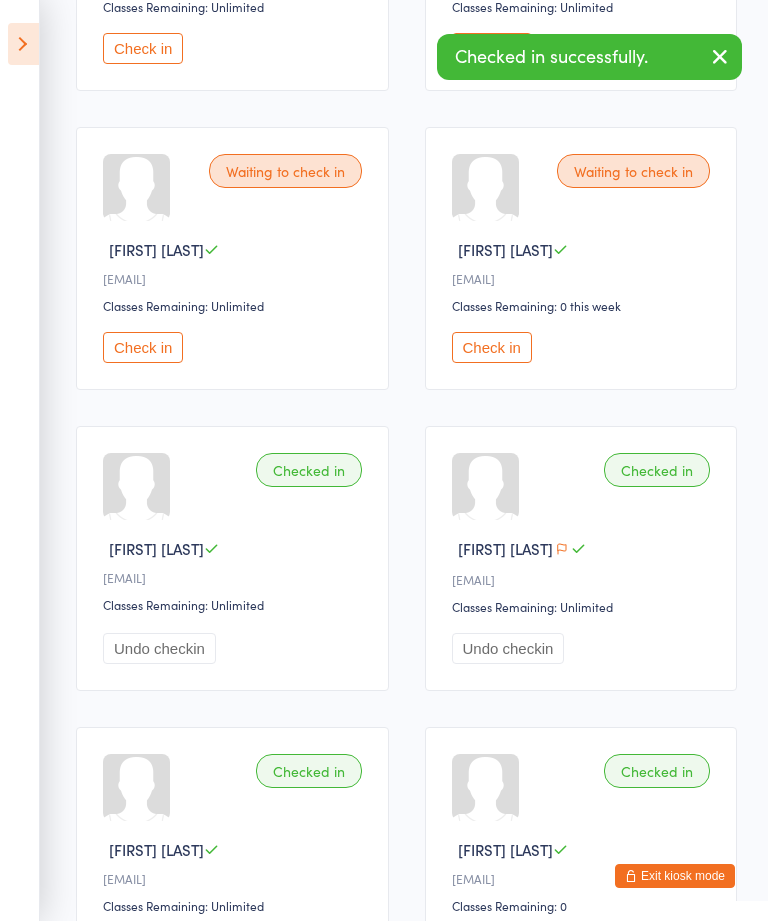 click on "Check in" at bounding box center [143, 347] 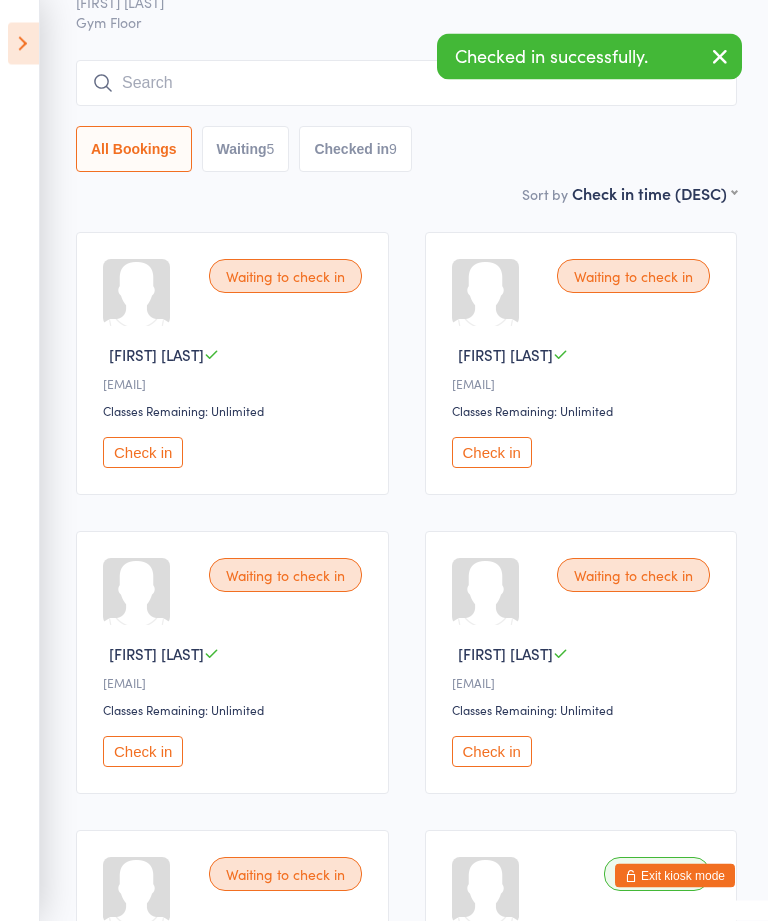 scroll, scrollTop: 99, scrollLeft: 0, axis: vertical 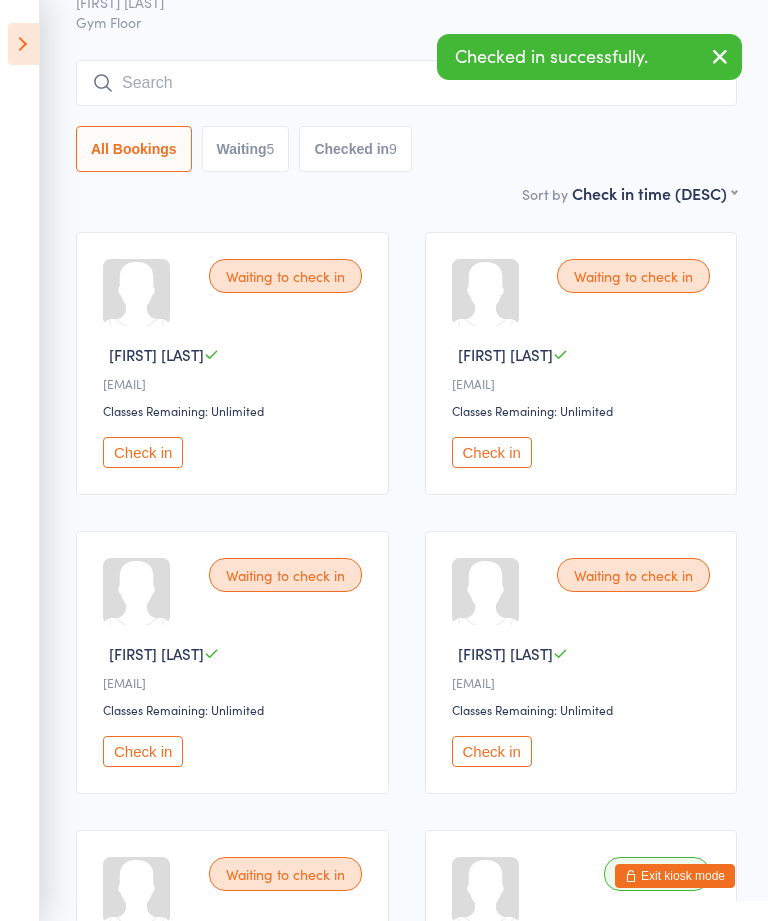 click on "Check in" at bounding box center [492, 751] 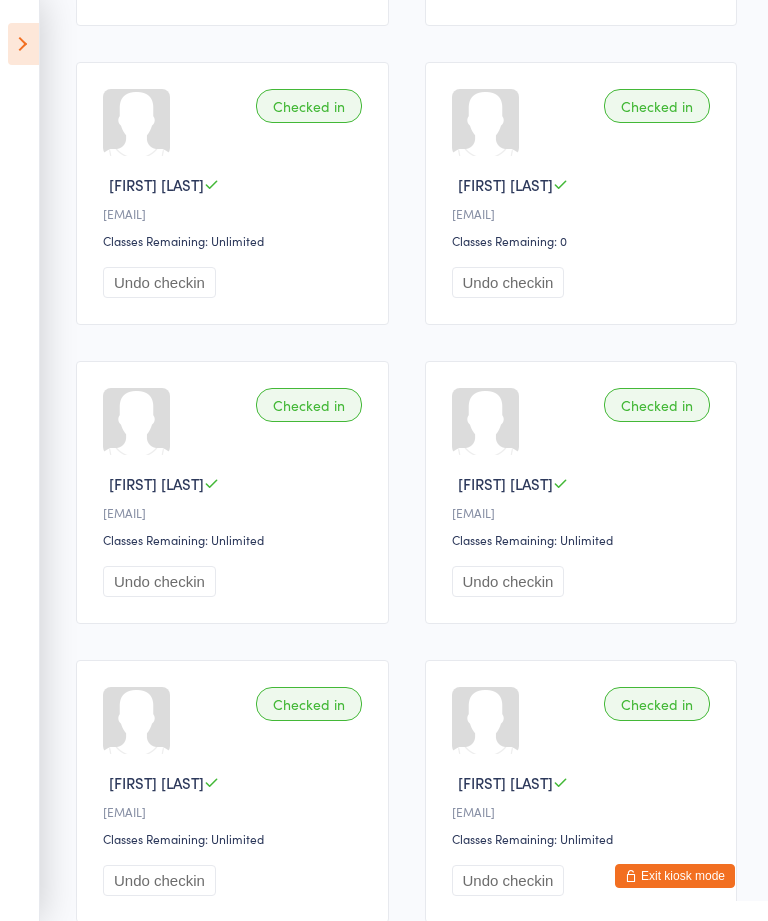 scroll, scrollTop: 1604, scrollLeft: 0, axis: vertical 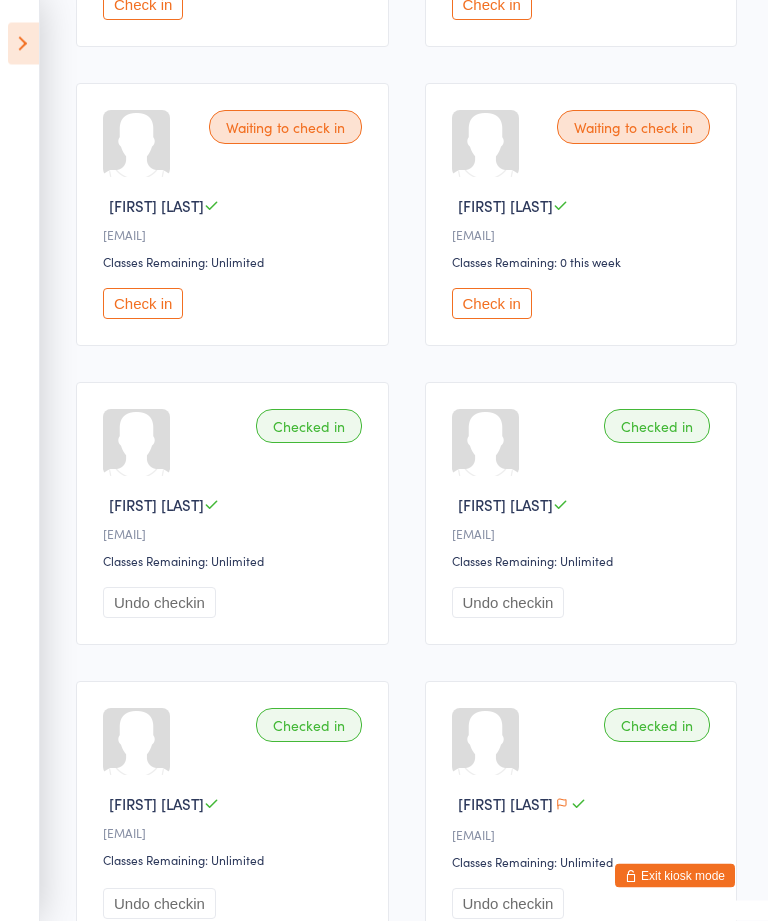 click on "Check in" at bounding box center [492, 304] 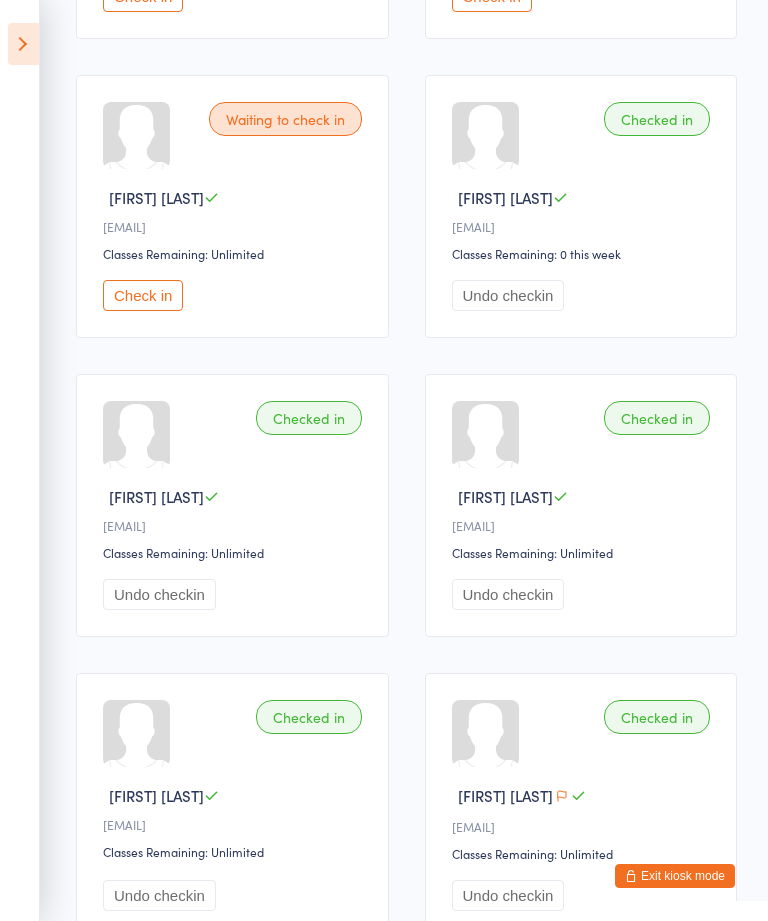 scroll, scrollTop: 554, scrollLeft: 0, axis: vertical 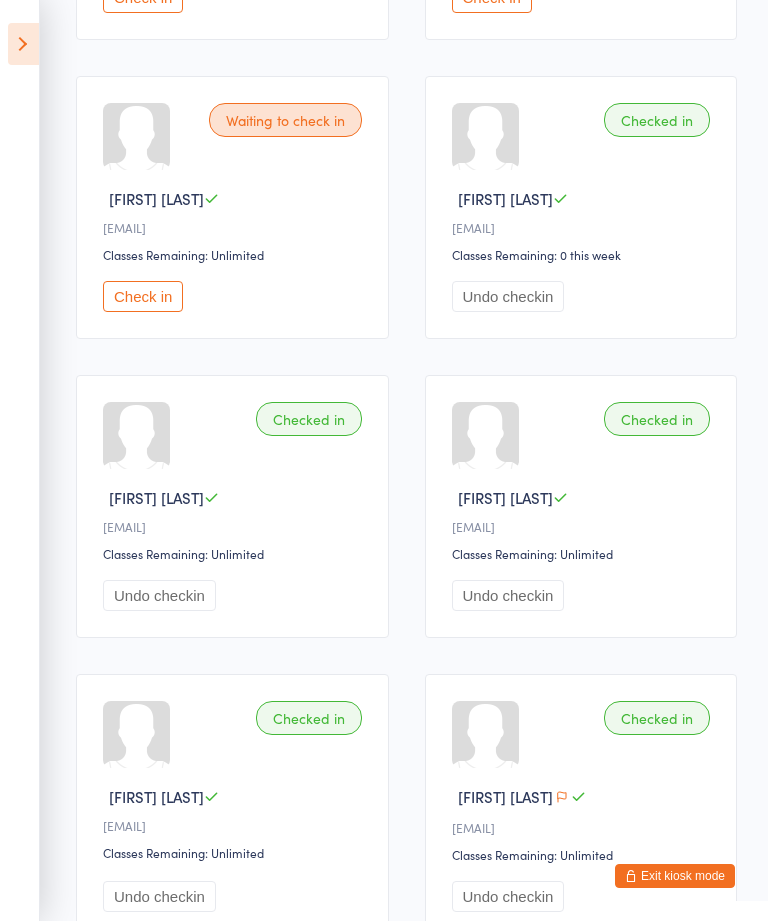 click at bounding box center [23, 44] 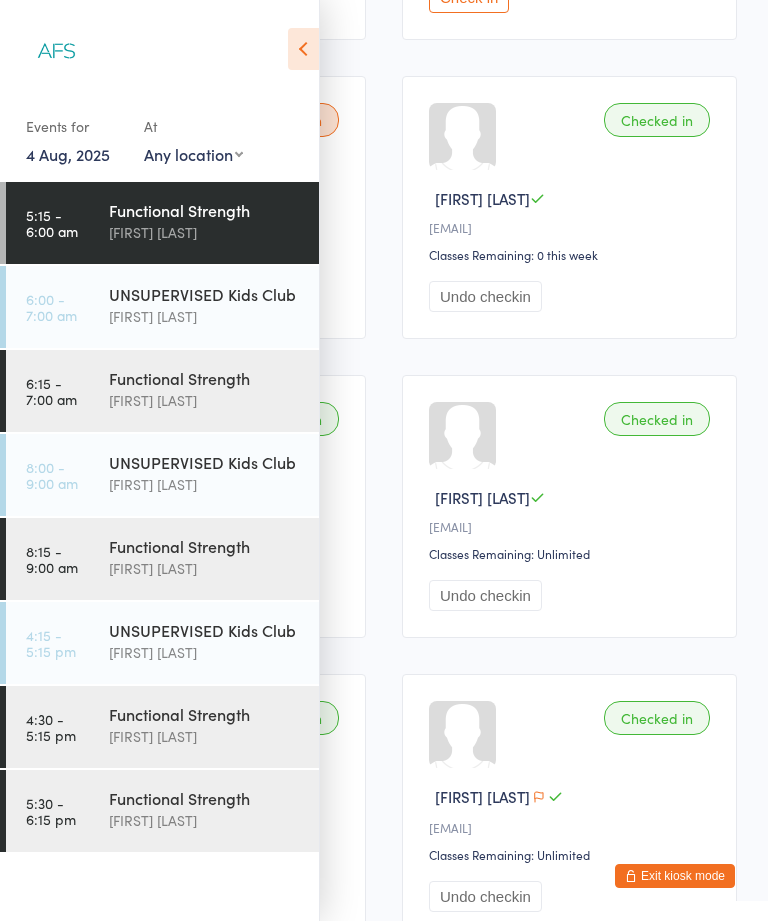 click on "[FIRST] [LAST]" at bounding box center [205, 400] 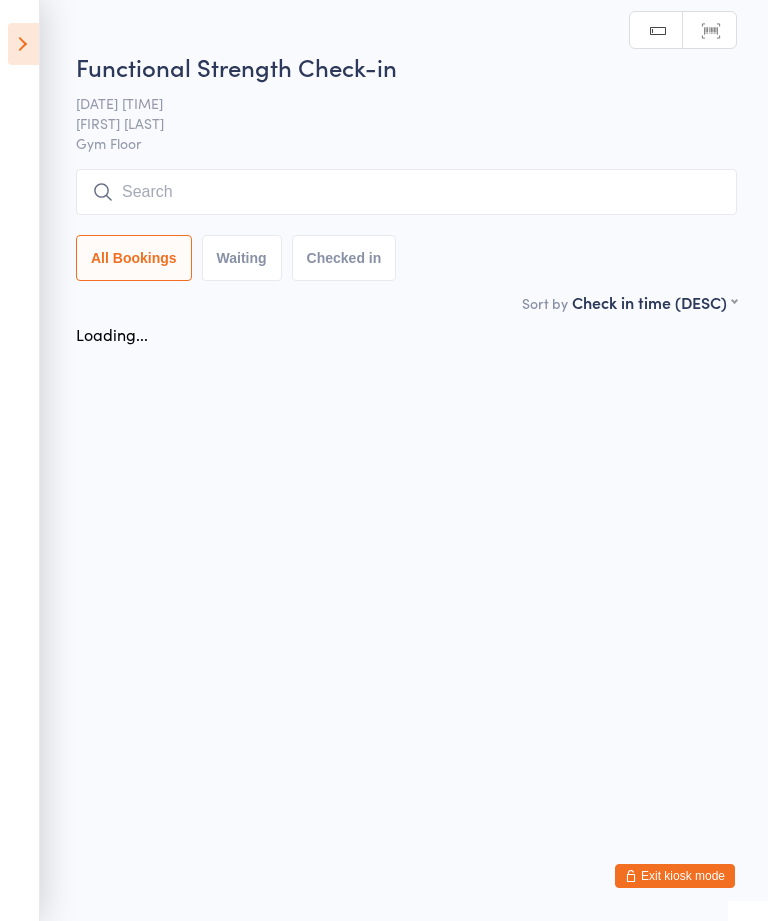 scroll, scrollTop: 0, scrollLeft: 0, axis: both 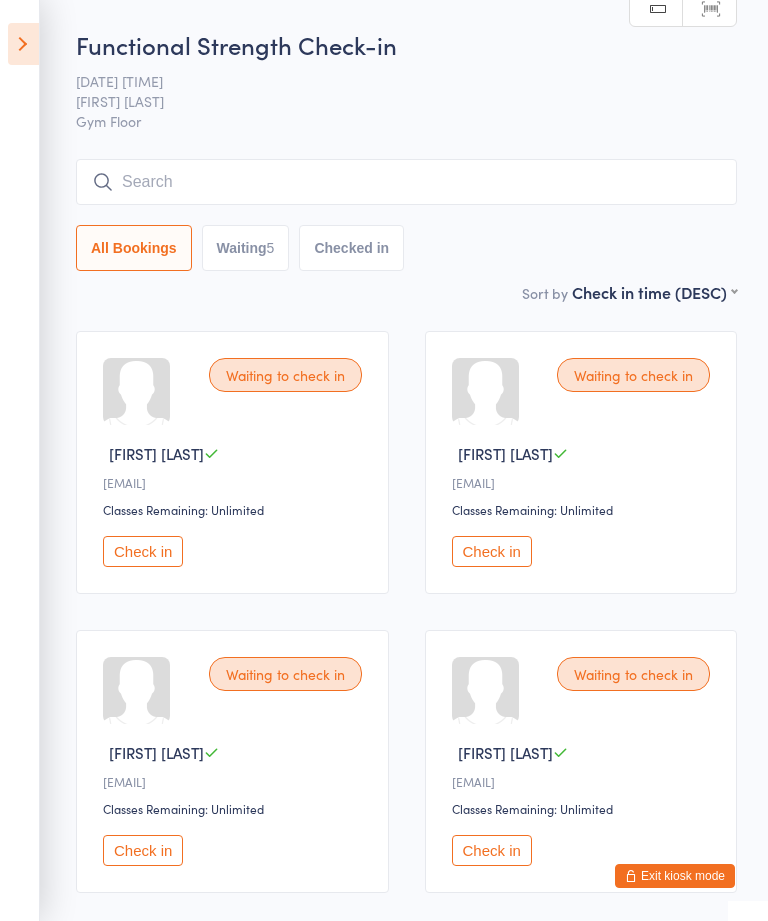 click at bounding box center (23, 44) 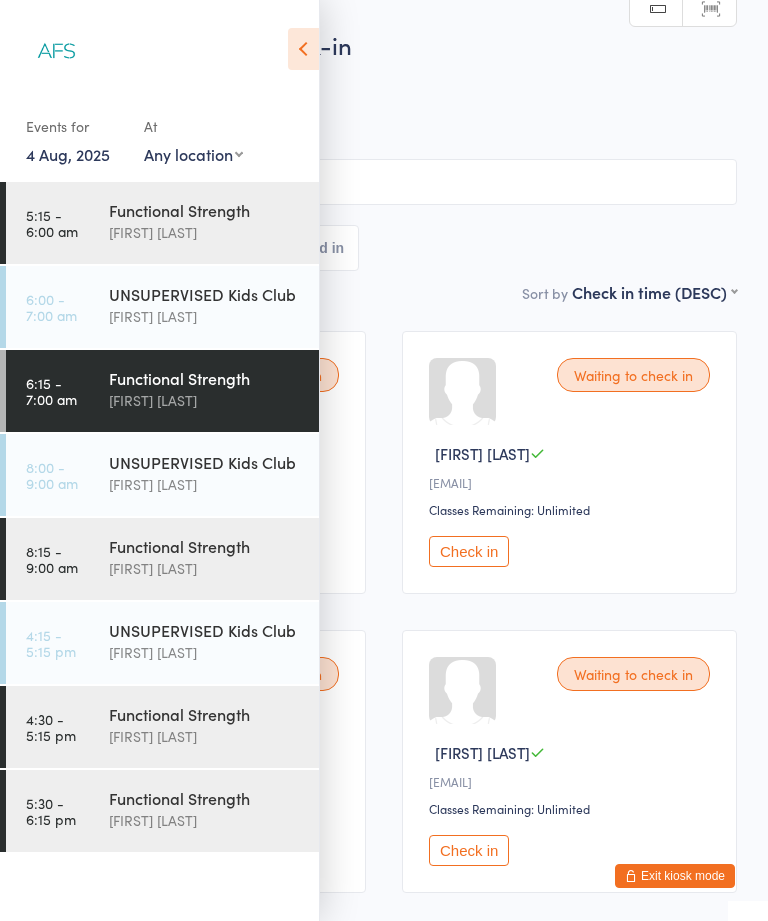 click on "[FIRST] [LAST]" at bounding box center (205, 400) 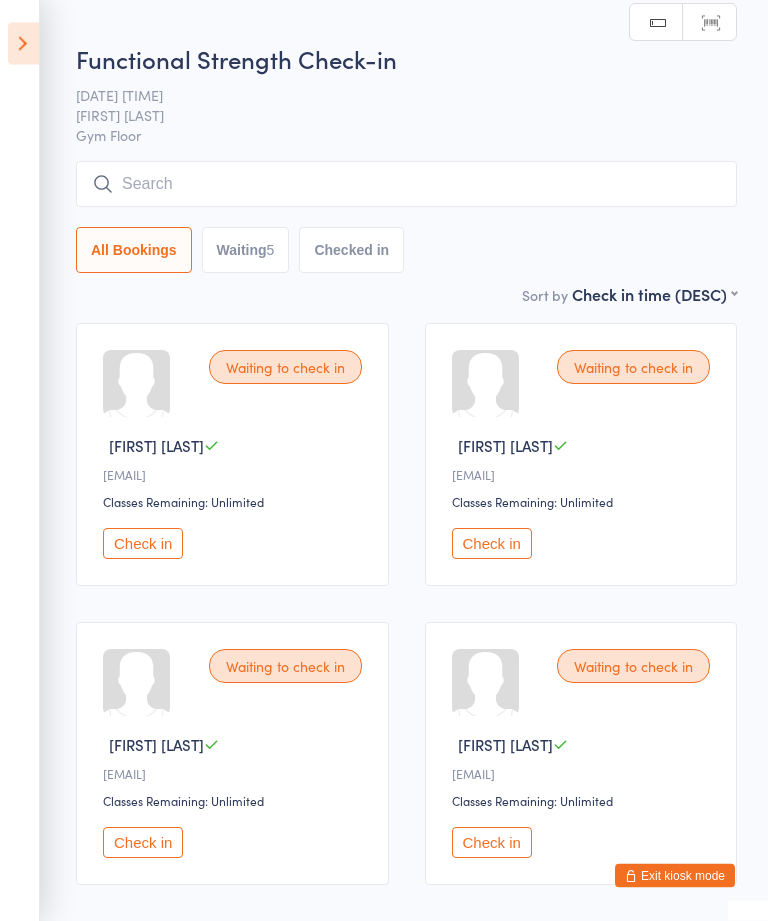 scroll, scrollTop: 8, scrollLeft: 0, axis: vertical 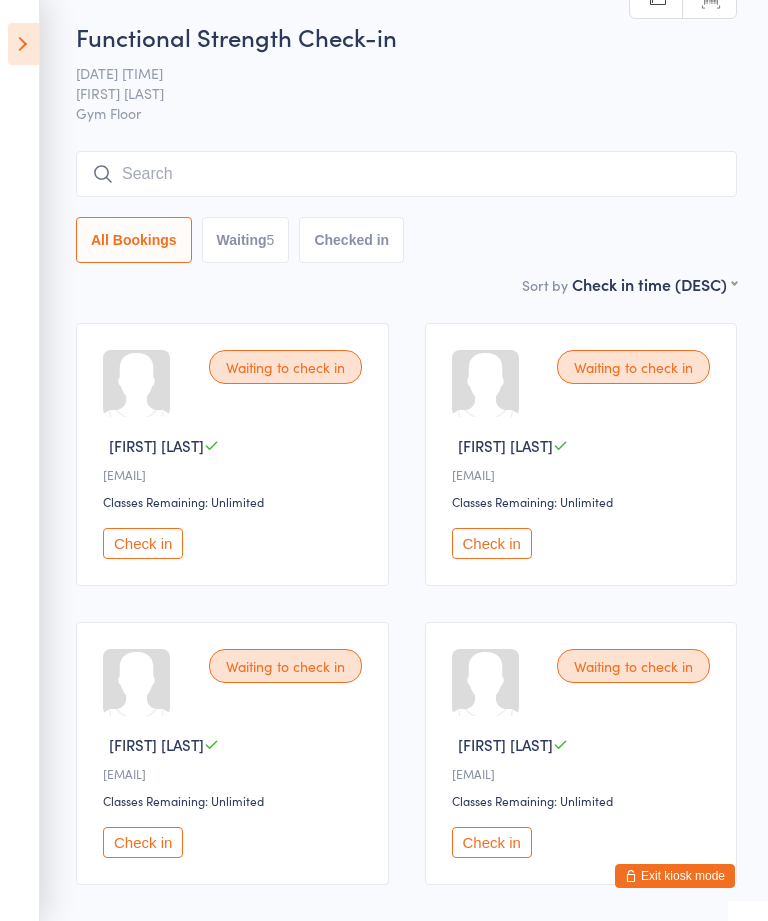 click on "Events for [DATE], [YEAR] [DATE], [YEAR]
[MONTH] [YEAR]
Sun Mon Tue Wed Thu Fri Sat
31
27
28
29
30
31
01
02
32
03
04
05
06
07
08
09
33
10
11
12
13
14
15
16
34
17
18
19
20
21
22
23
35
24
25
26
27
28
29
30" at bounding box center [20, 460] 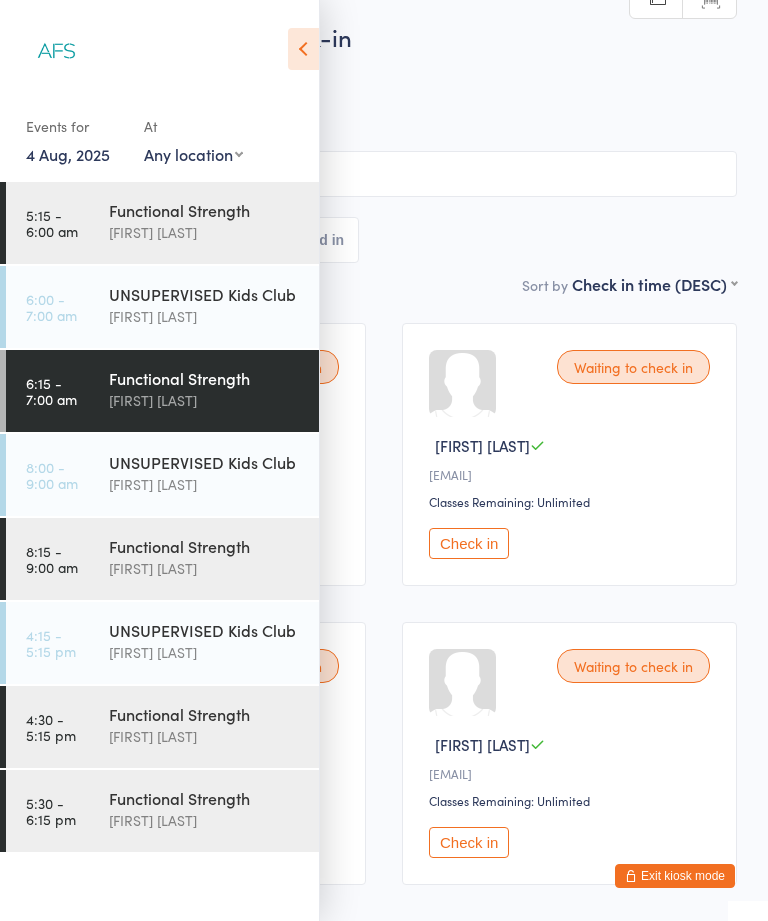 click on "Functional Strength" at bounding box center (205, 546) 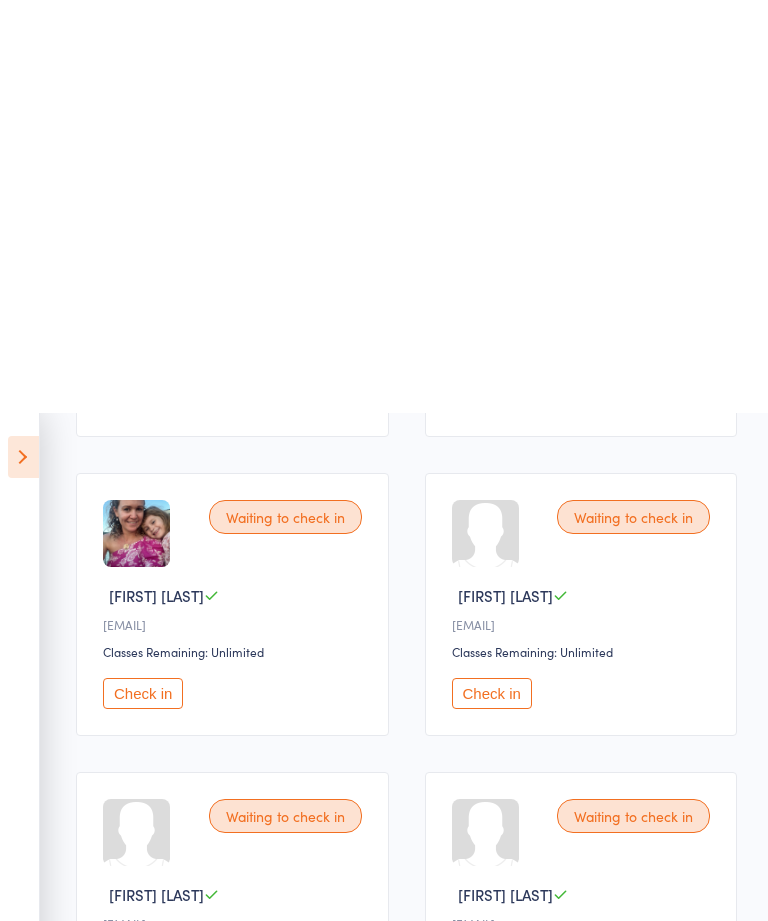 scroll, scrollTop: 0, scrollLeft: 0, axis: both 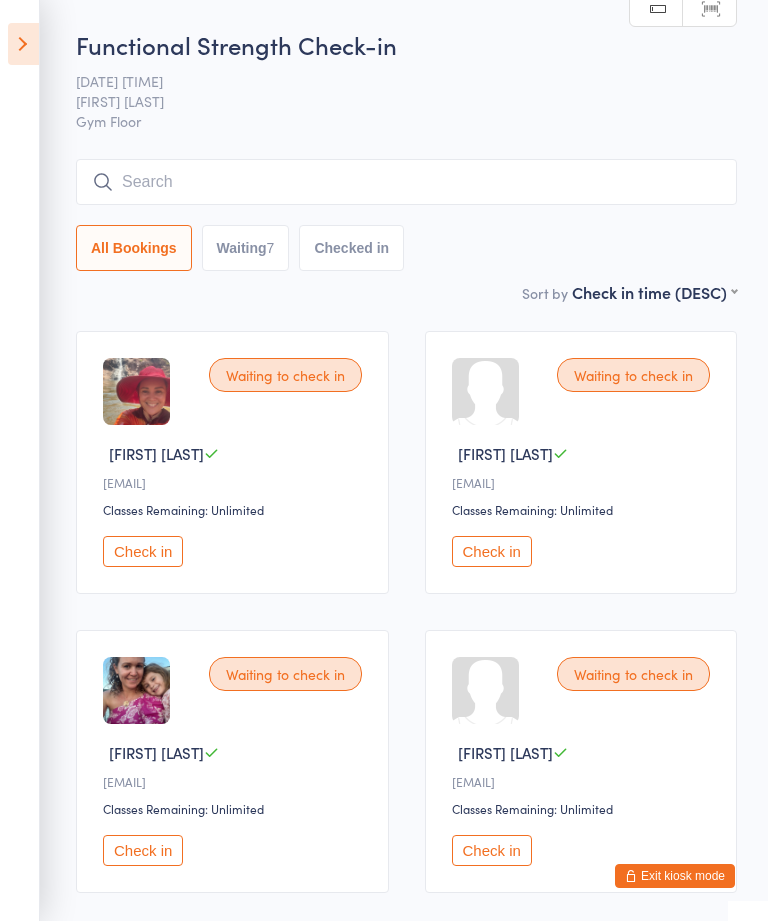 click at bounding box center (23, 44) 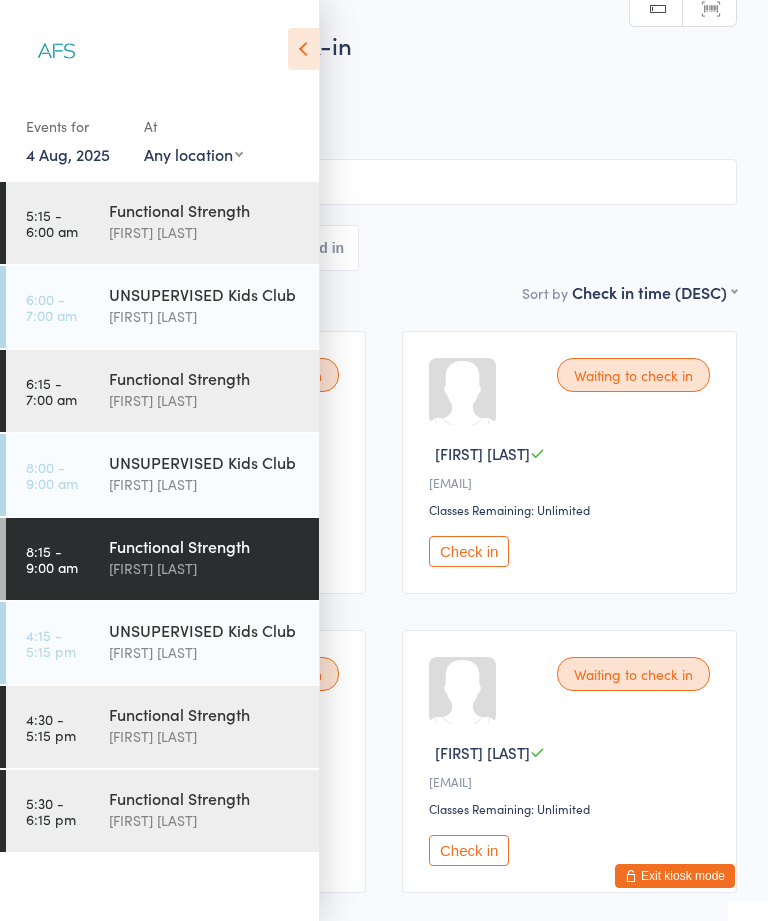 click on "Functional Strength Wil barker" at bounding box center (214, 725) 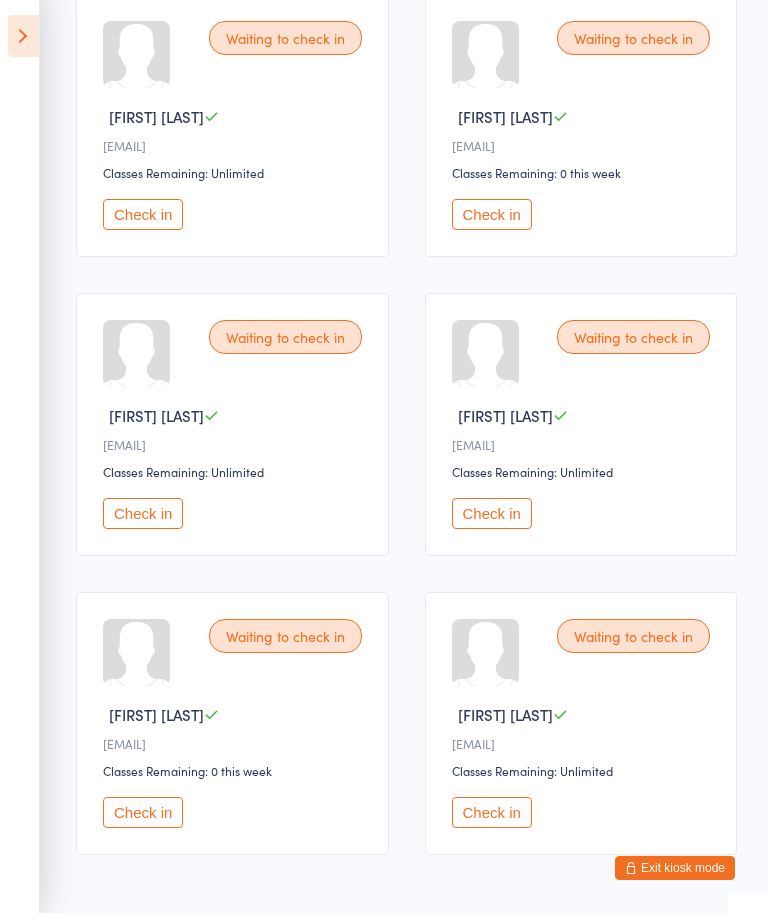 scroll, scrollTop: 0, scrollLeft: 0, axis: both 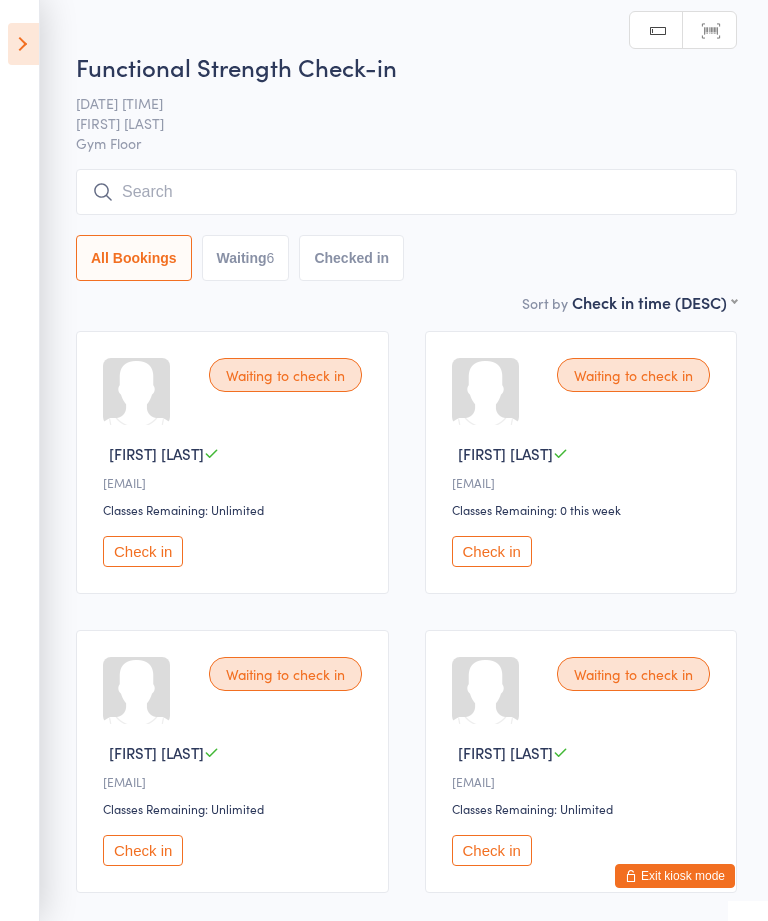 click at bounding box center [23, 44] 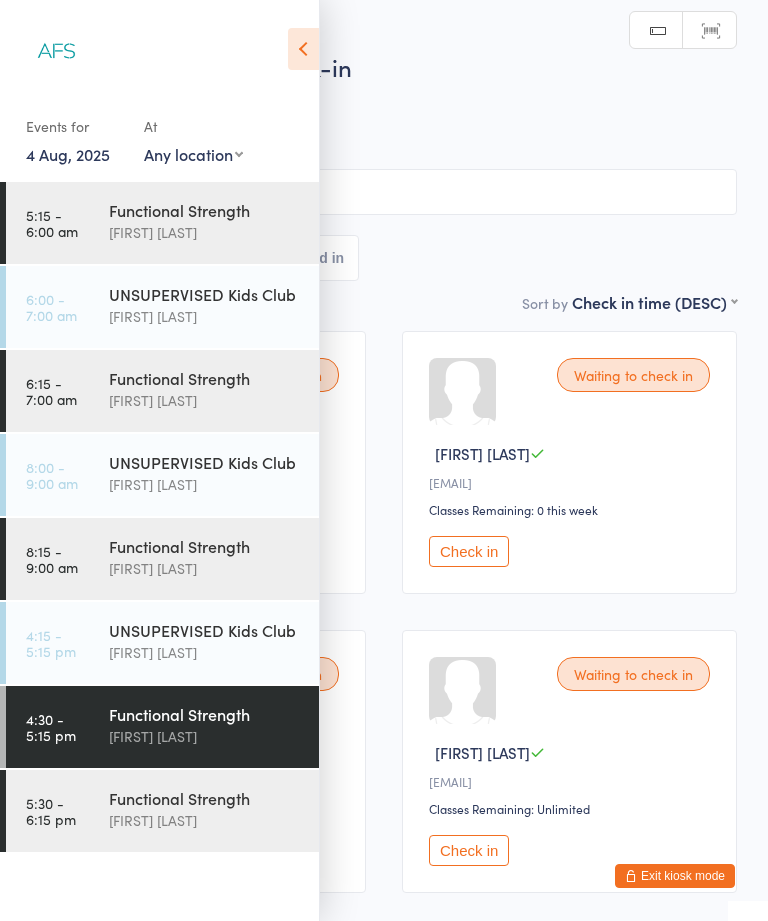 click on "[FIRST] [LAST]" at bounding box center (205, 820) 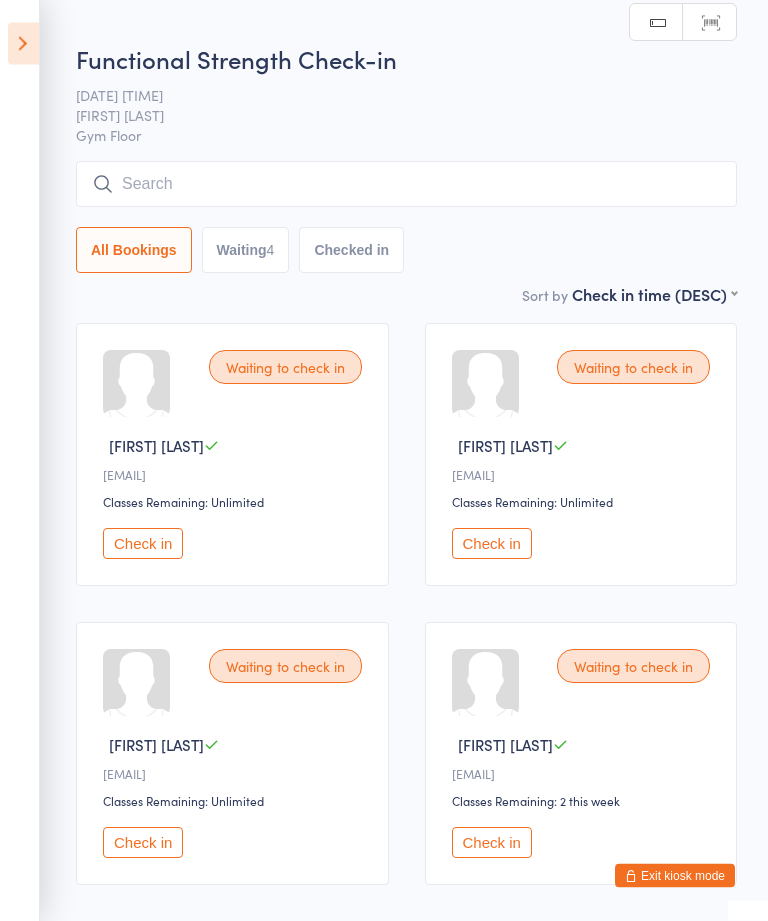 click at bounding box center (23, 44) 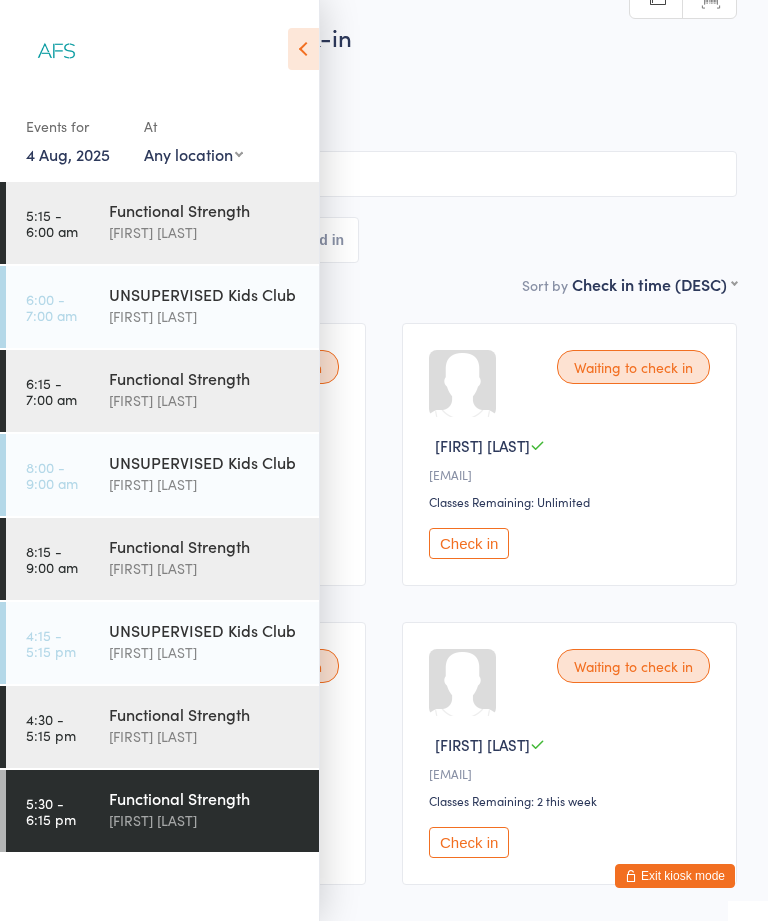 click on "Functional Strength" at bounding box center (205, 378) 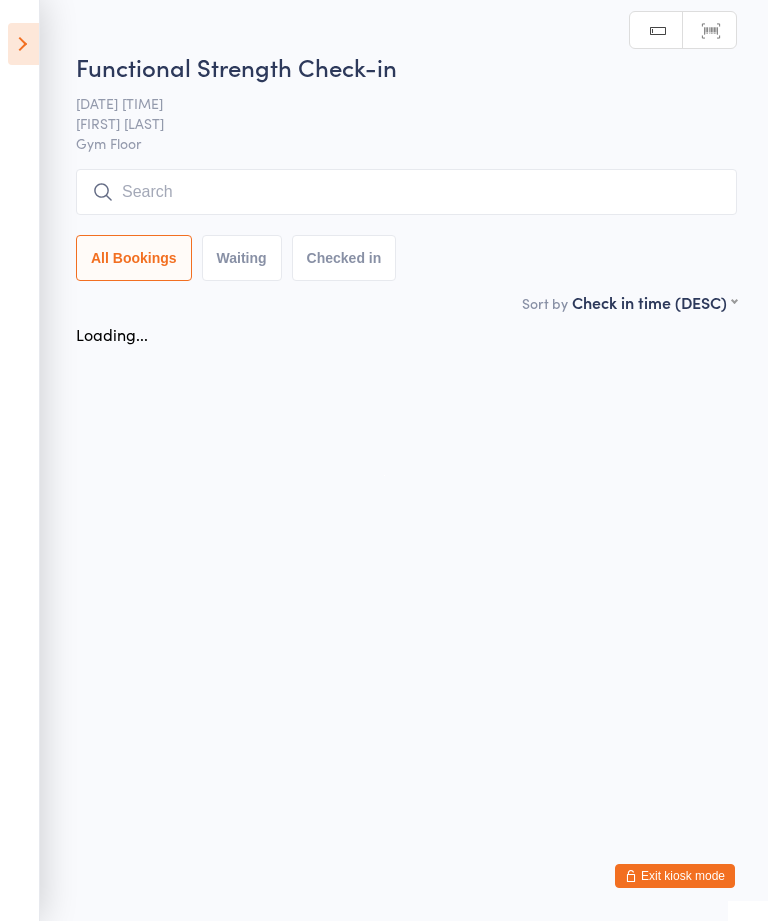scroll, scrollTop: 0, scrollLeft: 0, axis: both 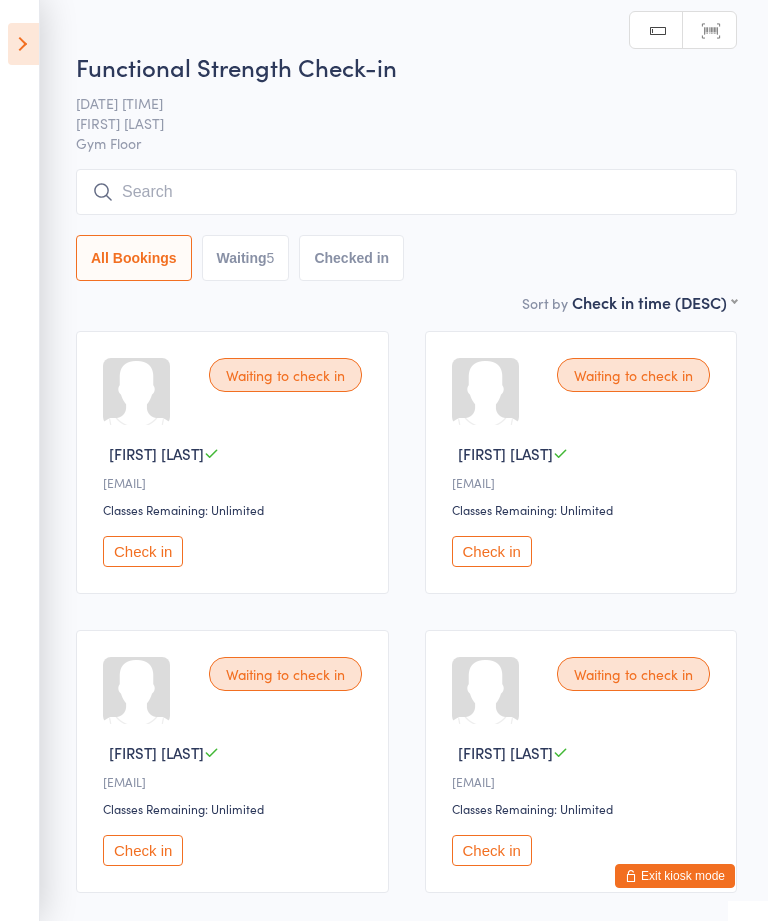 click at bounding box center [23, 44] 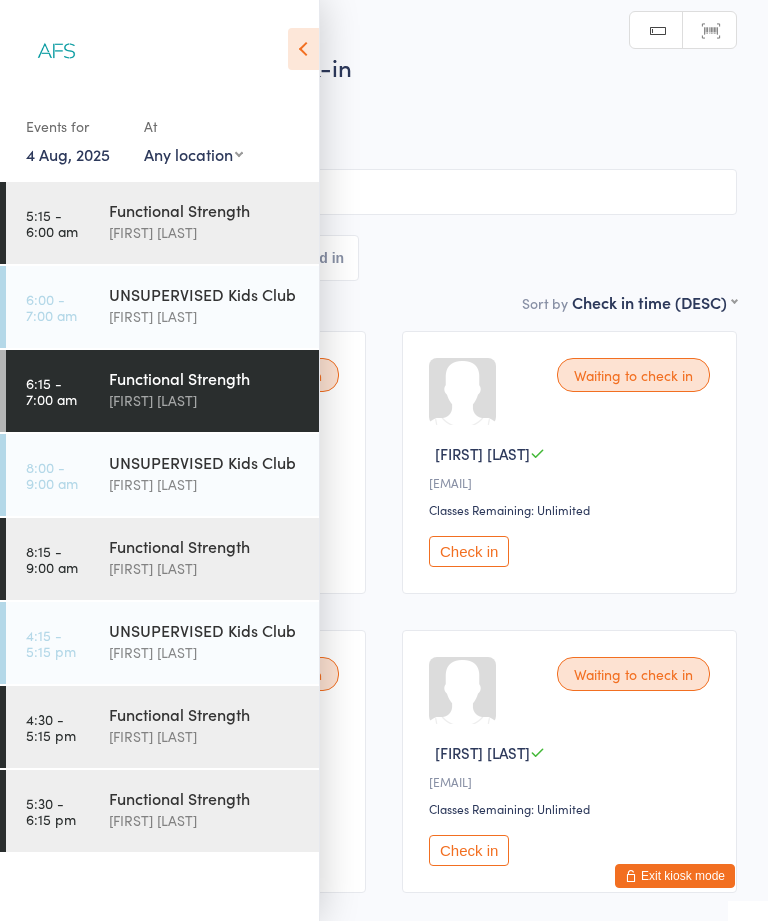click on "[FIRST] [LAST]" at bounding box center [205, 232] 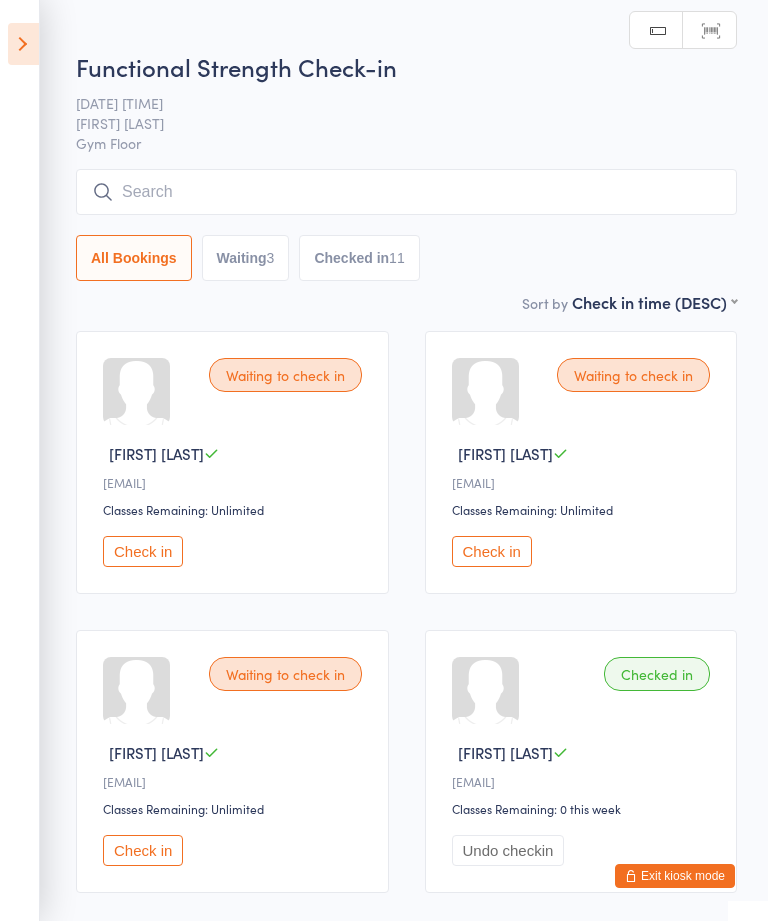 click on "Check in" at bounding box center (143, 551) 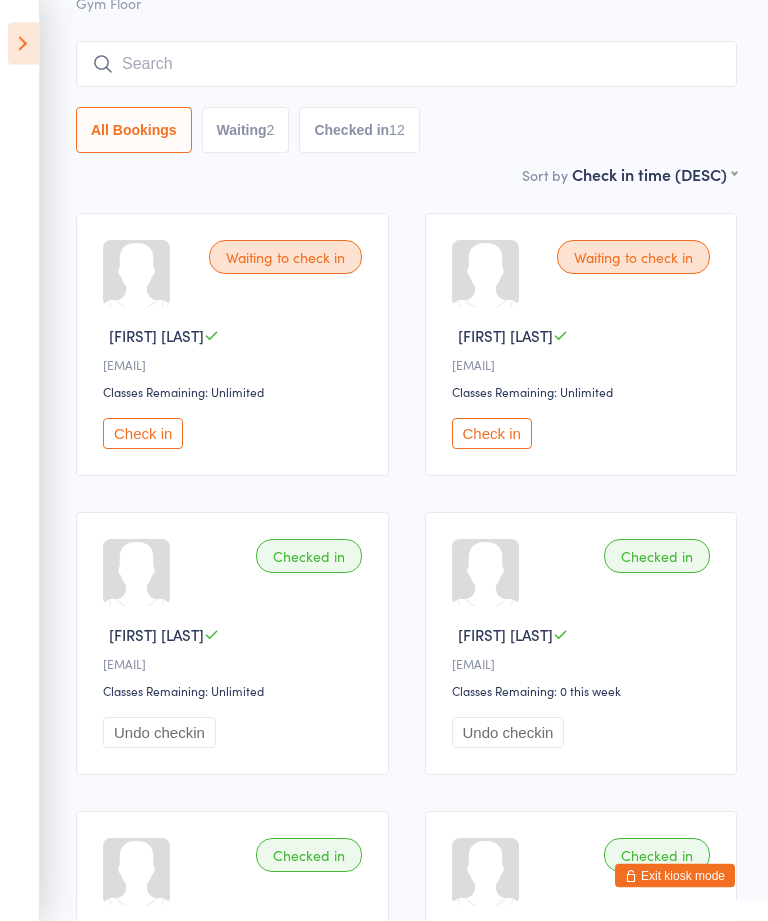 scroll, scrollTop: 114, scrollLeft: 0, axis: vertical 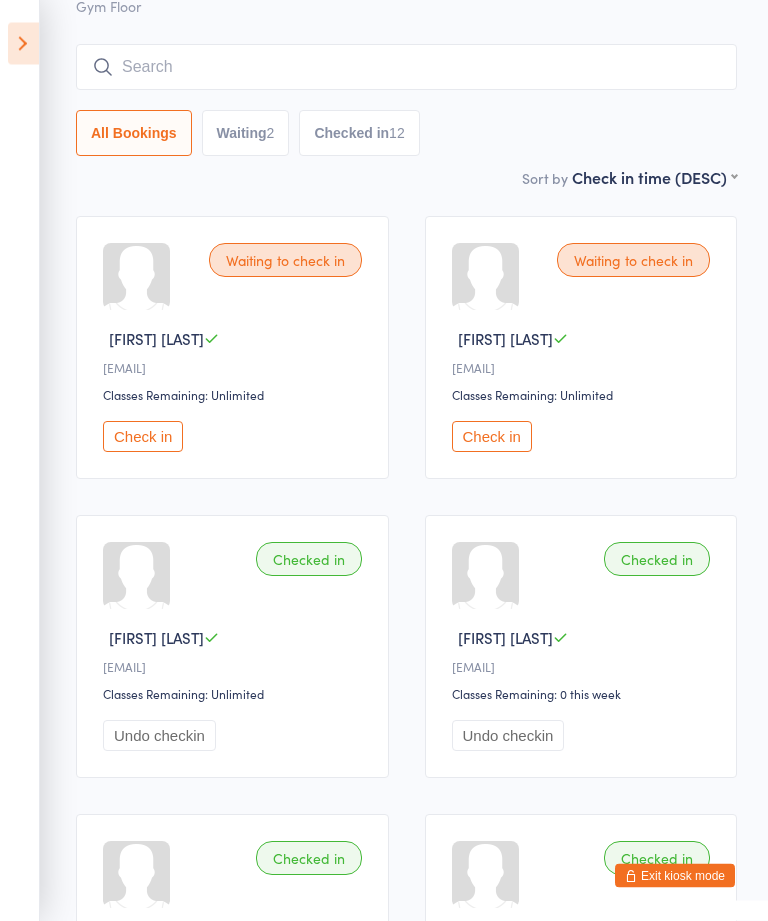 click on "Exit kiosk mode" at bounding box center [675, 876] 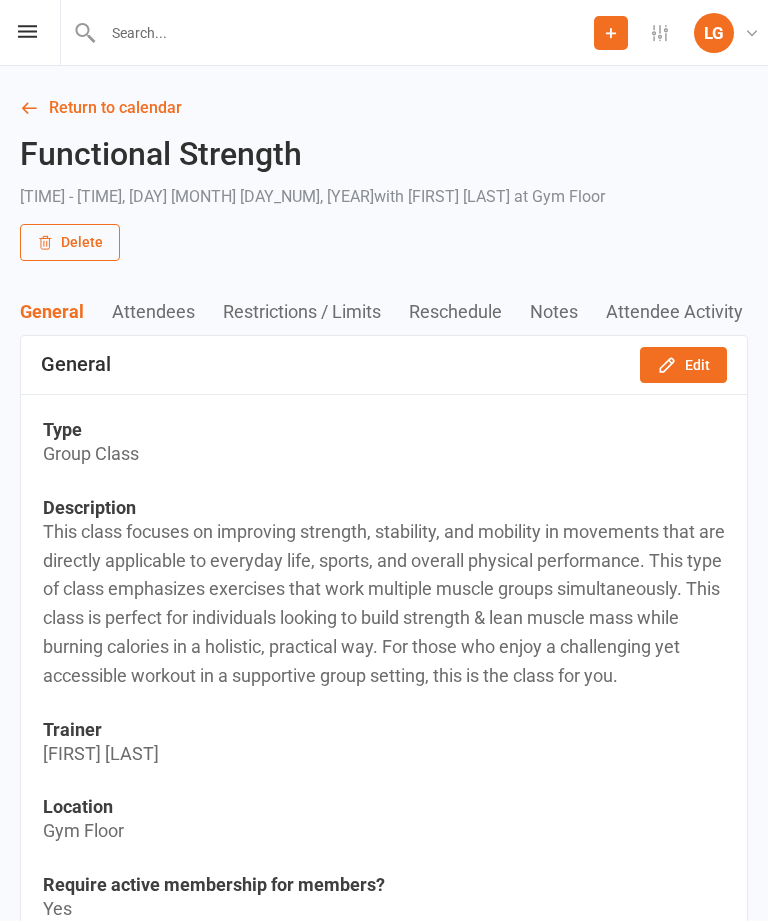scroll, scrollTop: 0, scrollLeft: 0, axis: both 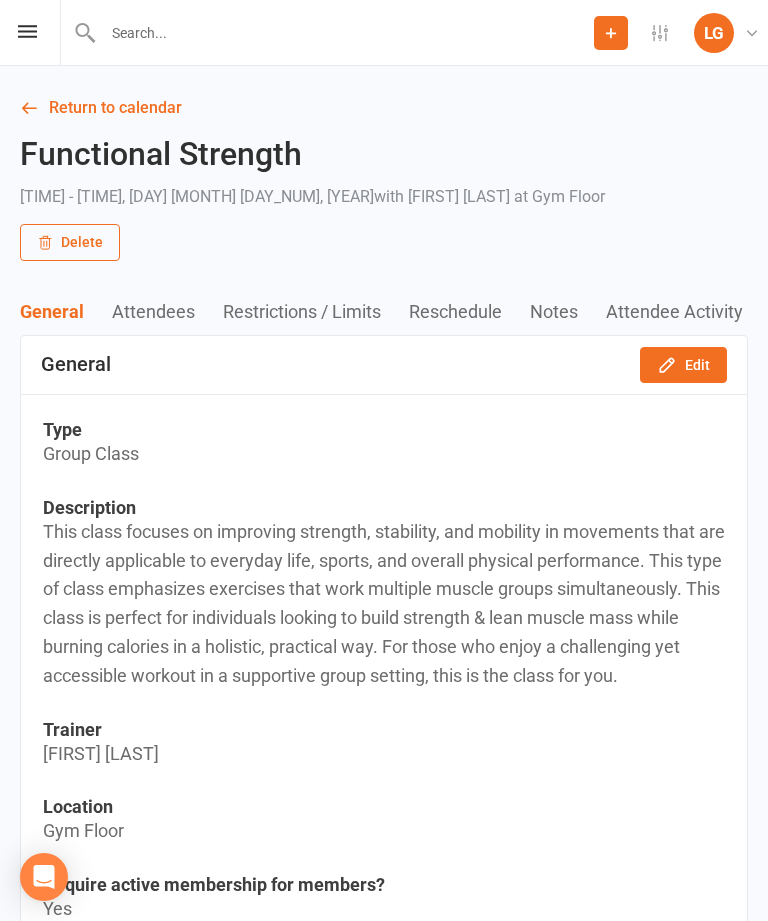 click on "Return to calendar" at bounding box center (384, 108) 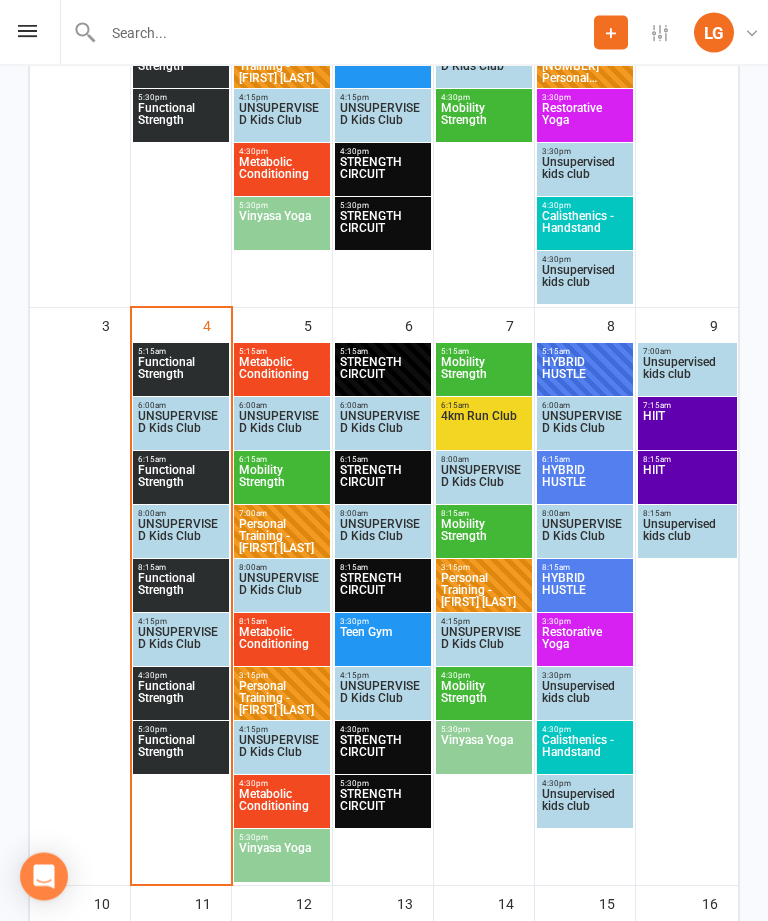 click on "Functional Strength" at bounding box center (181, 375) 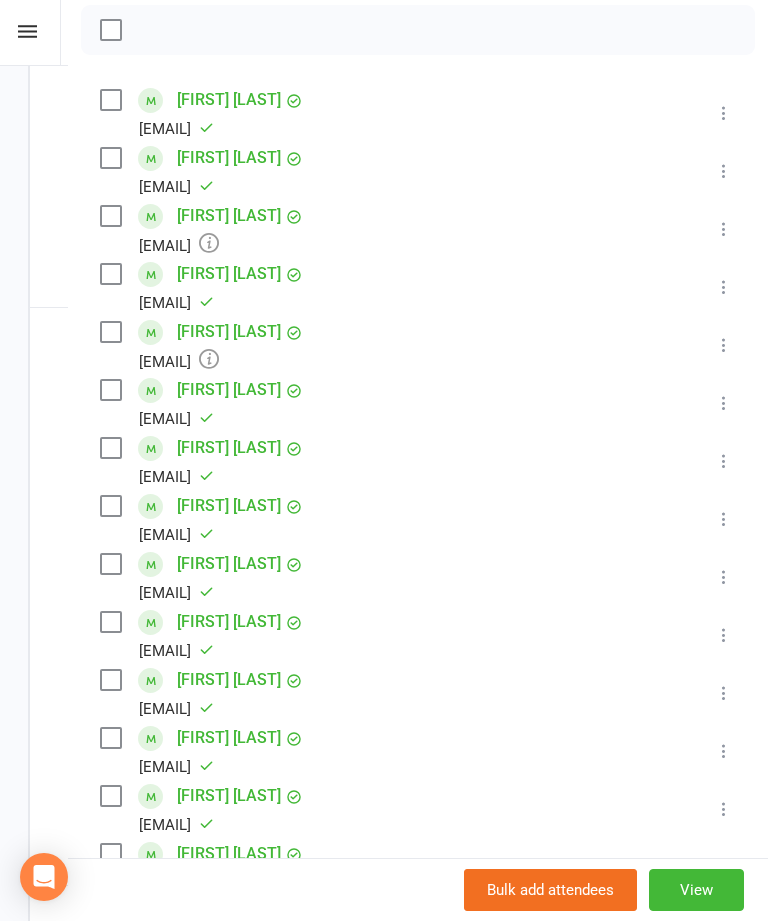 scroll, scrollTop: 376, scrollLeft: 0, axis: vertical 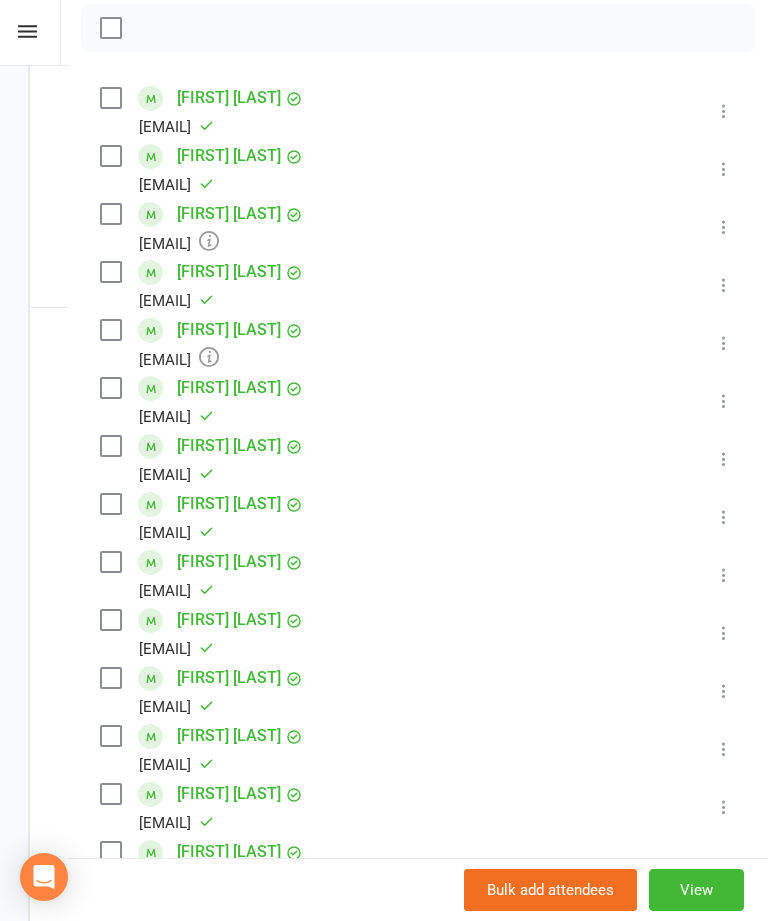 click at bounding box center [724, 227] 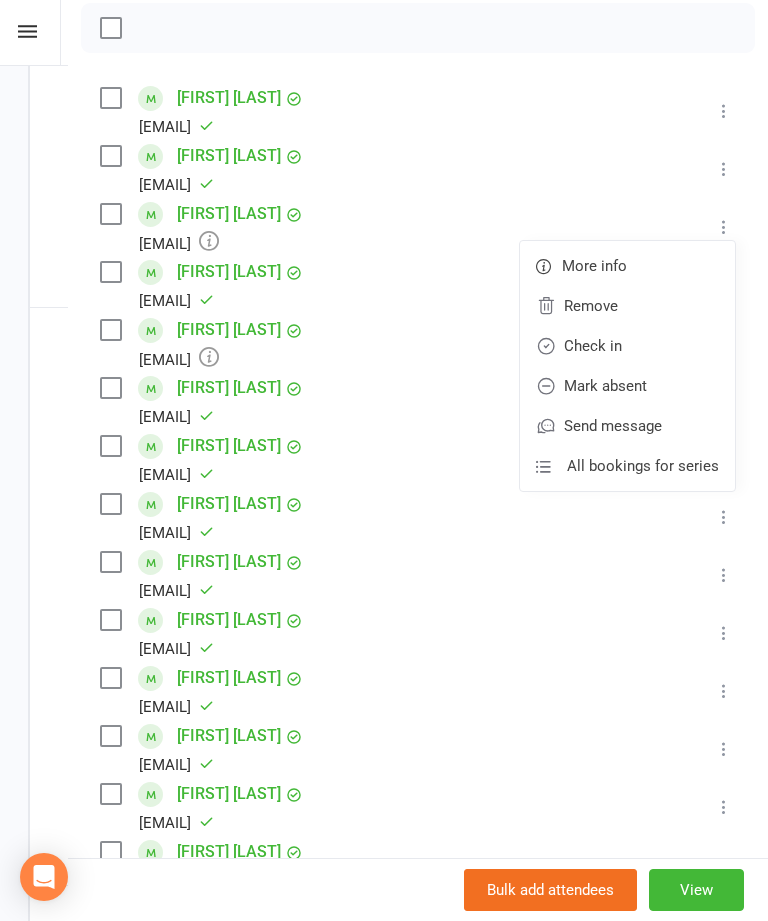 click on "Mark absent" at bounding box center [627, 386] 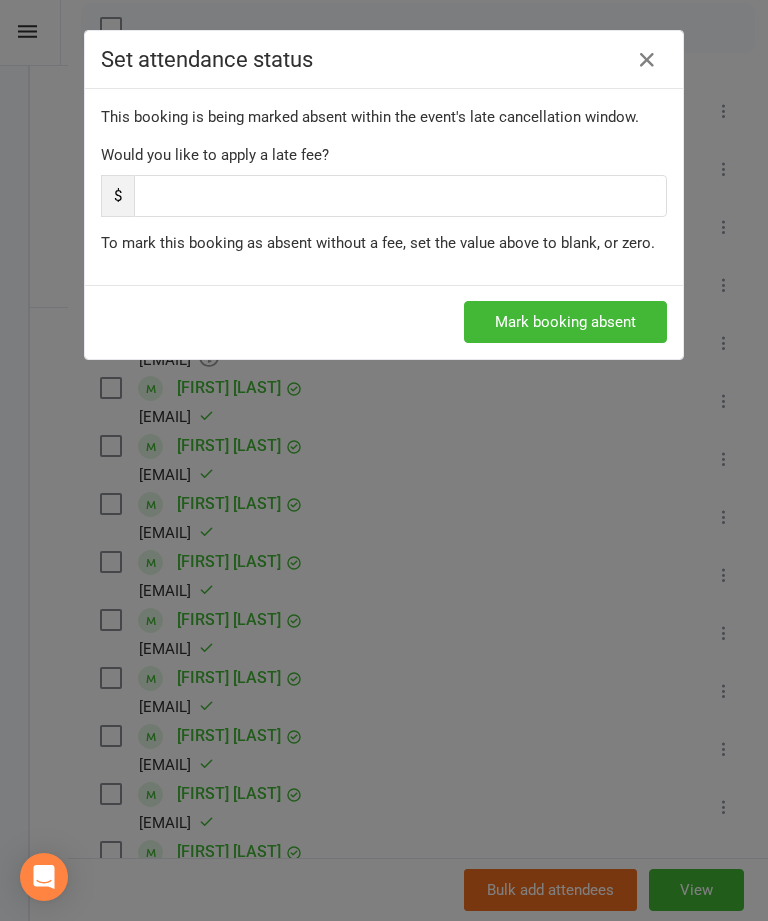 click on "Mark booking absent" at bounding box center [565, 322] 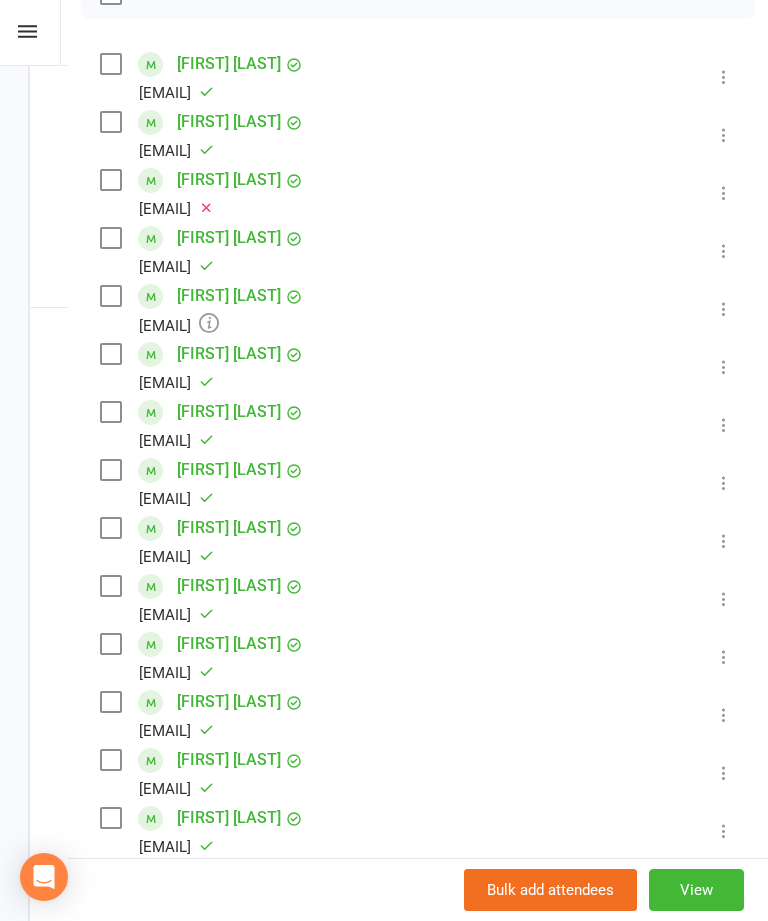 scroll, scrollTop: 413, scrollLeft: 0, axis: vertical 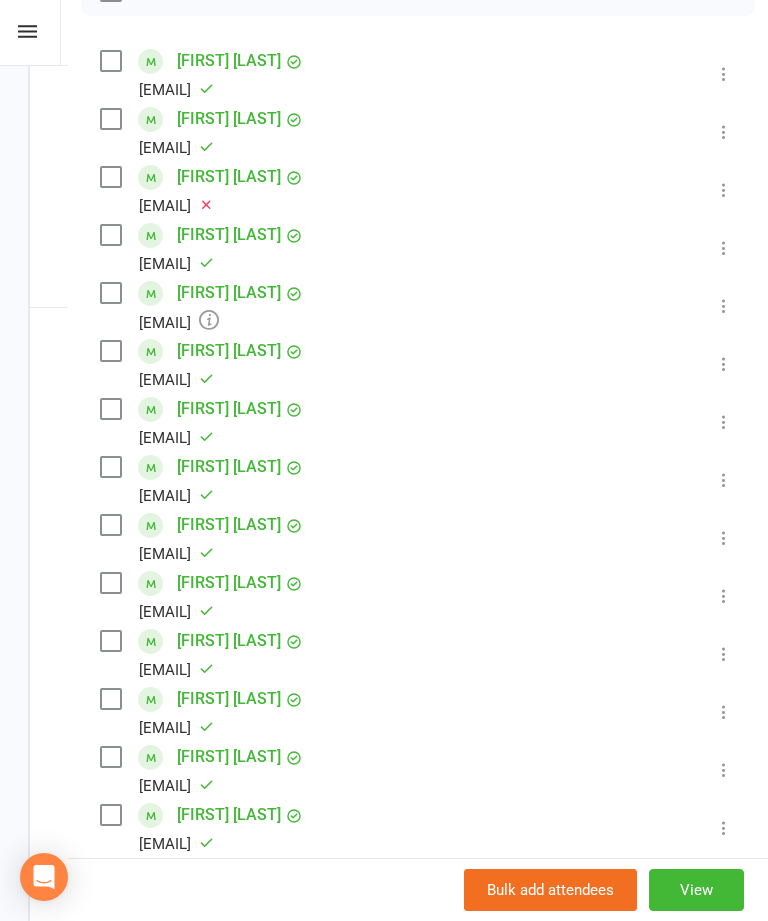 click at bounding box center (724, 306) 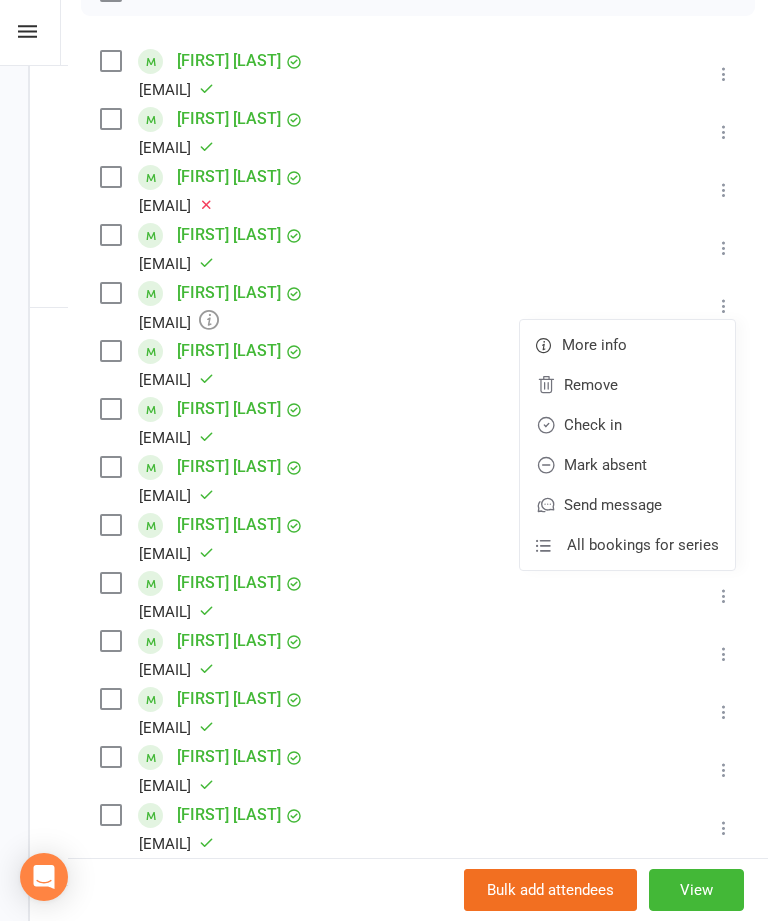 click on "Mark absent" at bounding box center (627, 465) 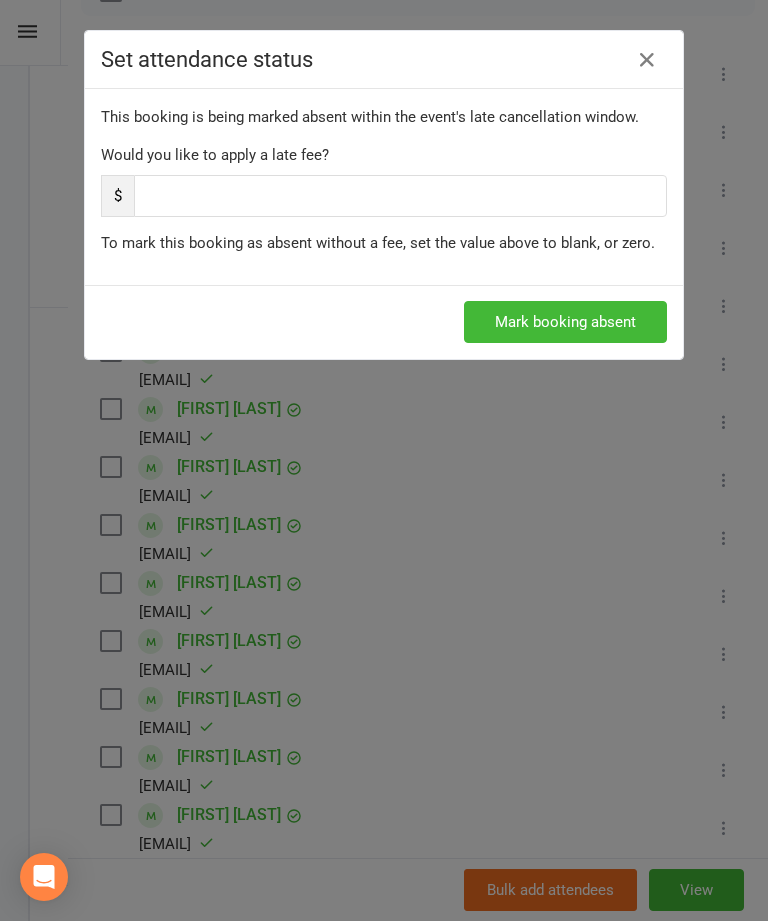 click on "Mark booking absent" at bounding box center (565, 322) 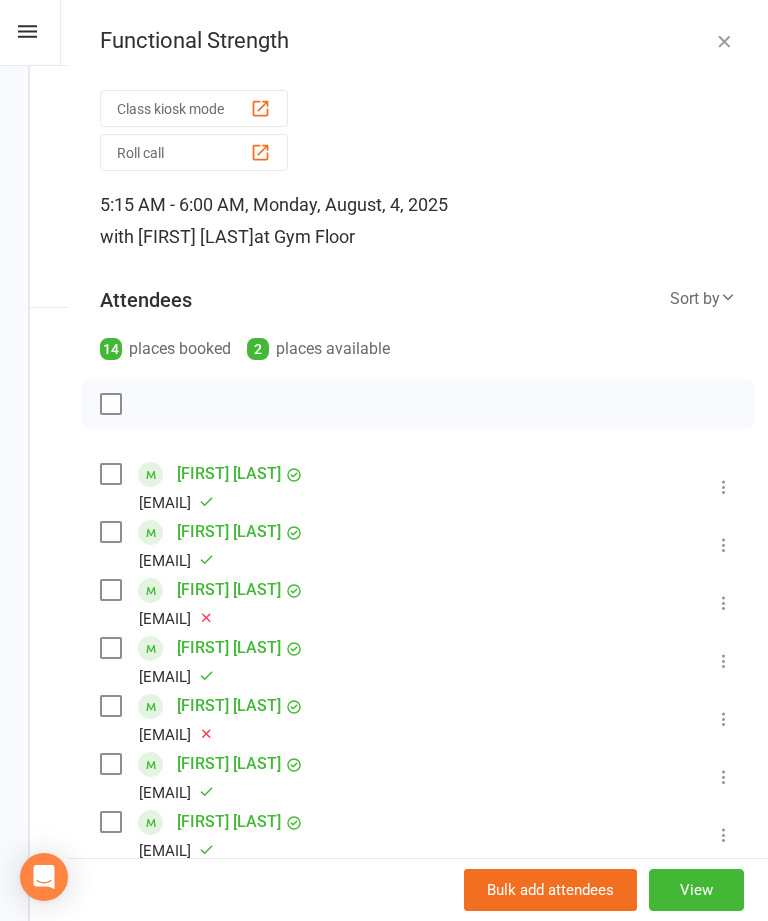 scroll, scrollTop: 0, scrollLeft: 0, axis: both 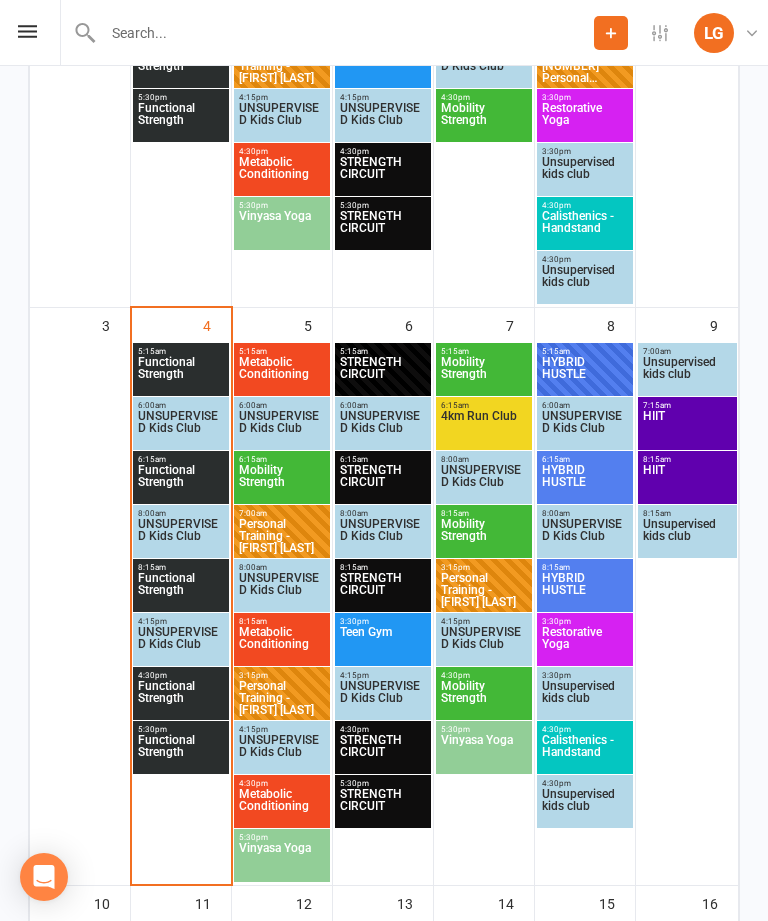 click on "Metabolic Conditioning" at bounding box center [282, 374] 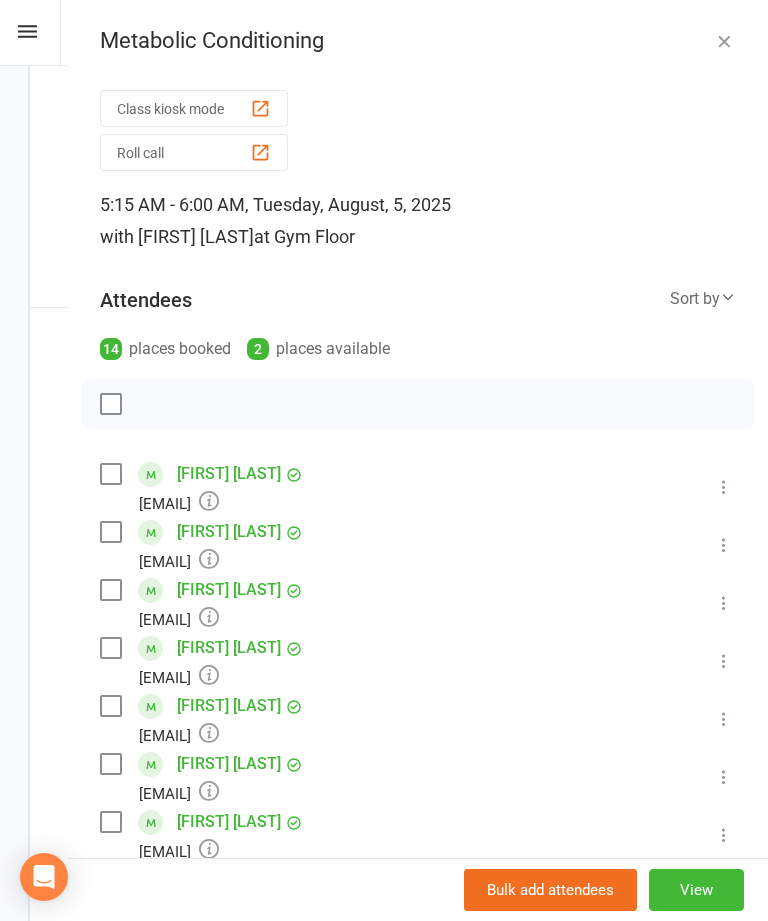 click at bounding box center [724, 41] 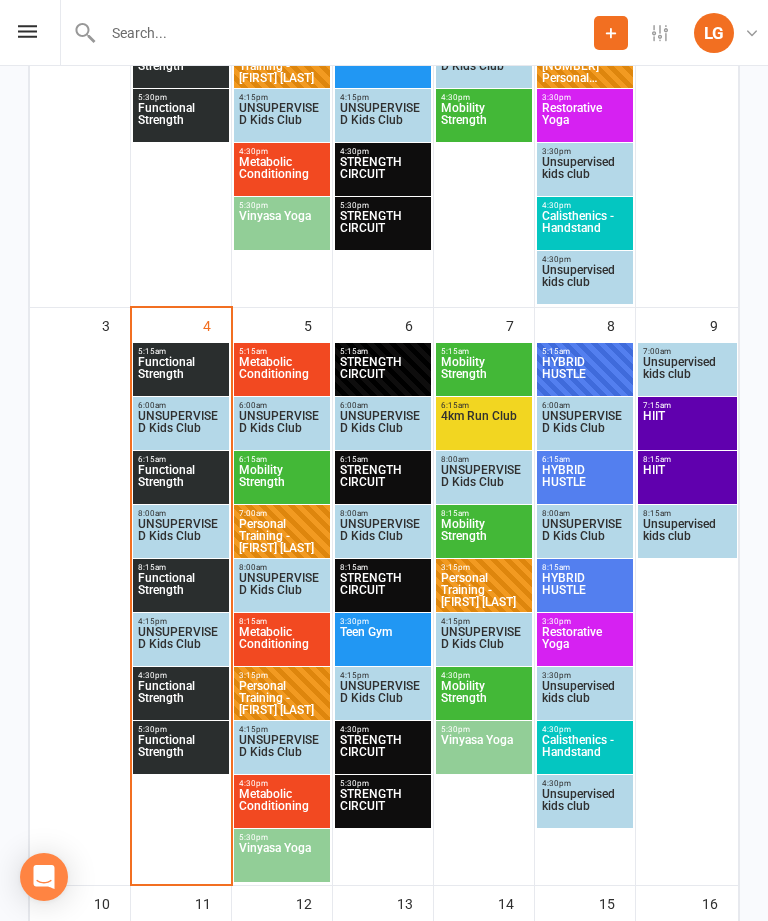 click on "STRENGTH CIRCUIT" at bounding box center (383, 374) 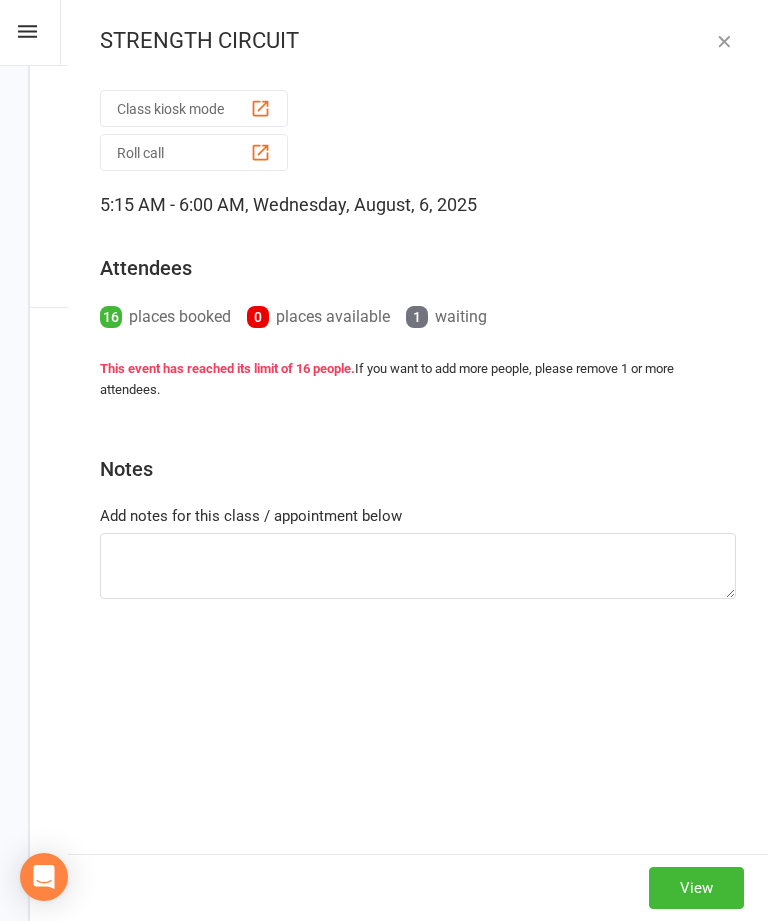 click at bounding box center [724, 41] 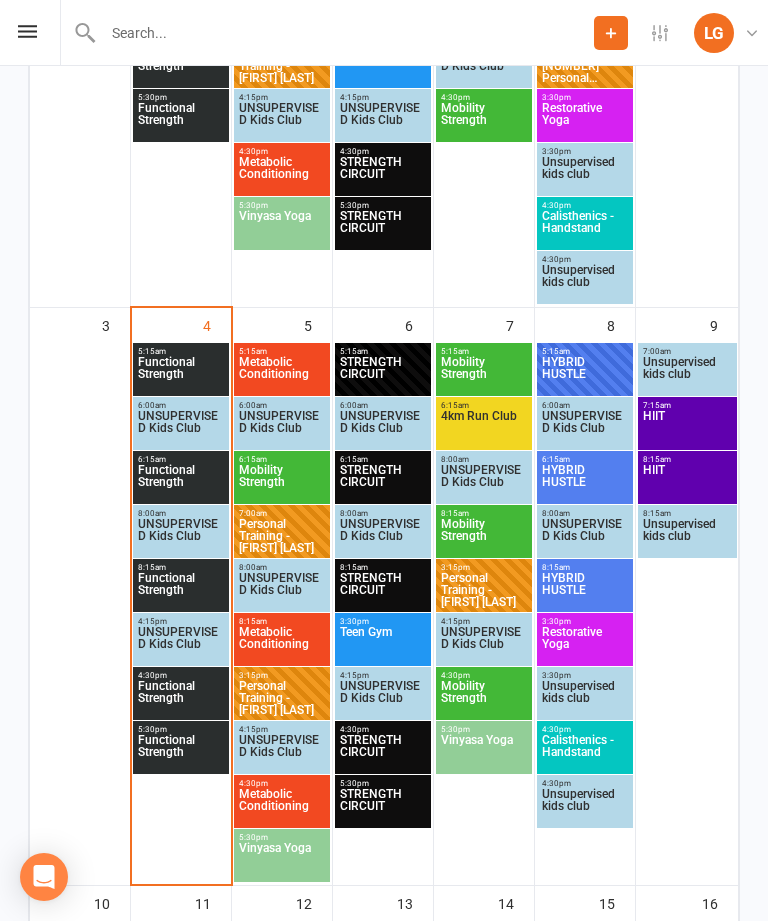 click on "HYBRID HUSTLE" at bounding box center (585, 374) 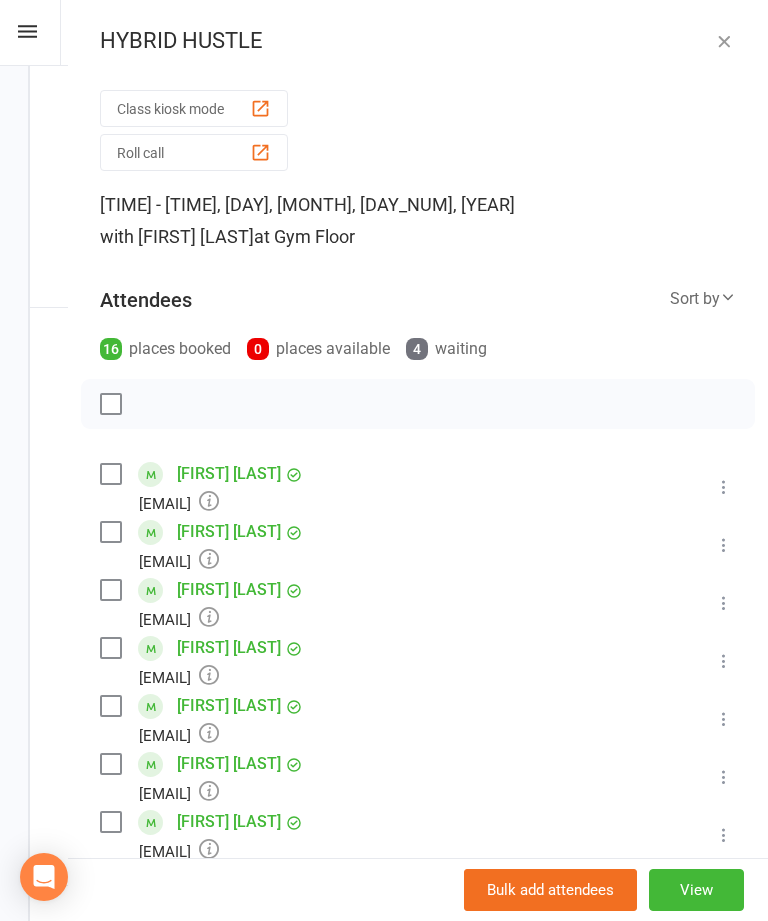 click at bounding box center (724, 41) 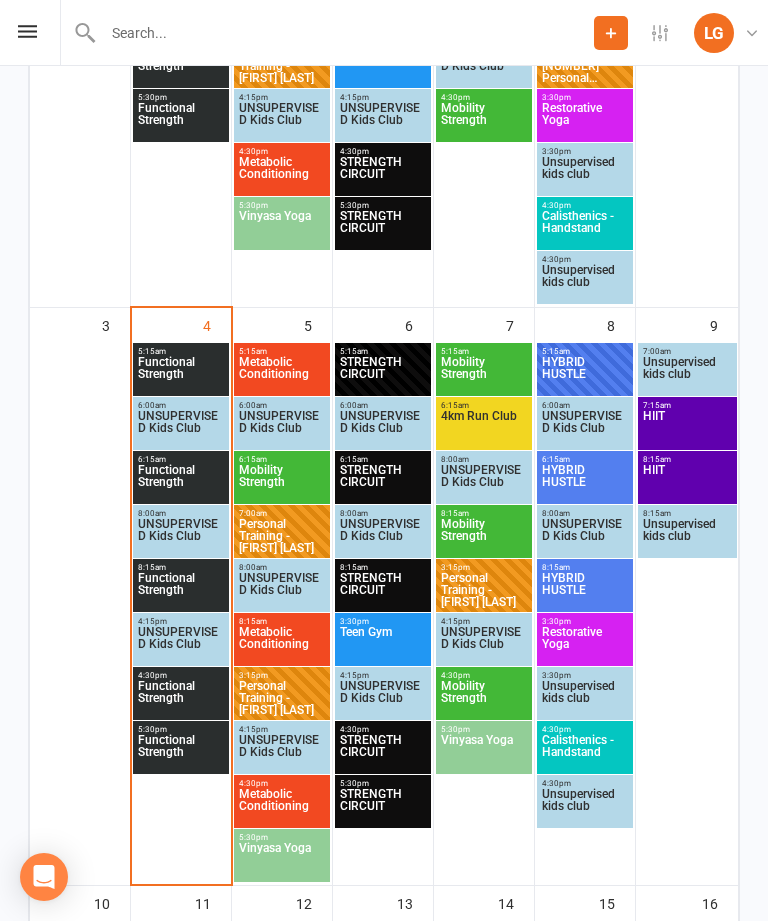 click on "Mobility Strength" at bounding box center (484, 374) 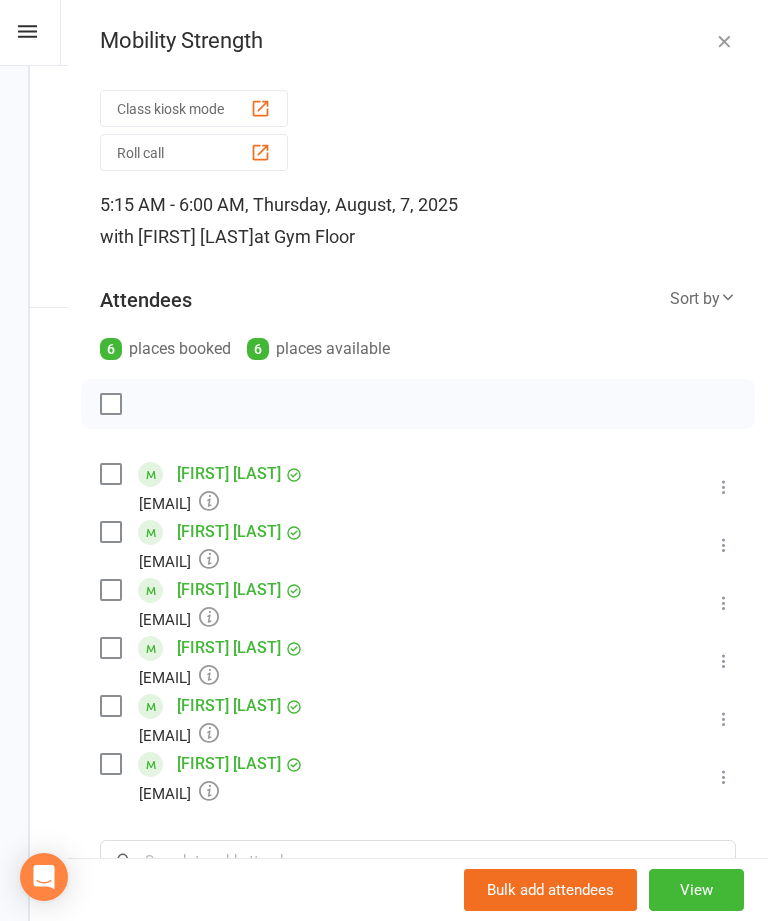 click at bounding box center [724, 41] 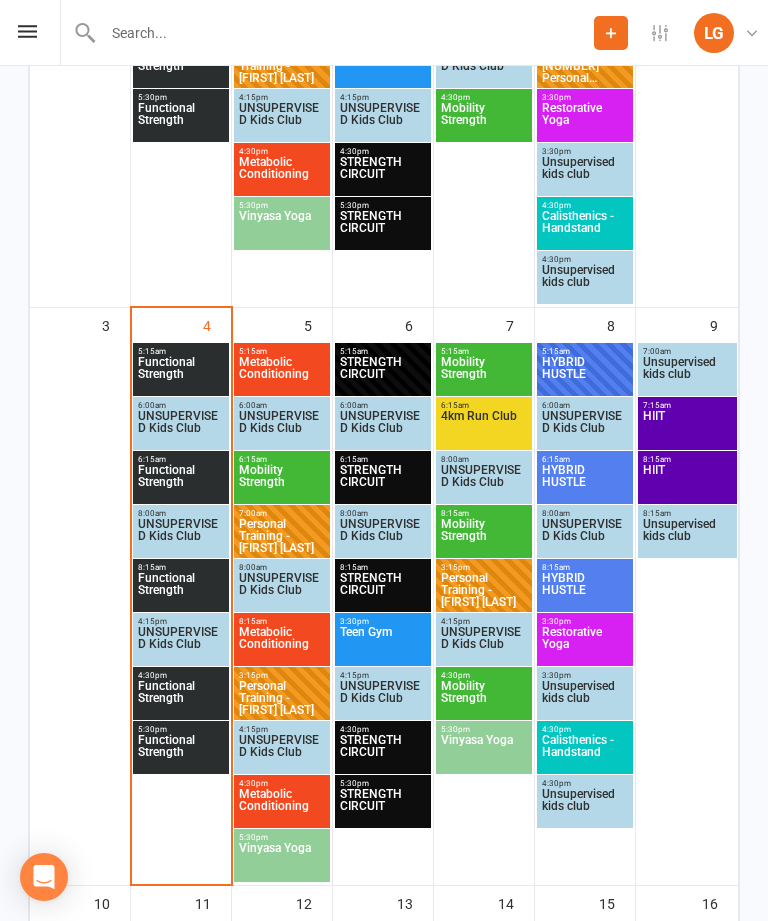 click on "4km Run Club" at bounding box center [484, 428] 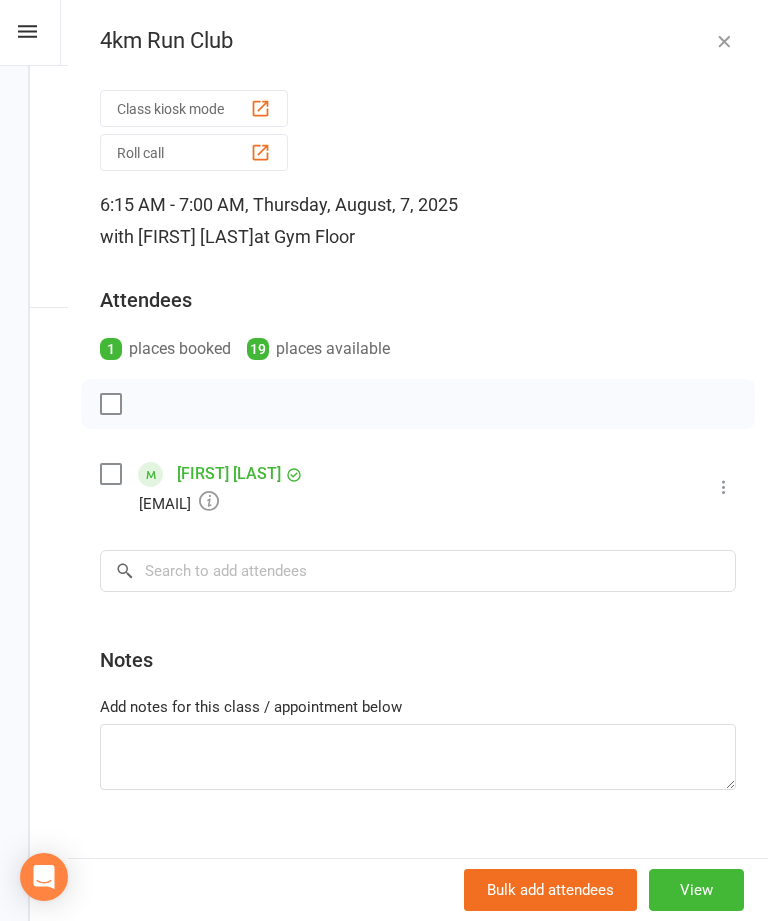 click at bounding box center (724, 41) 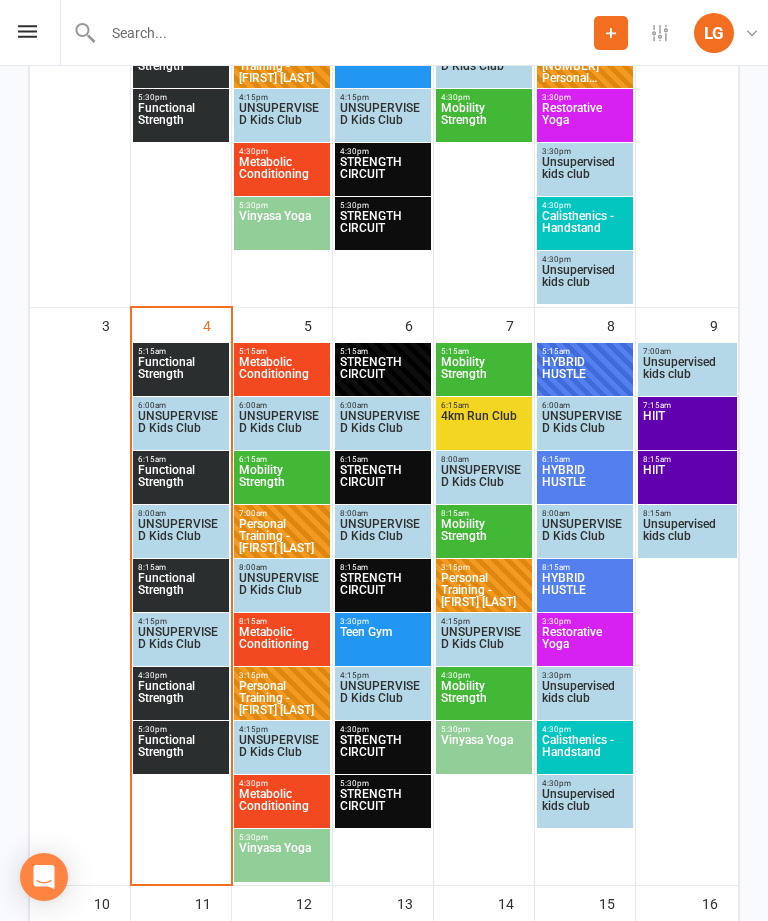 click on "Functional Strength" at bounding box center (181, 482) 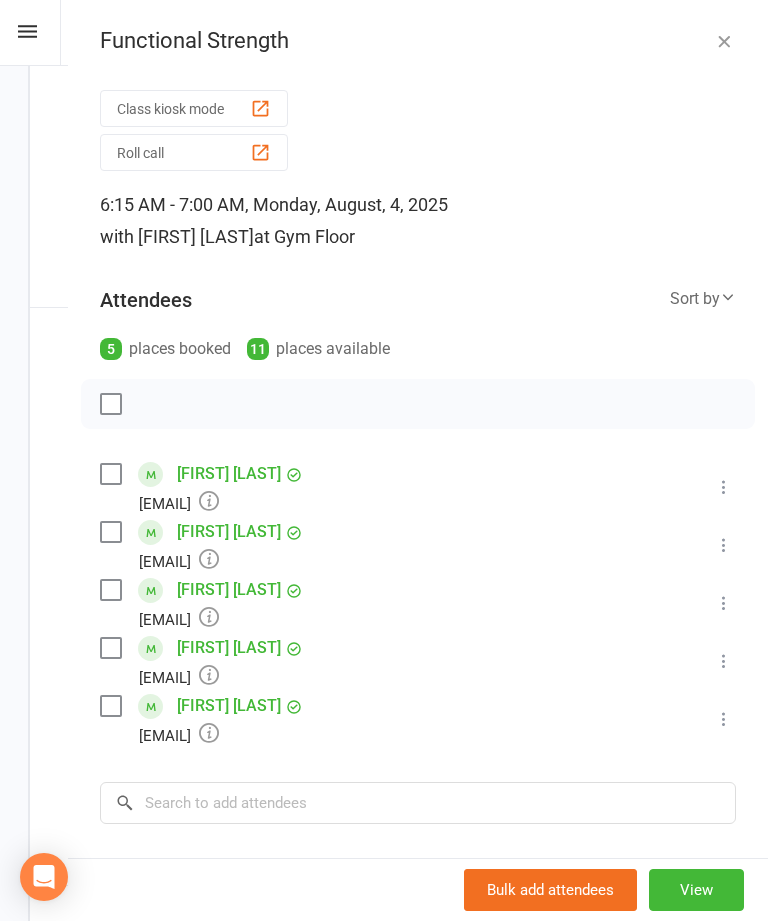 click on "Functional Strength Class kiosk mode  Roll call  [TIME] - [TIME], [DAY], [MONTH], [DAY_NUM], [YEAR] with [FIRST] [LAST]  at  Gym Floor  Attendees  5  places booked 11  places available Sort by  Last name  First name  Booking created    [FIRST] [LAST]  [EMAIL] Booked More info  Remove  Check in  Mark absent  Send message  All bookings for series    [FIRST] [LAST]  [EMAIL] Booked More info  Remove  Check in  Mark absent  Send message  All bookings for series    [FIRST] [LAST]  [EMAIL] Booked More info  Remove  Check in  Mark absent  Send message  All bookings for series    [FIRST] [LAST]  [EMAIL] Booked More info  Remove  Check in  Mark absent  Send message  All bookings for series    [FIRST] [LAST]  [EMAIL] Booked More info  Remove  Check in  Mark absent  Send message  All bookings for series  × No results
Notes  Add notes for this class / appointment below Bulk add attendees  View" at bounding box center (418, 460) 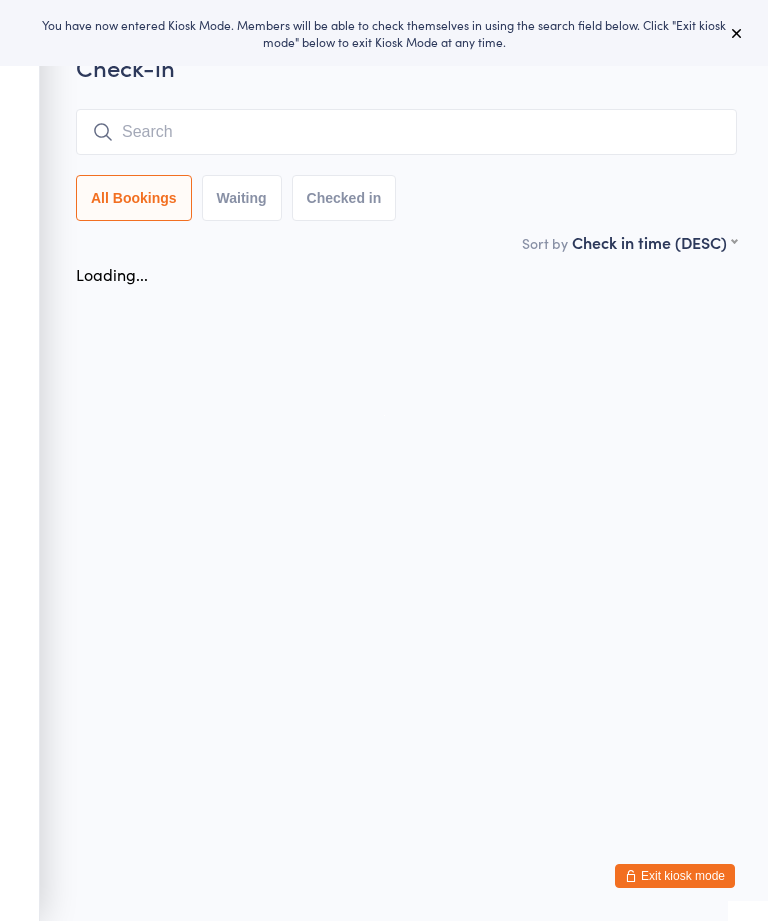 scroll, scrollTop: 0, scrollLeft: 0, axis: both 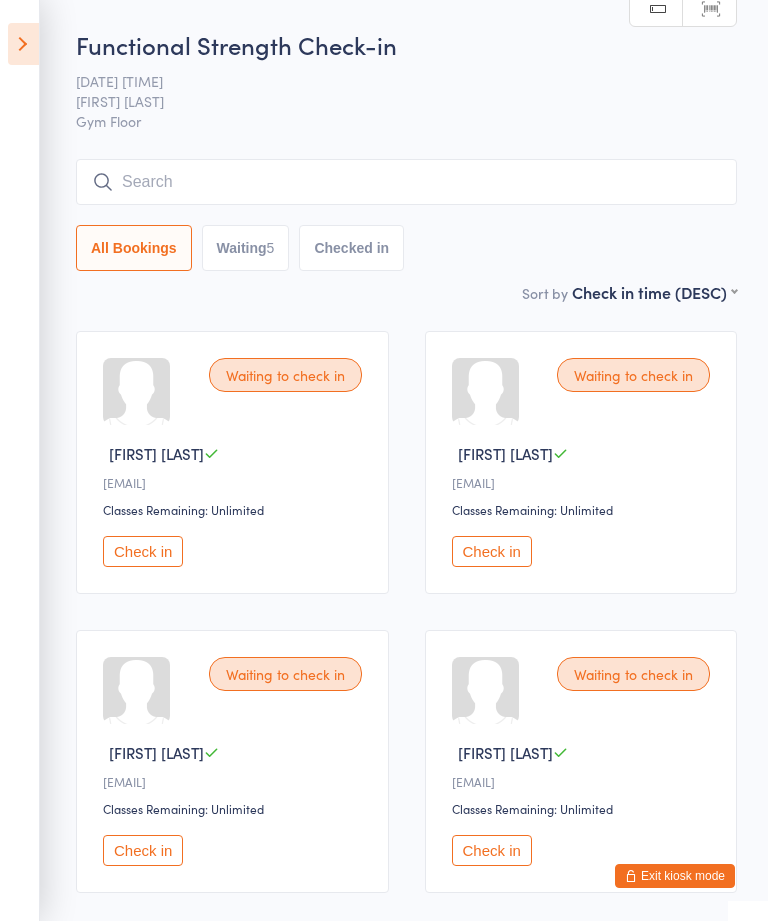 click at bounding box center (23, 44) 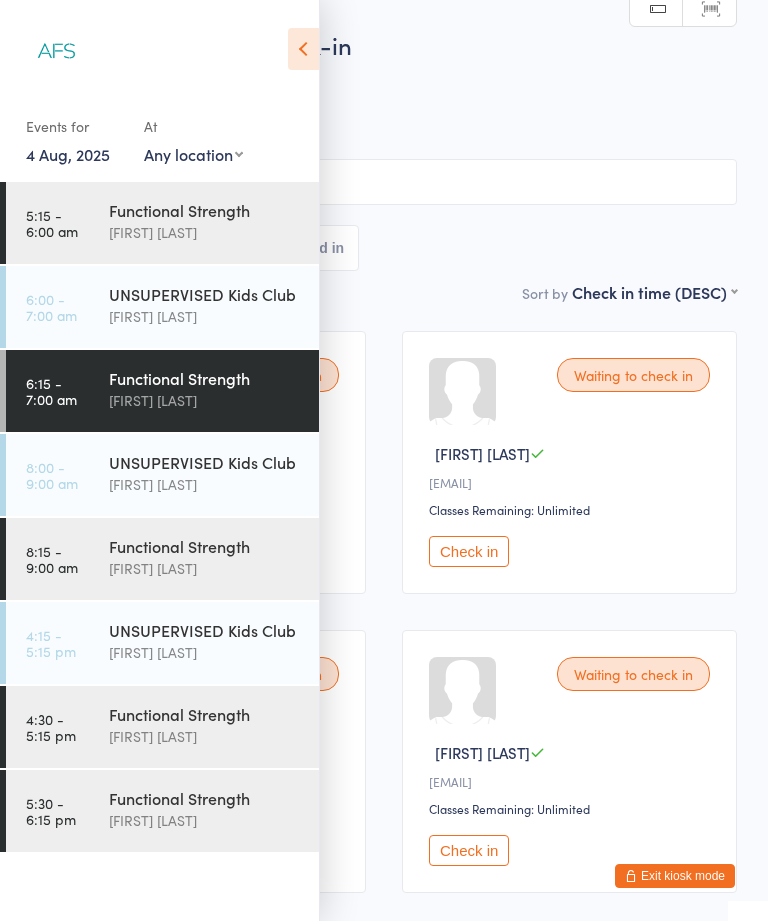 click on "[FIRST] [LAST]" at bounding box center [205, 232] 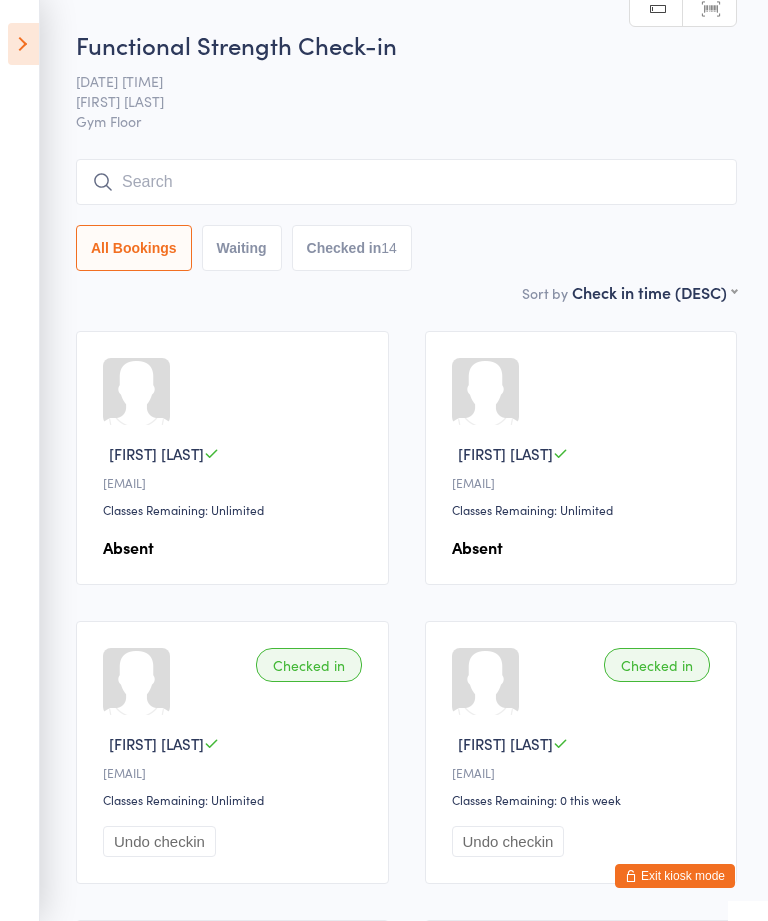 click at bounding box center (23, 44) 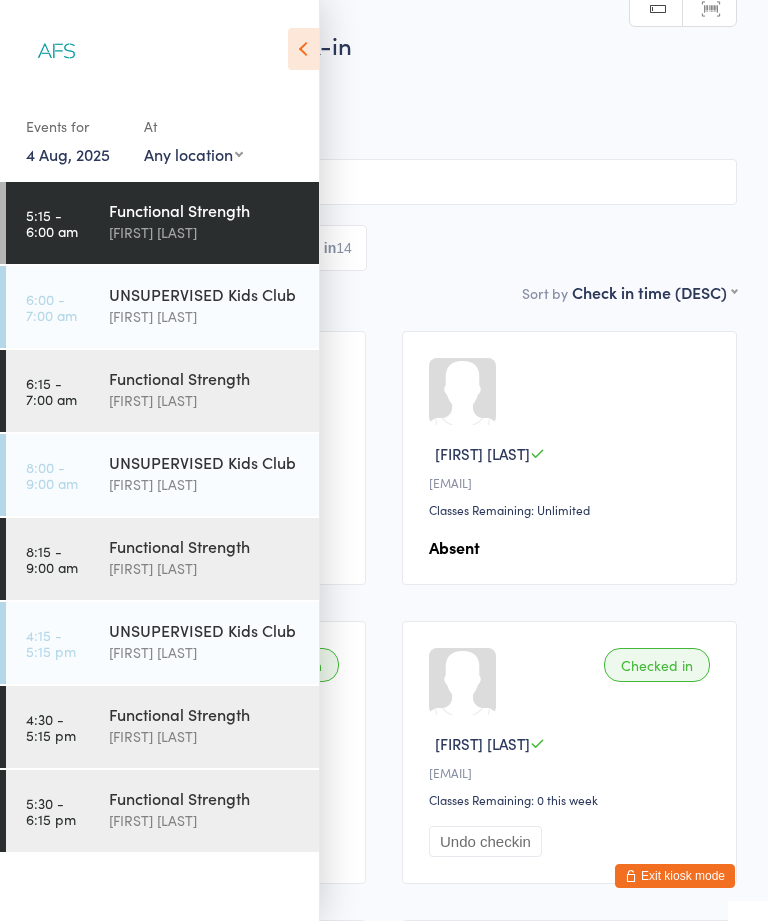 click on "[FIRST] [LAST]" at bounding box center [205, 400] 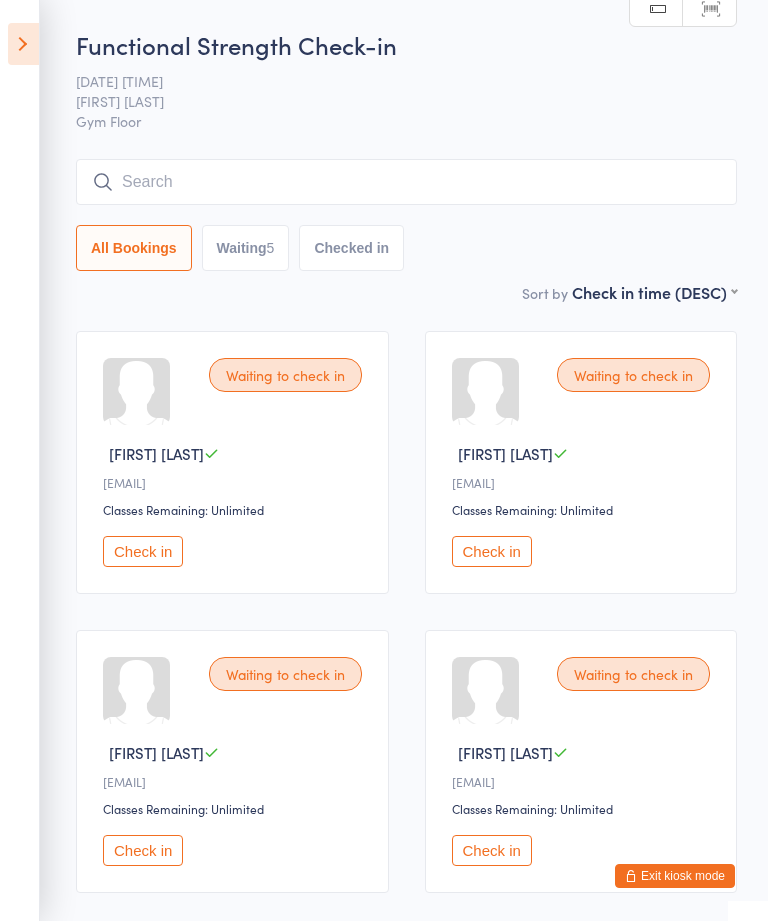 click on "Check in" at bounding box center (143, 551) 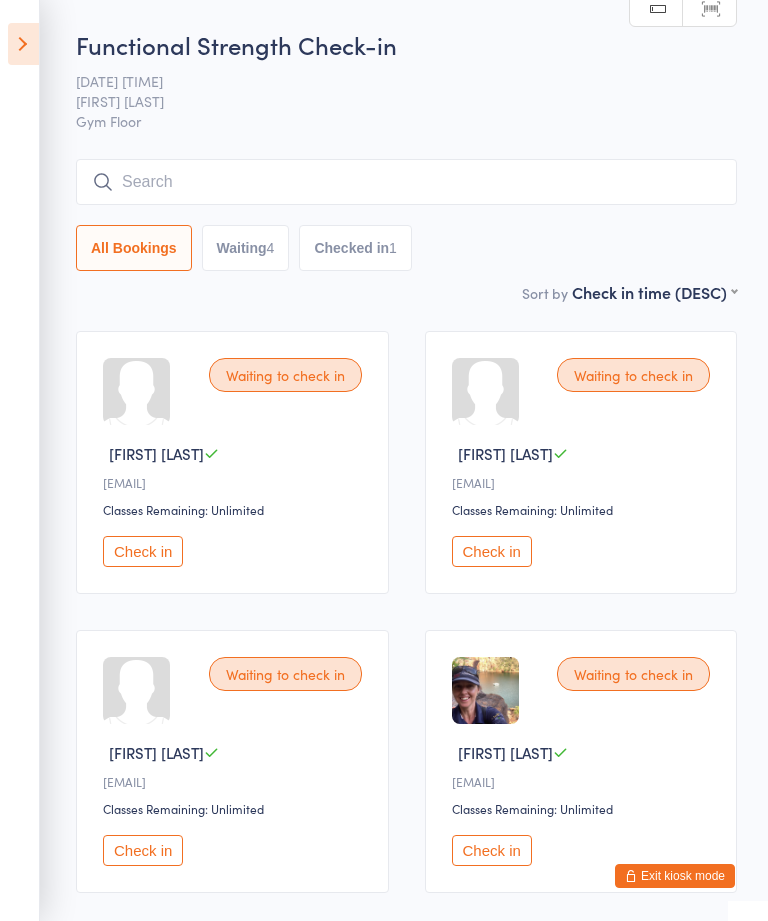 click on "Check in" at bounding box center (492, 850) 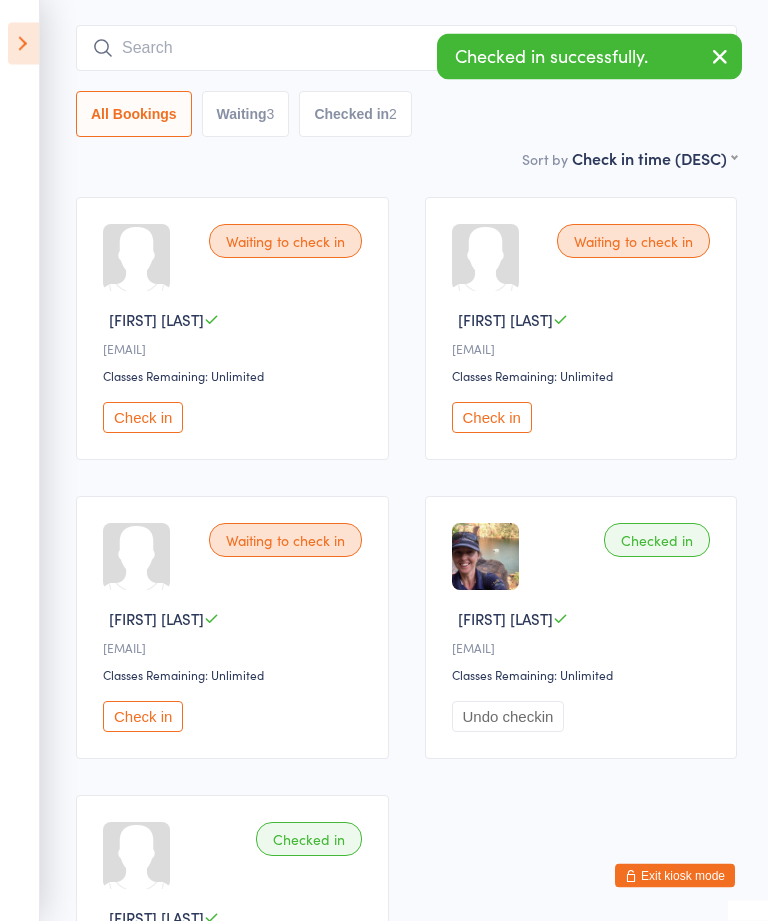 scroll, scrollTop: 133, scrollLeft: 0, axis: vertical 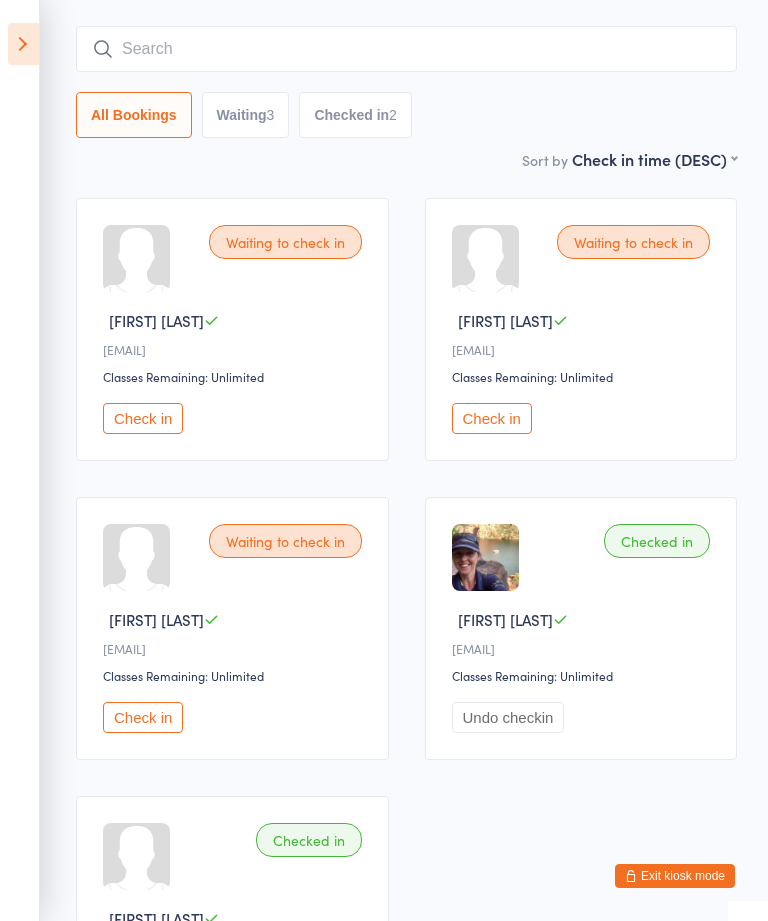 click on "Check in" at bounding box center [492, 418] 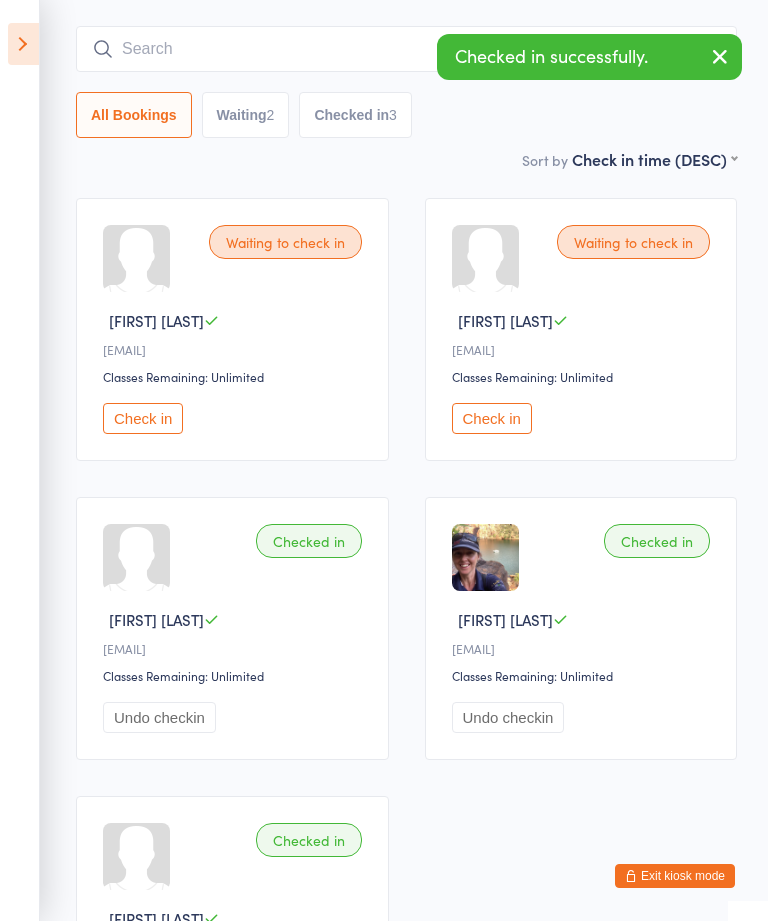 click on "Check in" at bounding box center [143, 418] 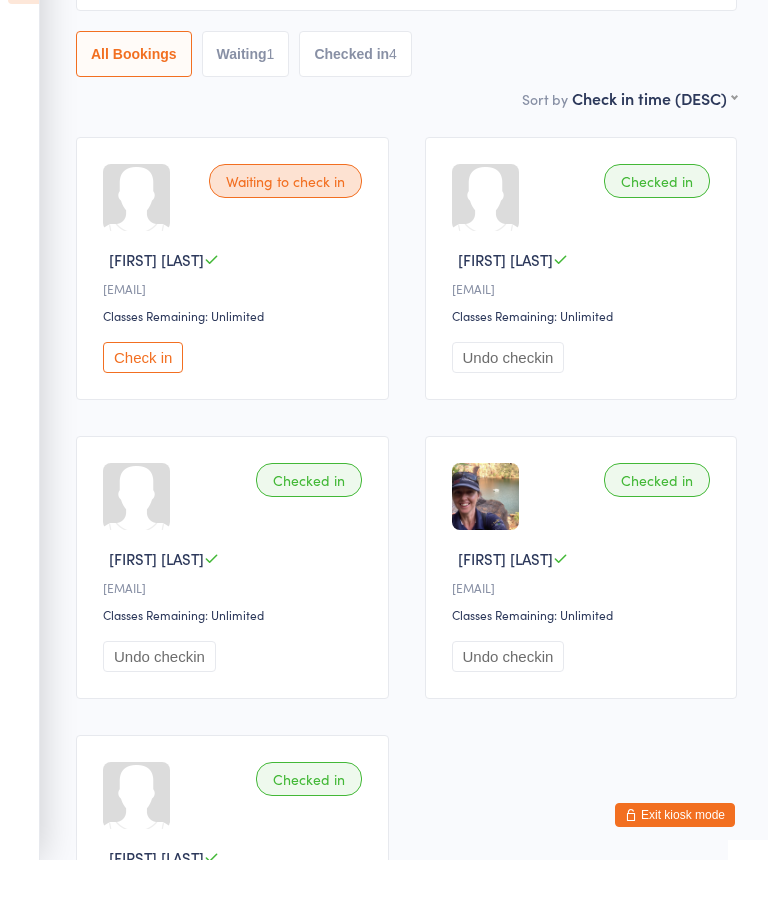 scroll, scrollTop: 197, scrollLeft: 0, axis: vertical 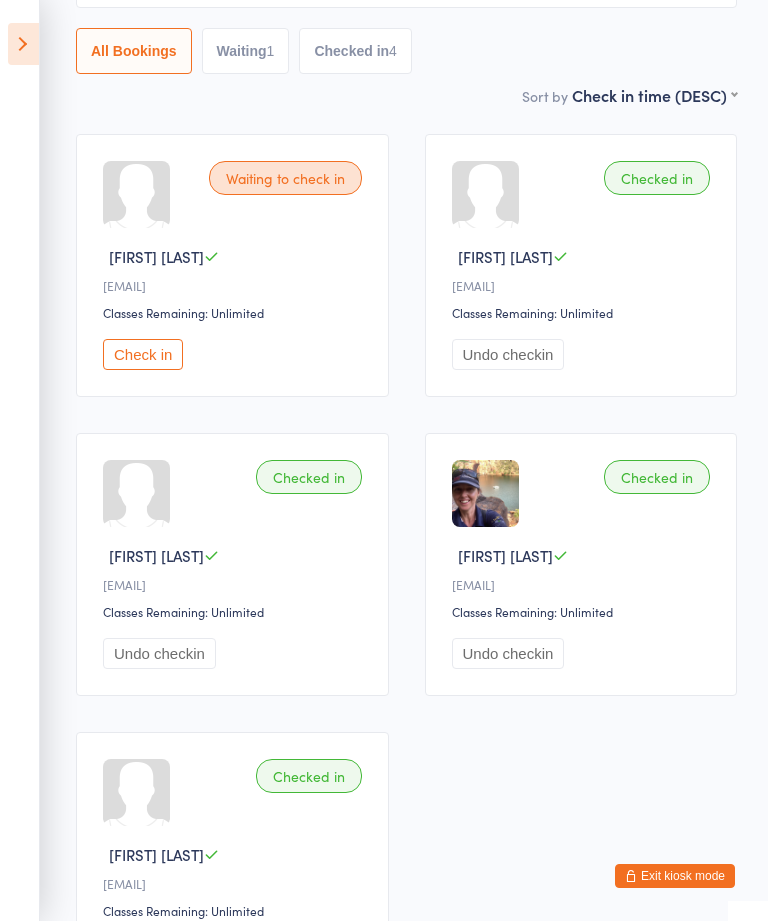 click on "Check in" at bounding box center [143, 354] 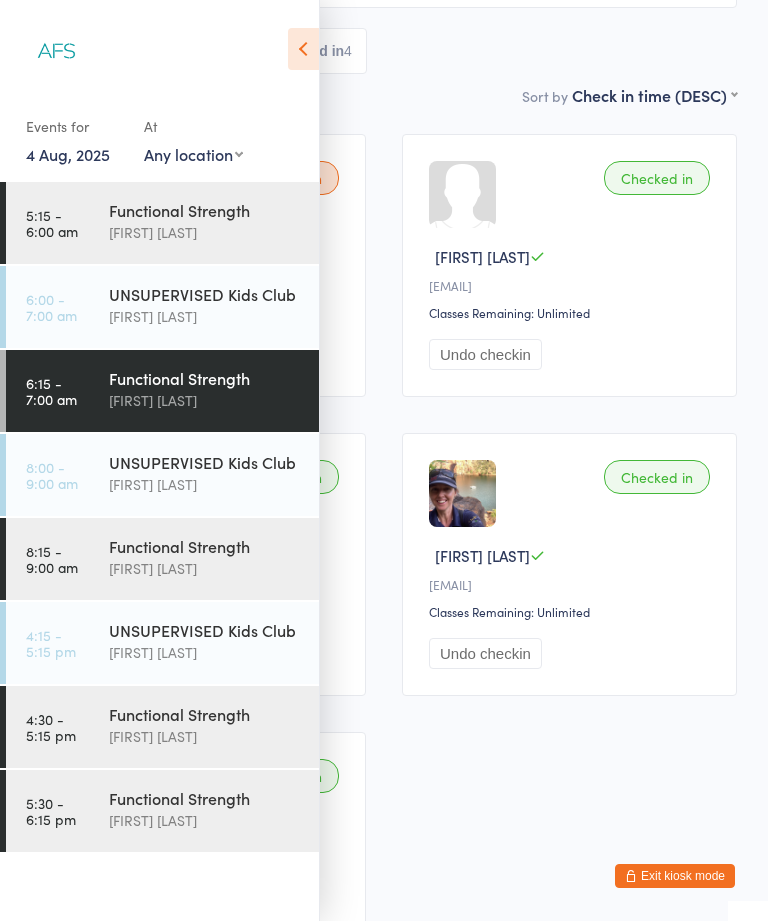 click on "Functional Strength" at bounding box center (205, 546) 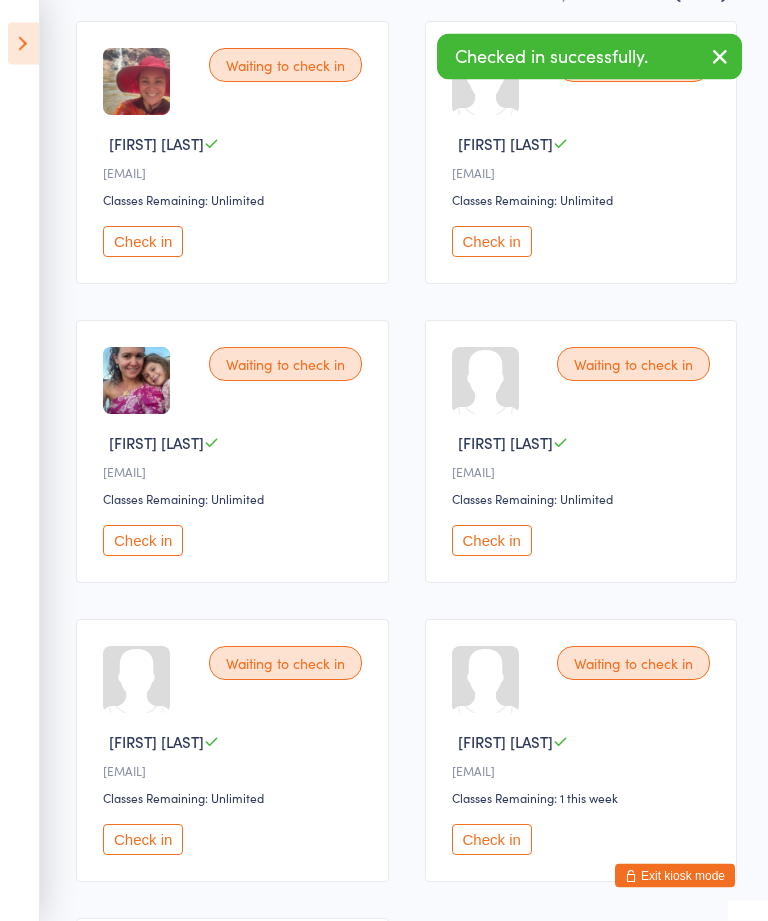 scroll, scrollTop: 0, scrollLeft: 0, axis: both 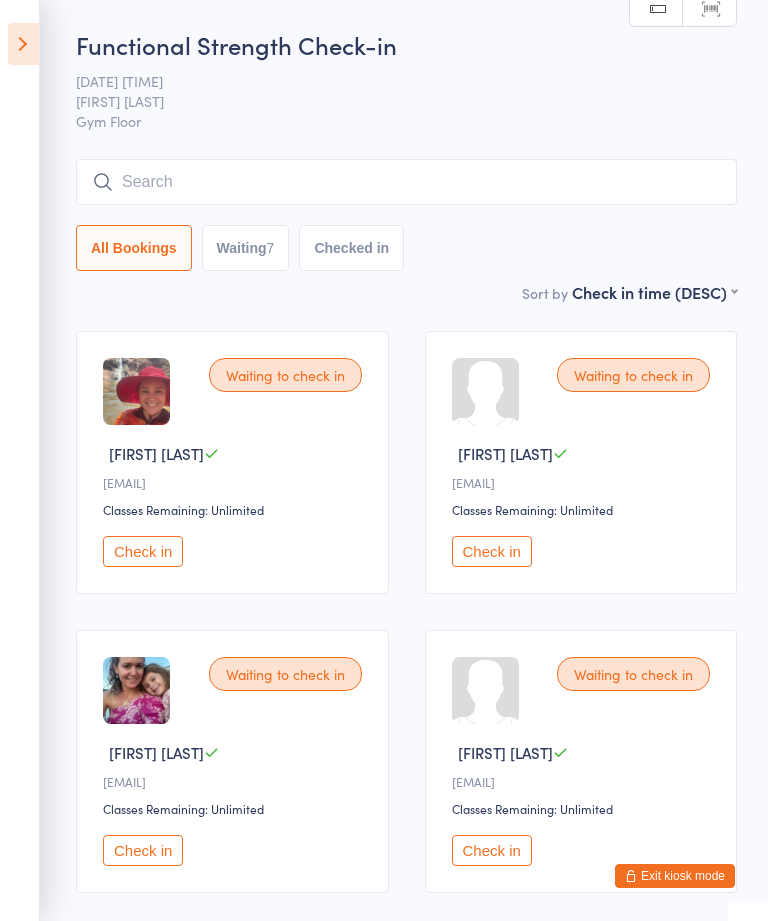 click on "Events for [DATE], [YEAR] [DATE], [YEAR]
[MONTH] [YEAR]
Sun Mon Tue Wed Thu Fri Sat
31
27
28
29
30
31
01
02
32
03
04
05
06
07
08
09
33
10
11
12
13
14
15
16
34
17
18
19
20
21
22
23
35
24
25
26
27
28
29
30" at bounding box center (20, 460) 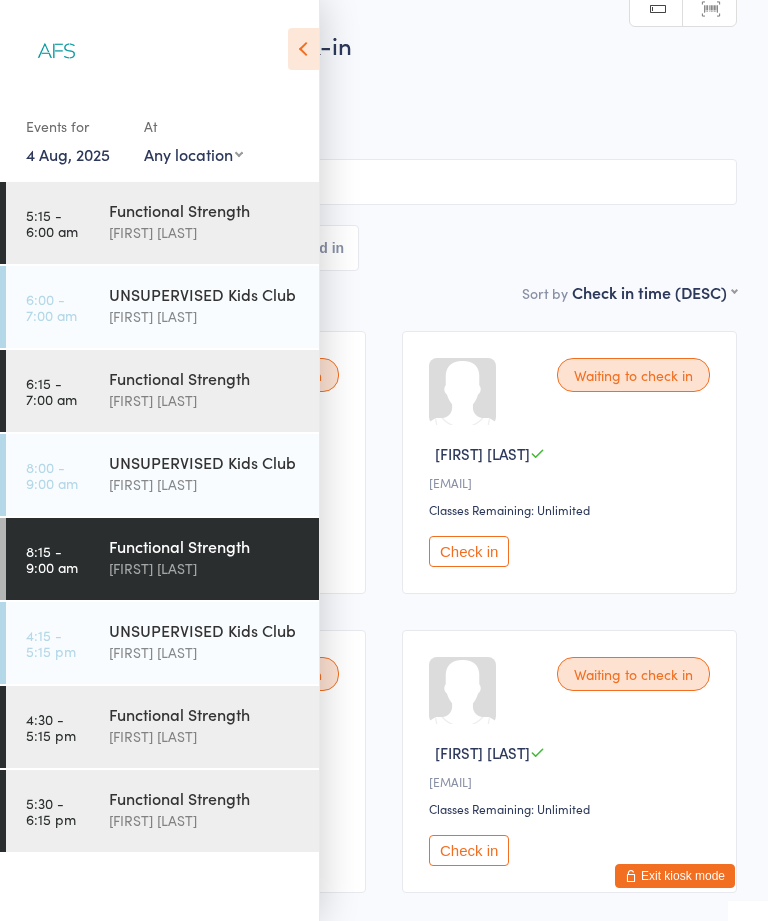 click on "[FIRST] [LAST]" at bounding box center [205, 736] 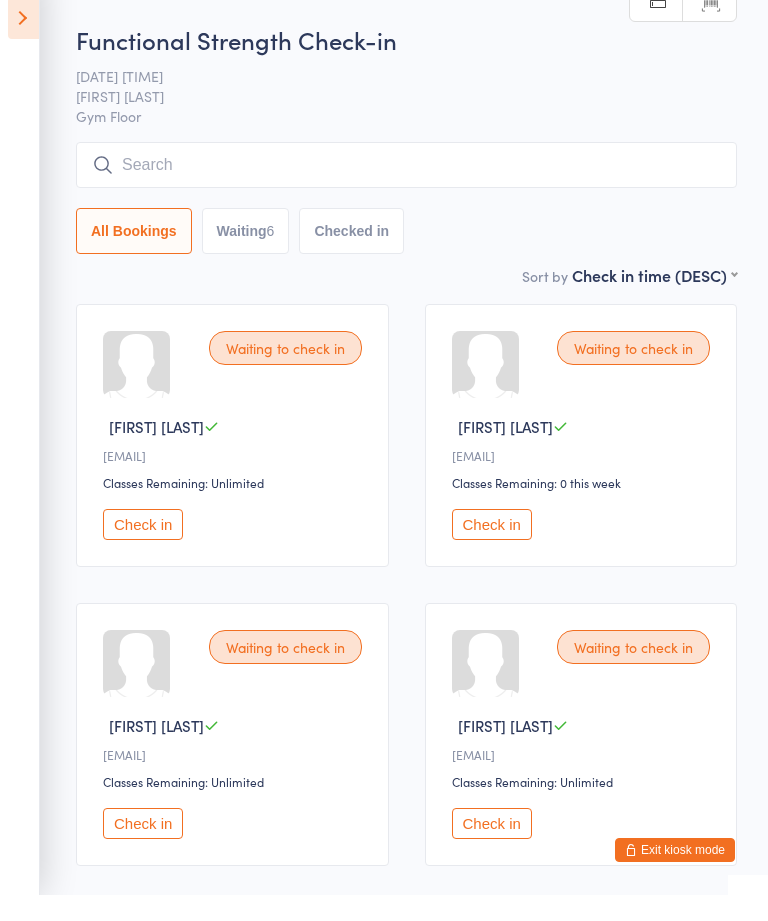 scroll, scrollTop: 30, scrollLeft: 0, axis: vertical 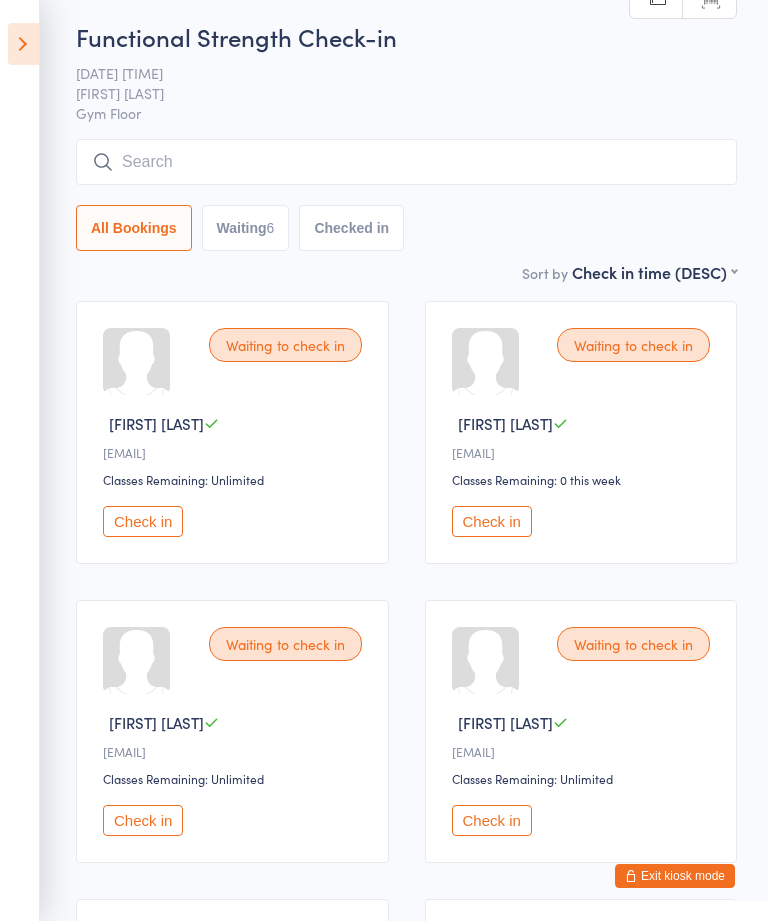 click at bounding box center (23, 44) 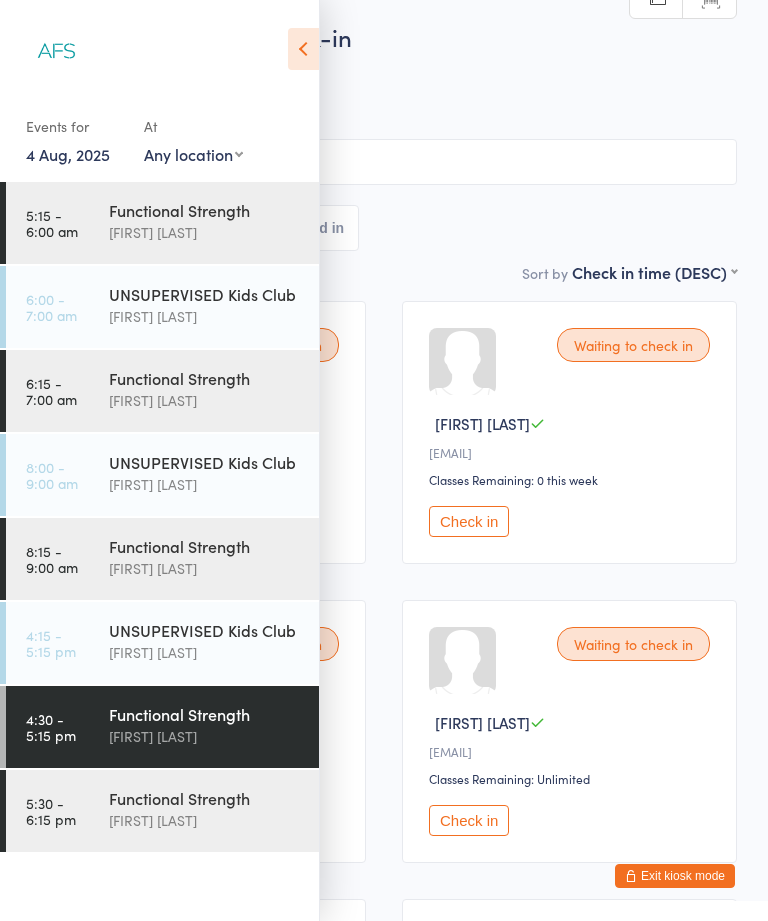 click on "Functional Strength [FIRST] [LAST]" at bounding box center (214, 809) 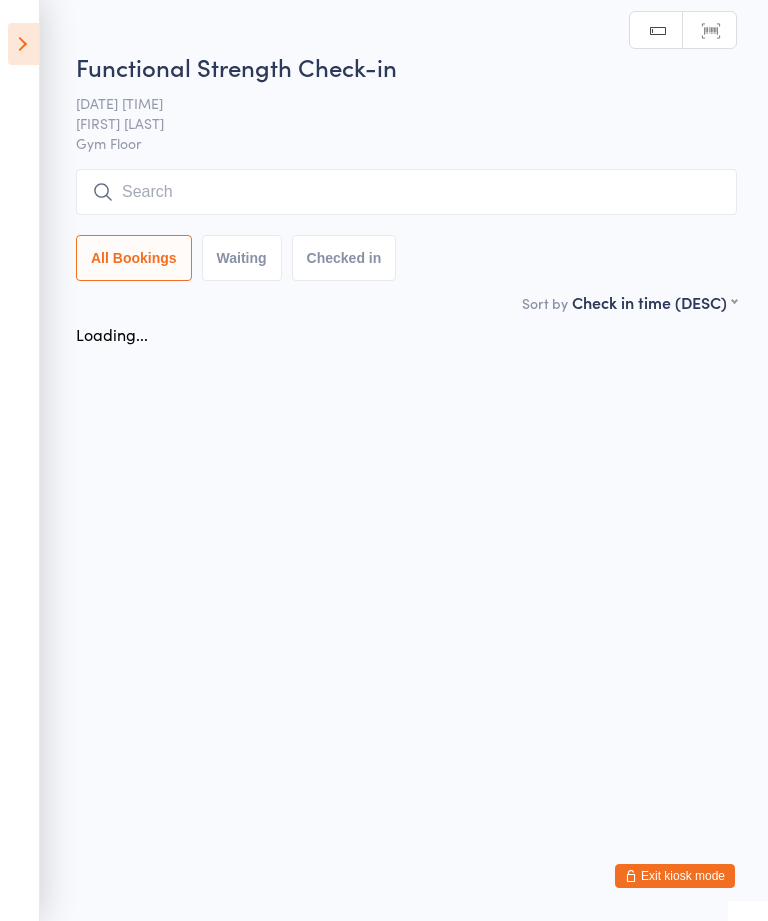 scroll, scrollTop: 0, scrollLeft: 0, axis: both 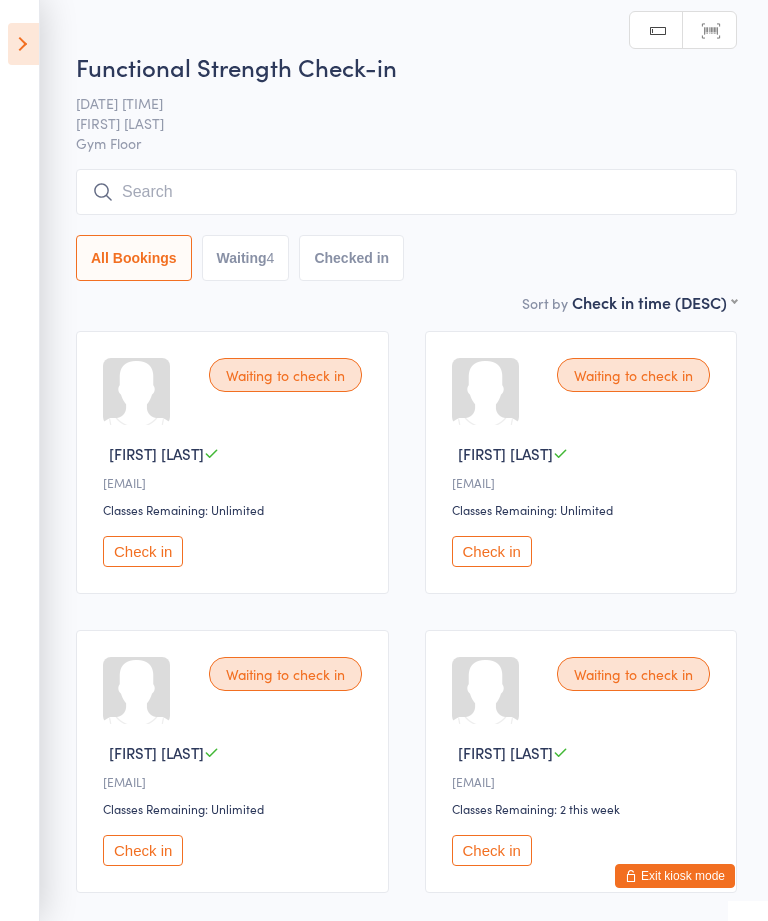 click on "Exit kiosk mode" at bounding box center (675, 876) 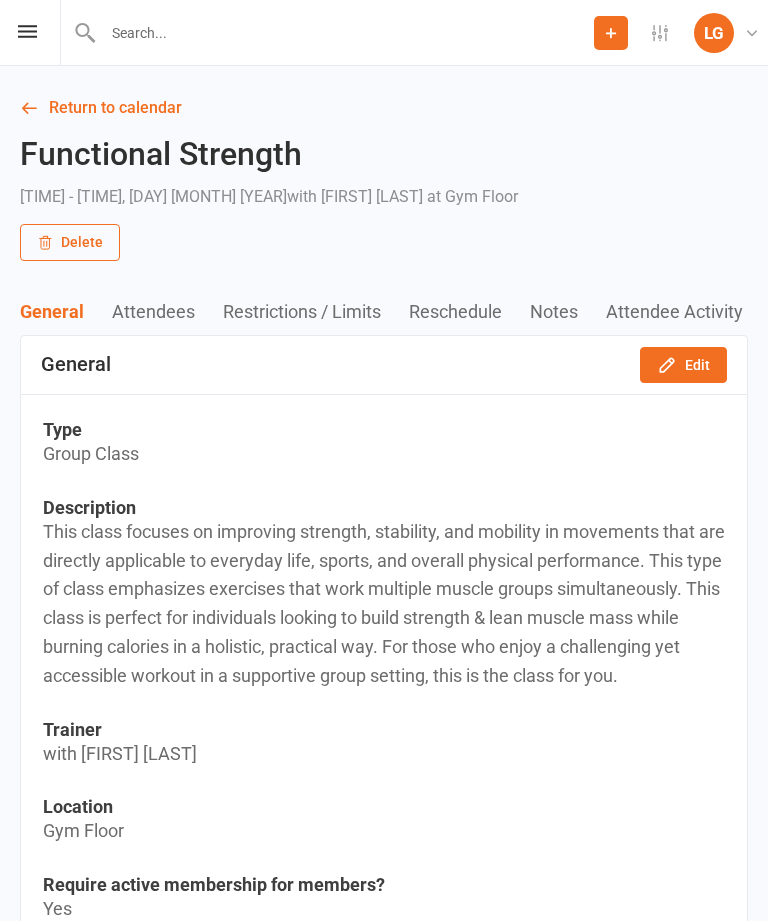 scroll, scrollTop: 0, scrollLeft: 0, axis: both 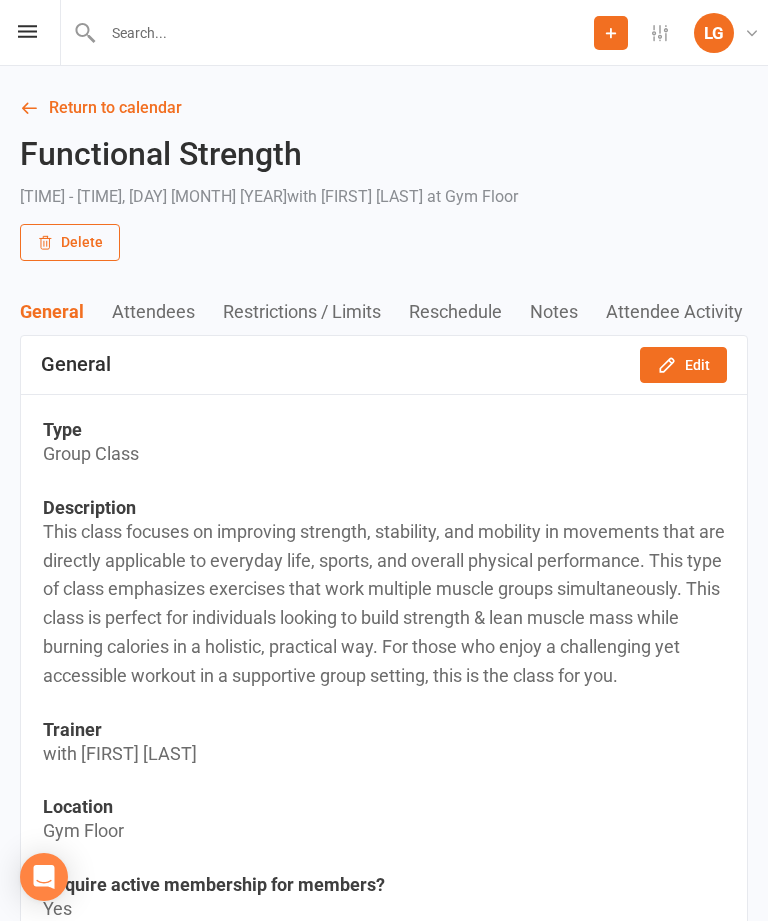click on "Prospect
Member
Non-attending contact
Class / event
Appointment
Task
Membership plan
Bulk message
Add
Settings Membership Plans Event Templates Appointment Types Mobile App  Website Image Library Customize Contacts Bulk Imports Access Control Users Account Profile Clubworx API LG Lisa Gibson Align Fitness Studio My profile My subscription Help Terms & conditions  Privacy policy  Sign out" at bounding box center (384, 33) 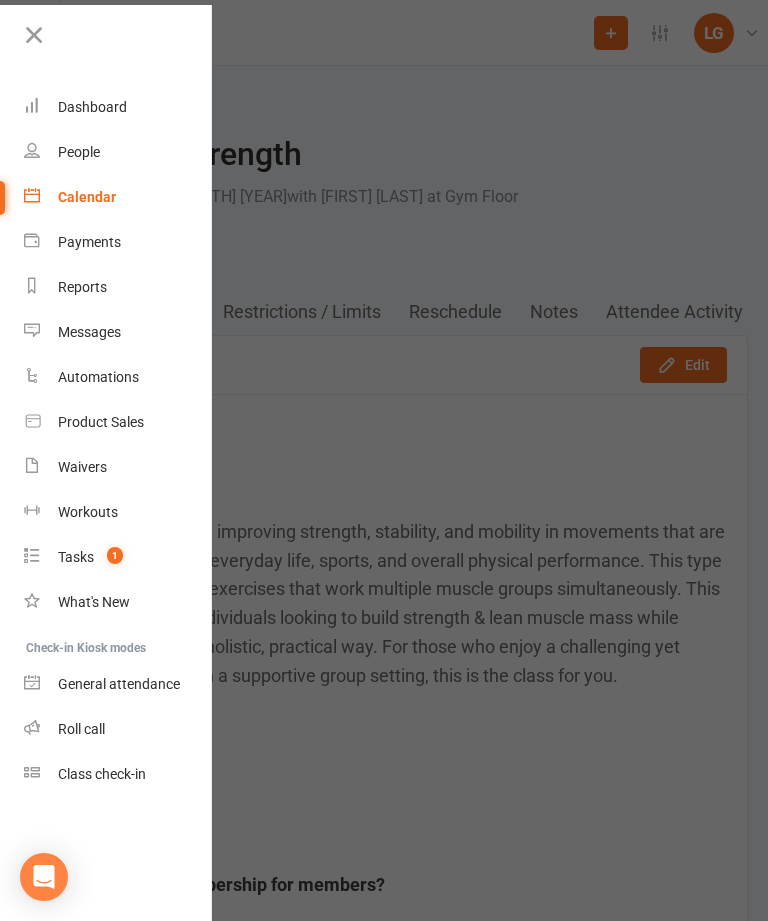 click on "Dashboard" at bounding box center [118, 107] 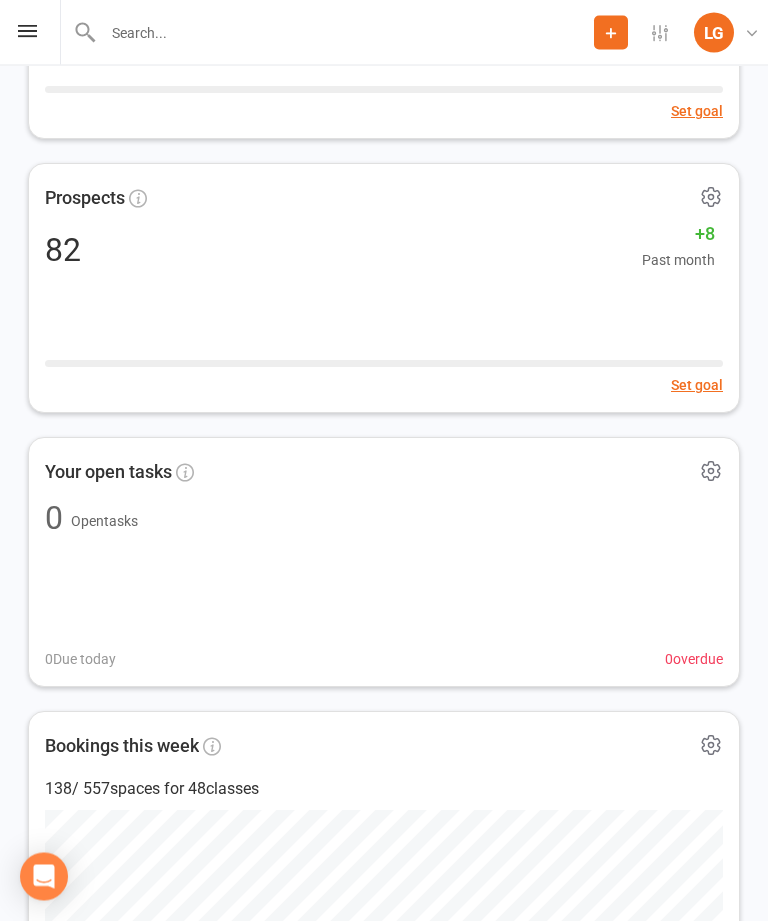 scroll, scrollTop: 415, scrollLeft: 0, axis: vertical 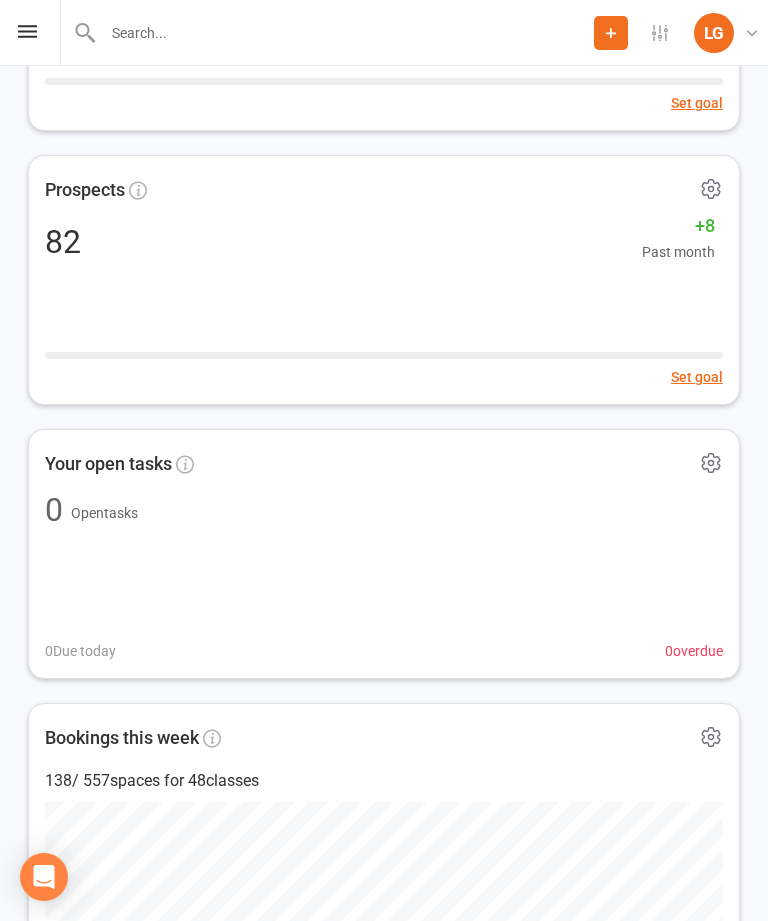click on "82 +8 Past month" at bounding box center [384, 241] 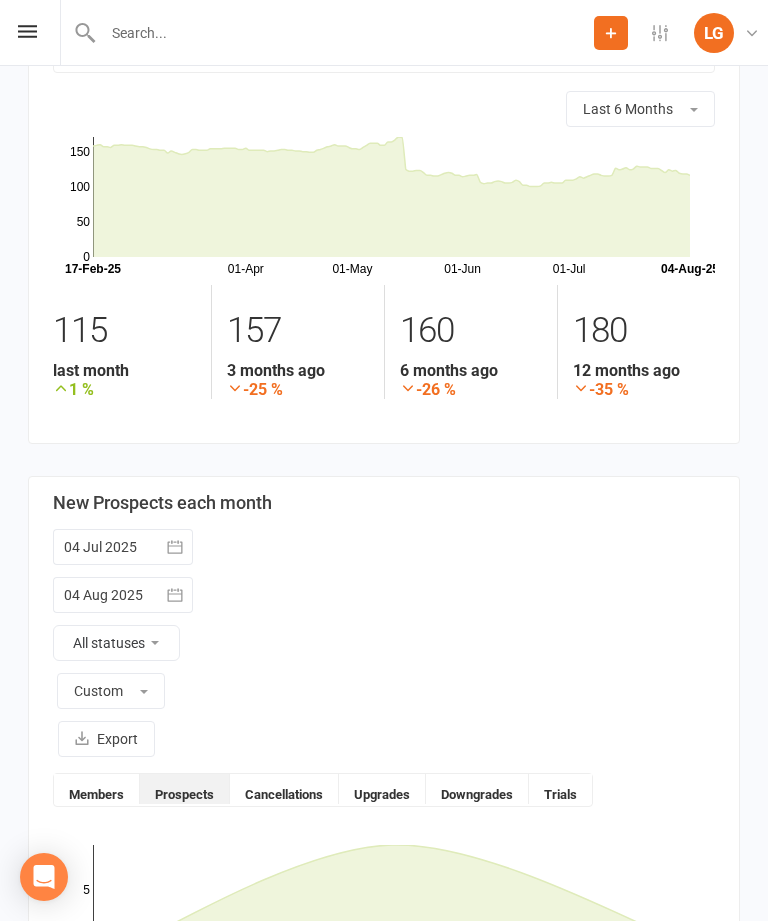 scroll, scrollTop: 0, scrollLeft: 0, axis: both 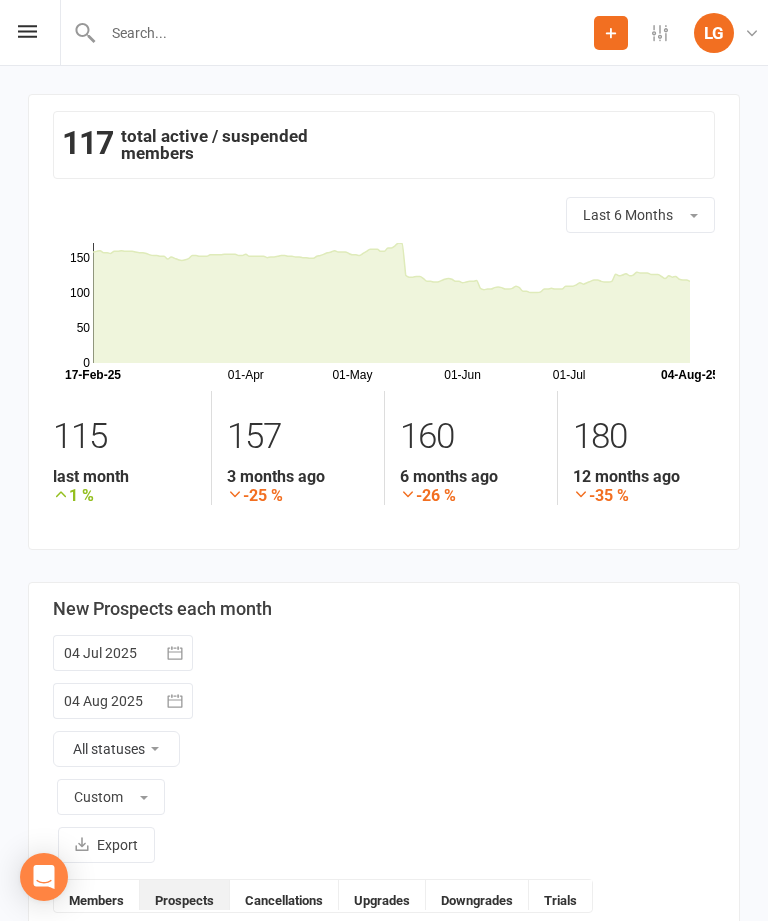 click on "Prospect
Member
Non-attending contact
Class / event
Appointment
Task
Membership plan
Bulk message
Add
Settings Membership Plans Event Templates Appointment Types Mobile App  Website Image Library Customize Contacts Bulk Imports Access Control Users Account Profile Clubworx API LG Lisa Gibson Align Fitness Studio My profile My subscription Help Terms & conditions  Privacy policy  Sign out" at bounding box center [384, 33] 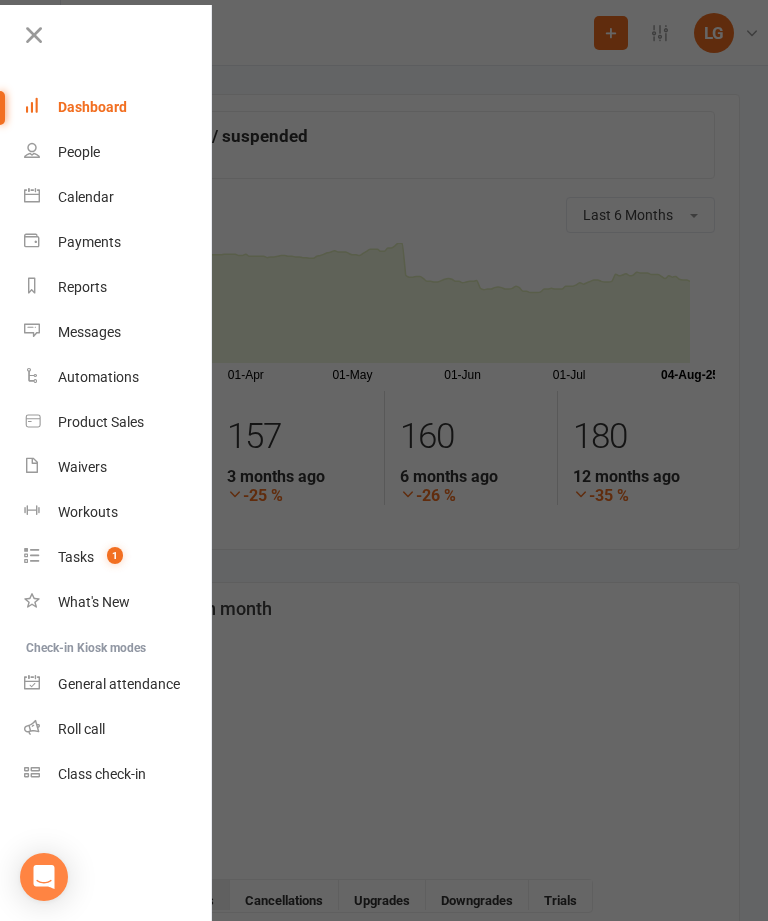 click on "Calendar" at bounding box center [118, 197] 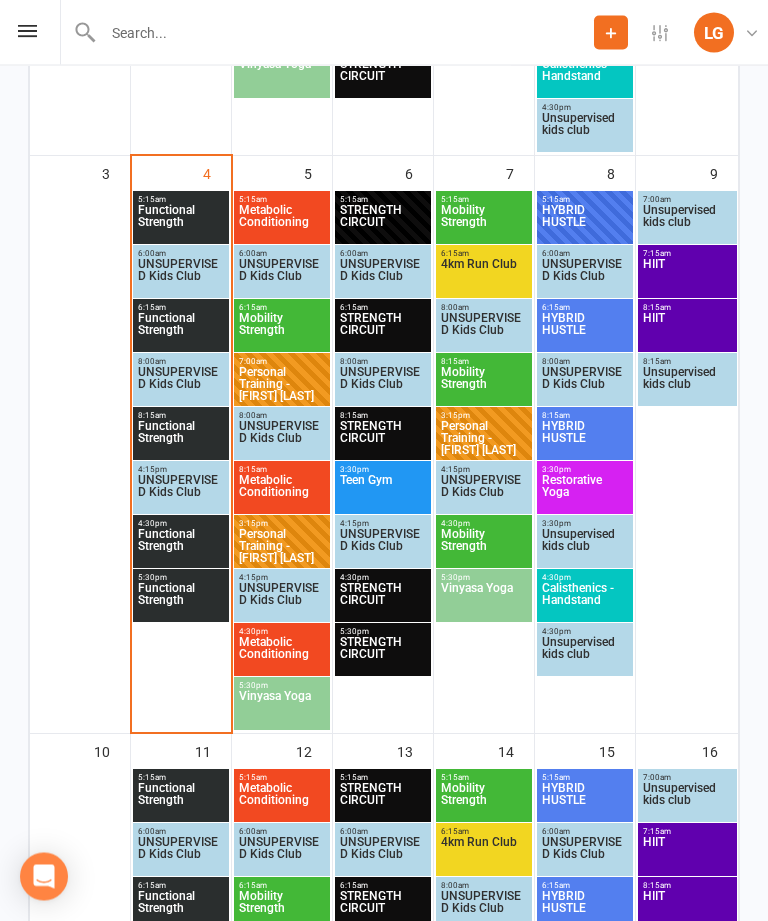 scroll, scrollTop: 922, scrollLeft: 0, axis: vertical 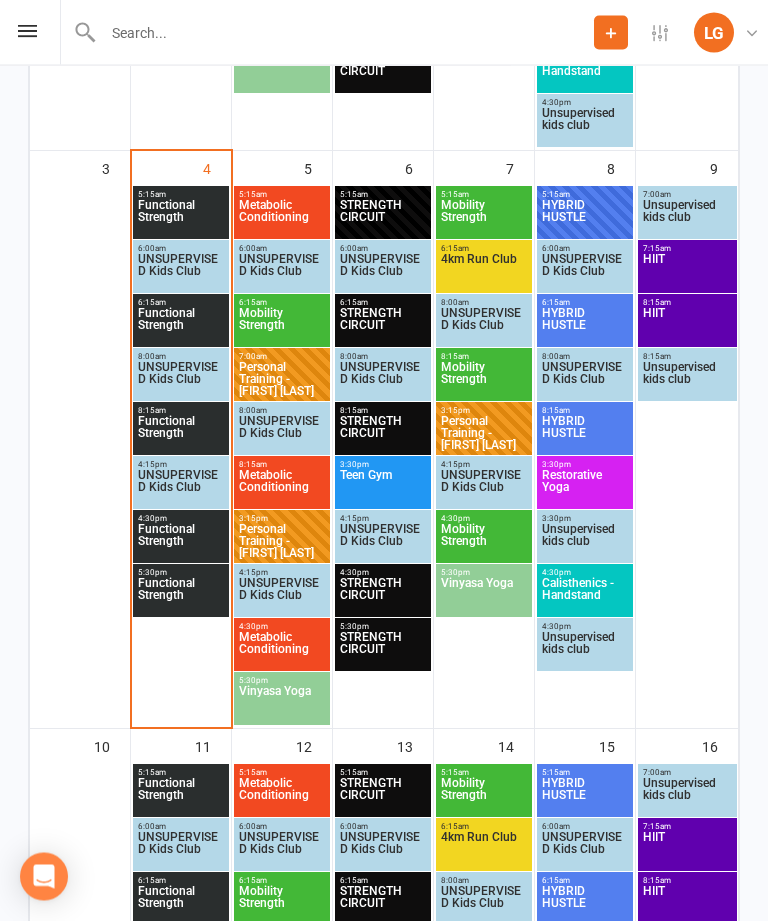 click on "Personal Training - [FIRST] [LAST]" at bounding box center (282, 380) 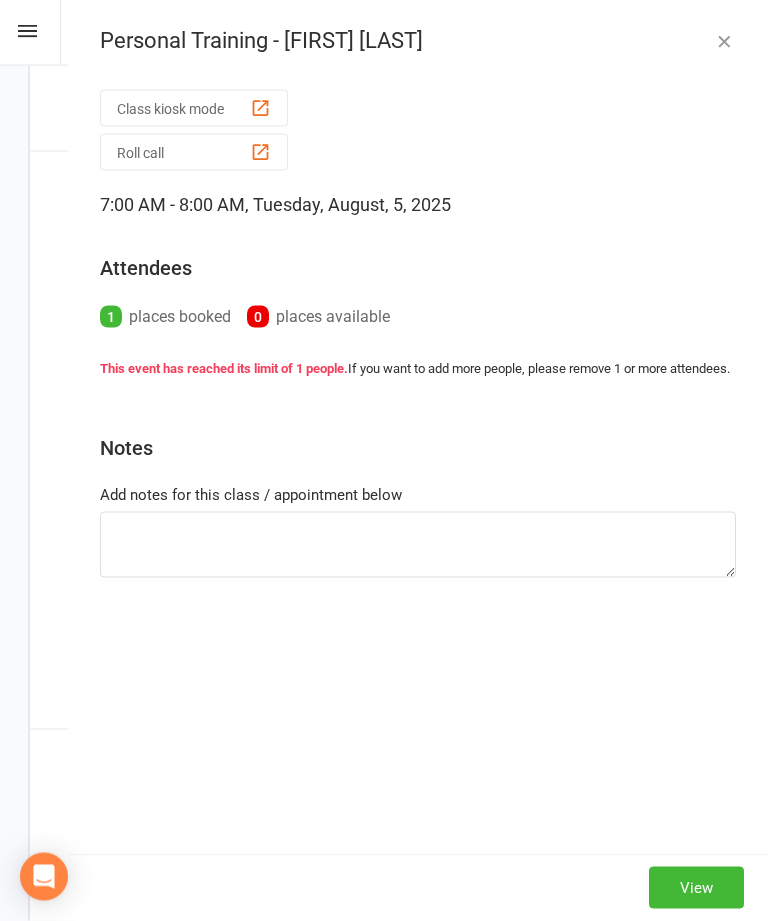 scroll, scrollTop: 923, scrollLeft: 0, axis: vertical 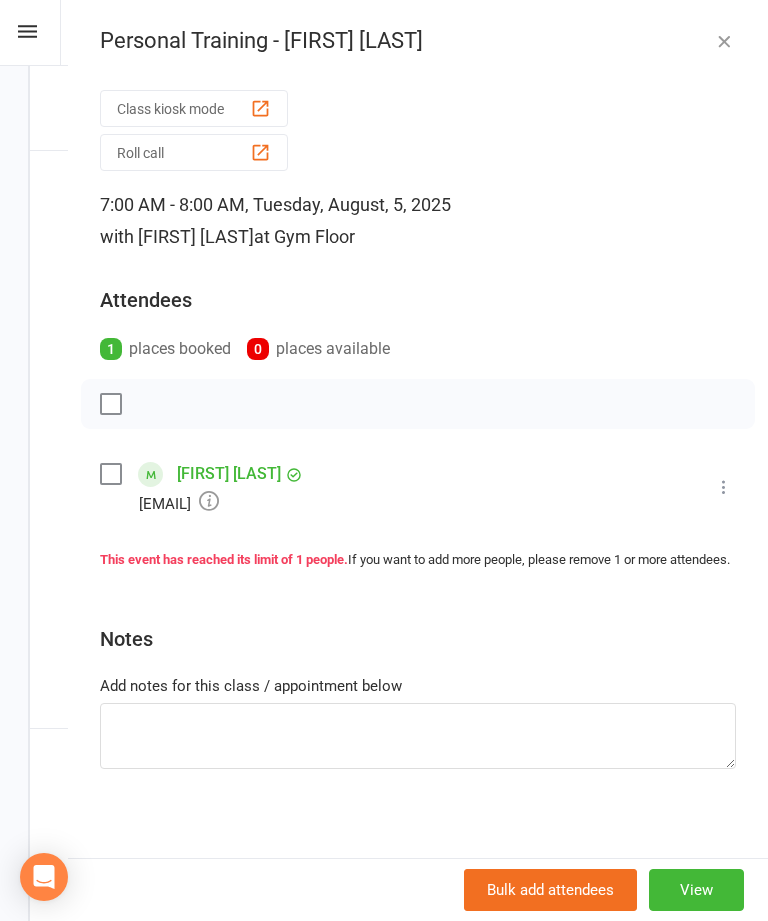 click at bounding box center (724, 41) 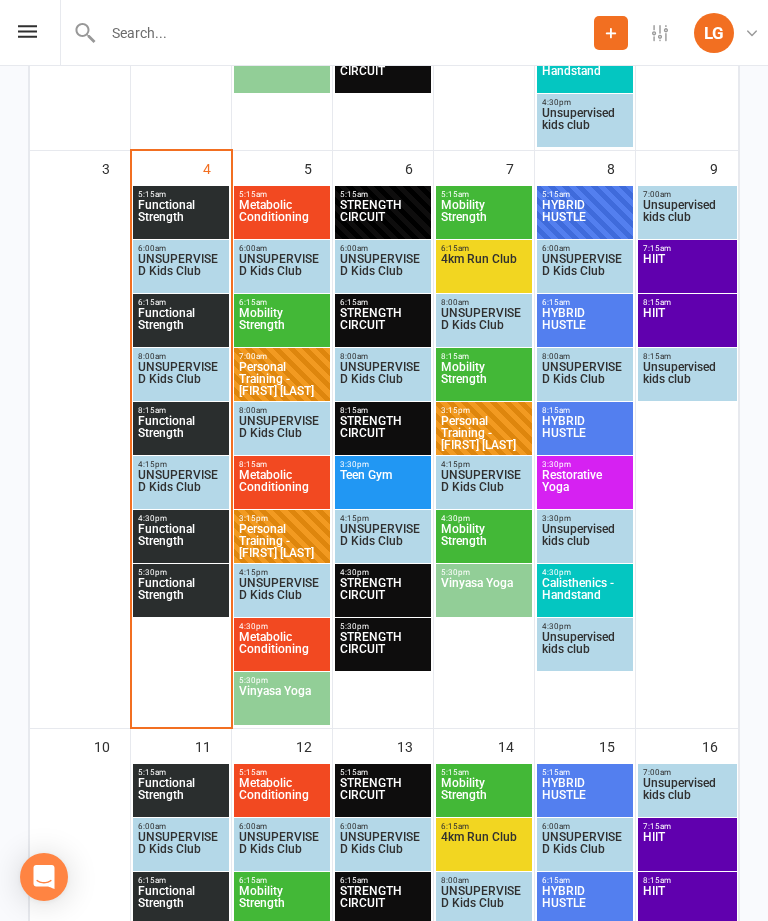 click on "Calisthenics - Handstand" at bounding box center (585, 595) 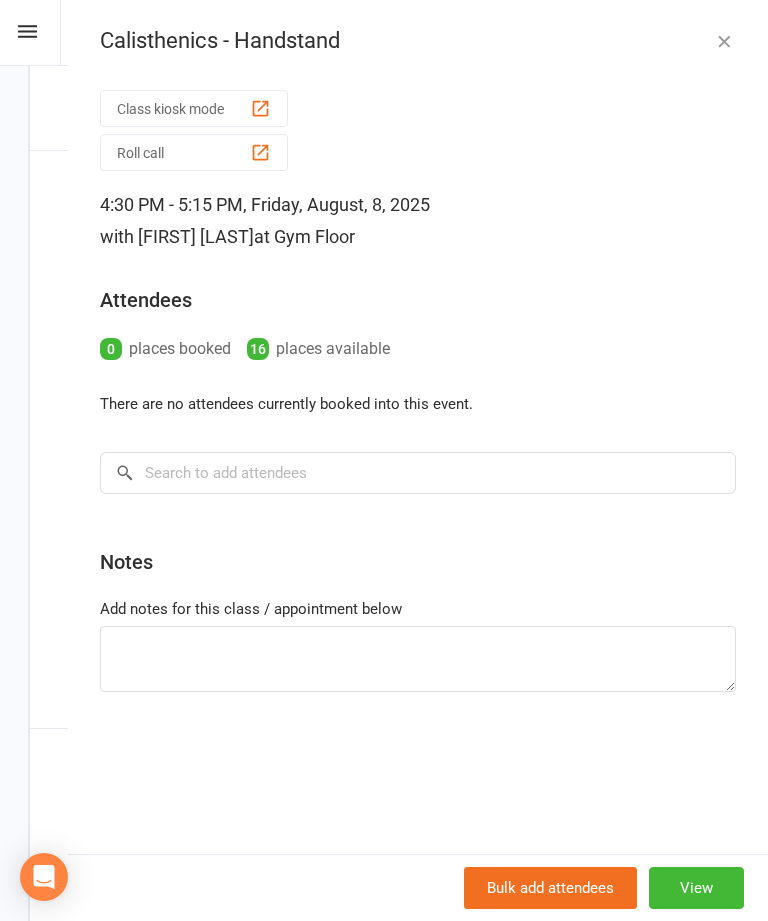 click on "Calisthenics - Handstand Class kiosk mode  Roll call  4:30 PM - 5:15 PM, Friday, August, 8, 2025 with Wil barker  at  Gym Floor  Attendees  0  places booked 16  places available There are no attendees currently booked into this event. × No results
Notes  Add notes for this class / appointment below Bulk add attendees  View" at bounding box center [418, 460] 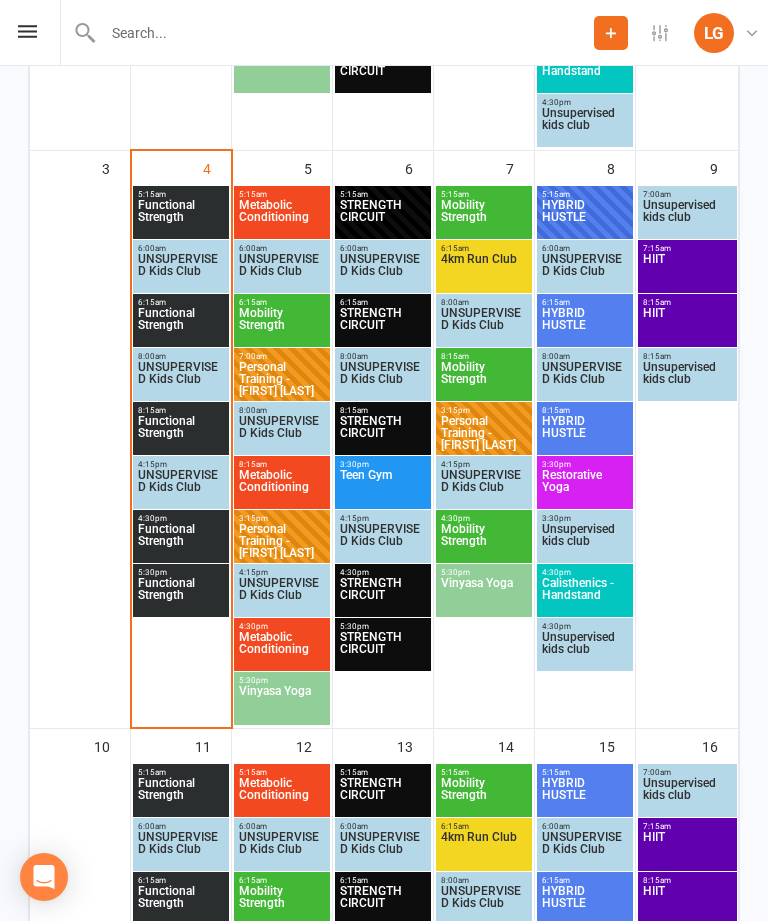 click on "Personal Training - [FIRST] [LAST]" at bounding box center [282, 541] 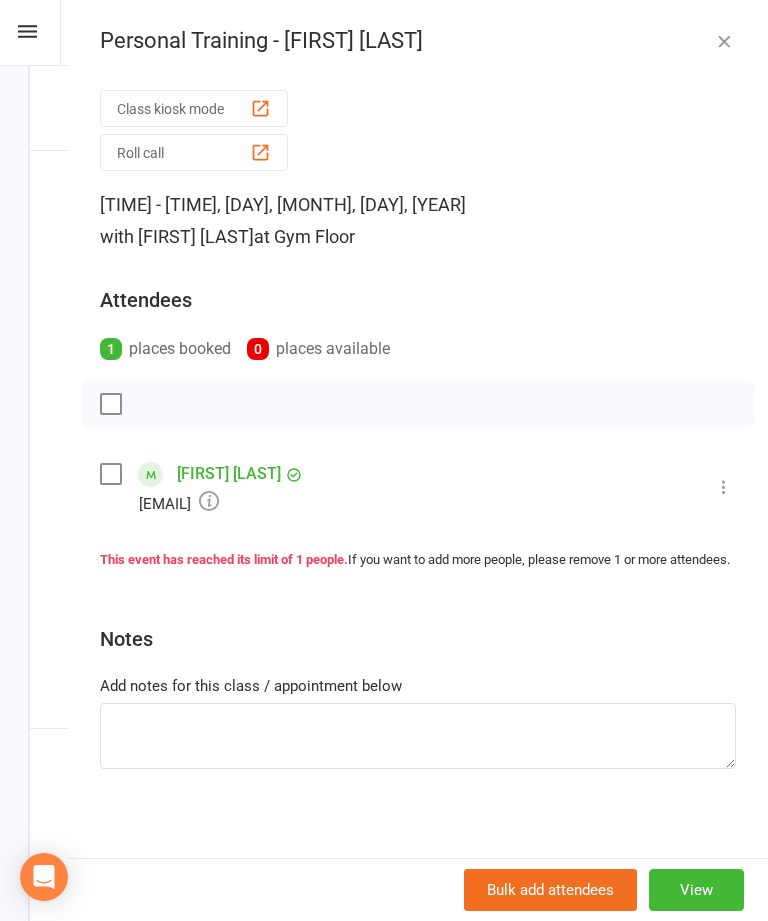 click at bounding box center (724, 41) 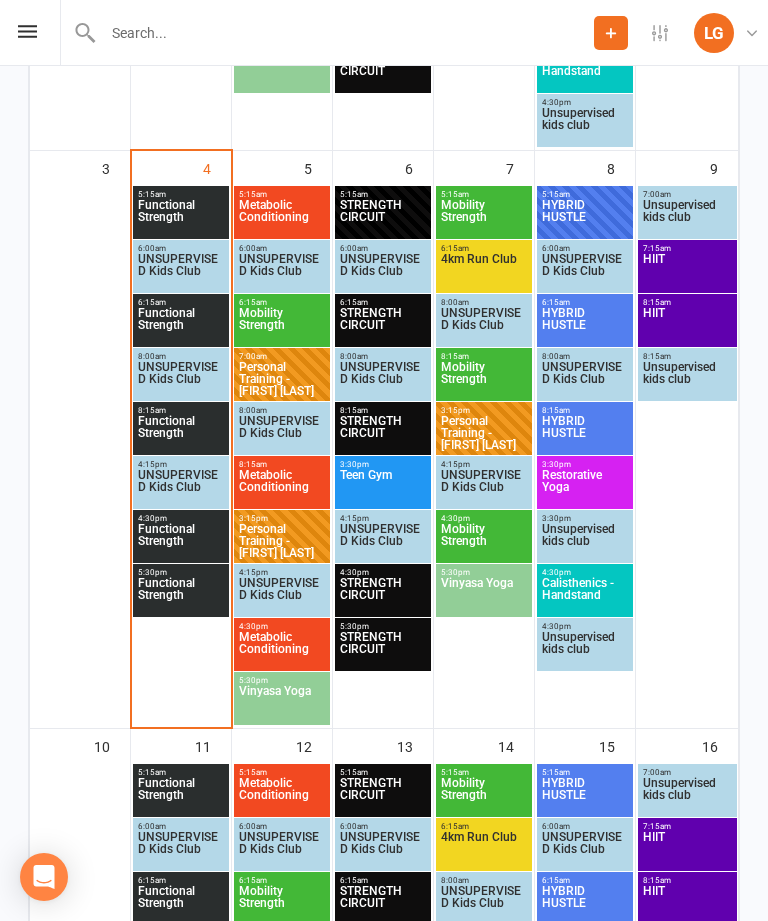 click on "Teen Gym" at bounding box center (383, 487) 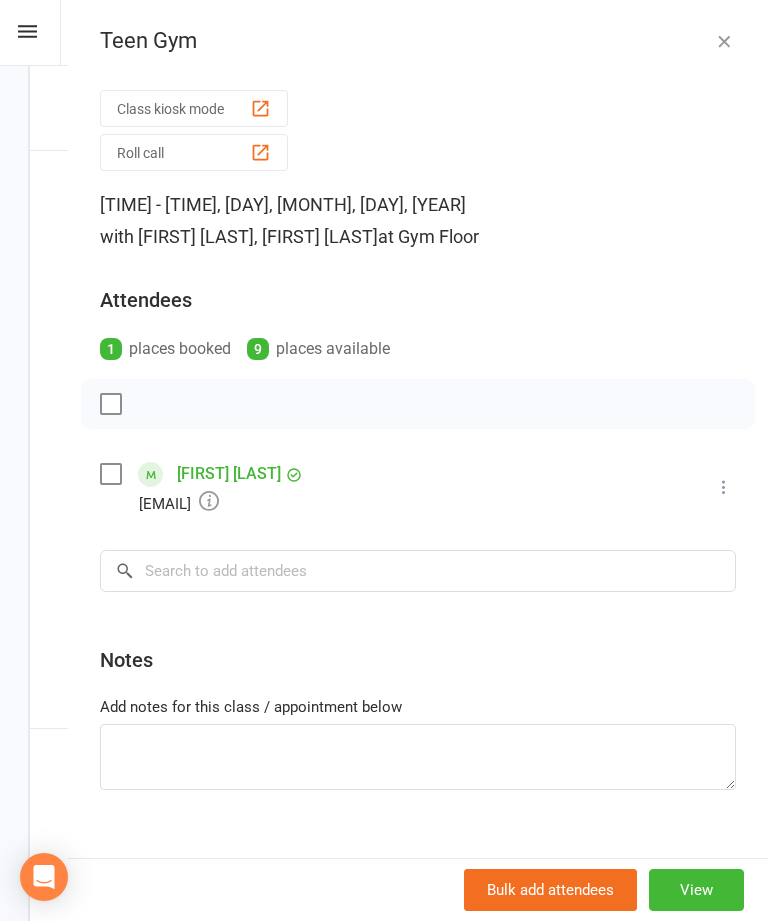click at bounding box center [724, 41] 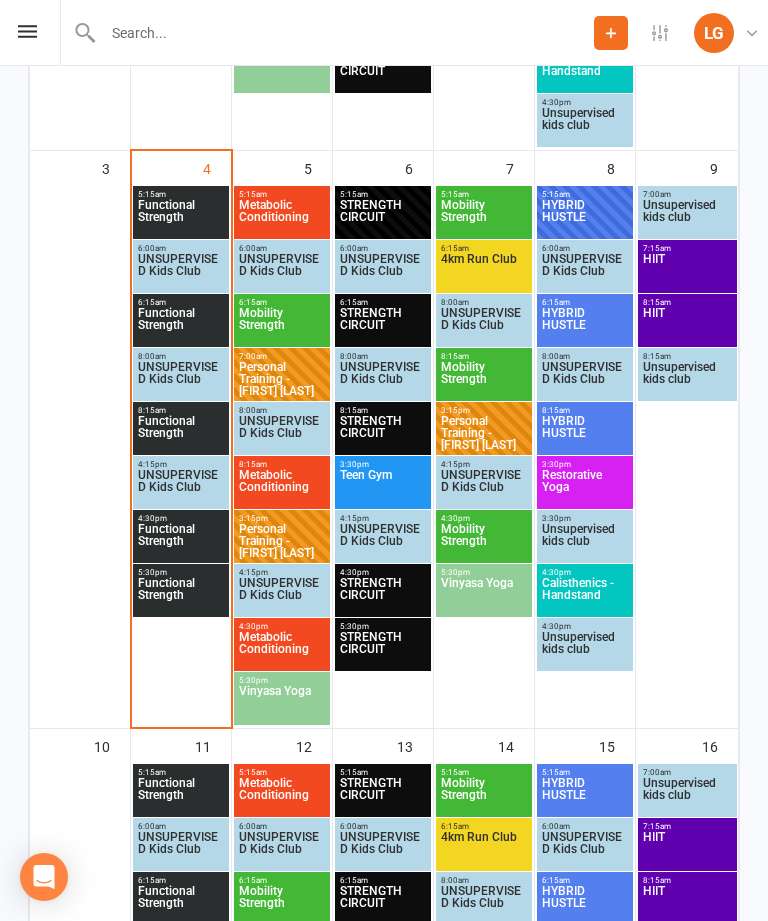 click on "5:15am  - 6:00am" at bounding box center [282, 194] 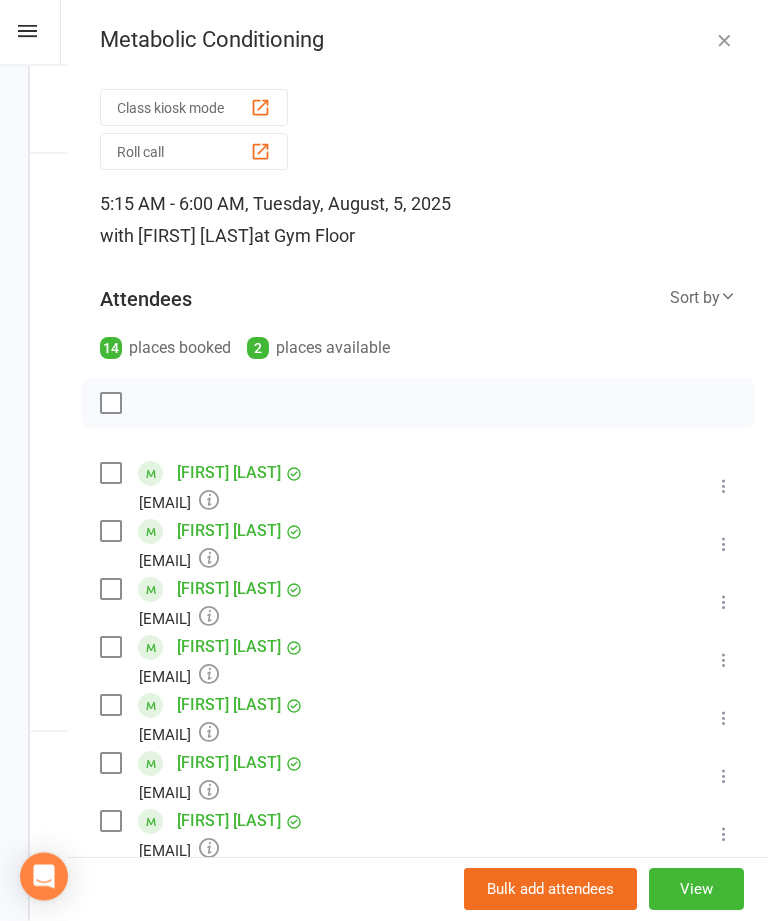 scroll, scrollTop: 921, scrollLeft: 0, axis: vertical 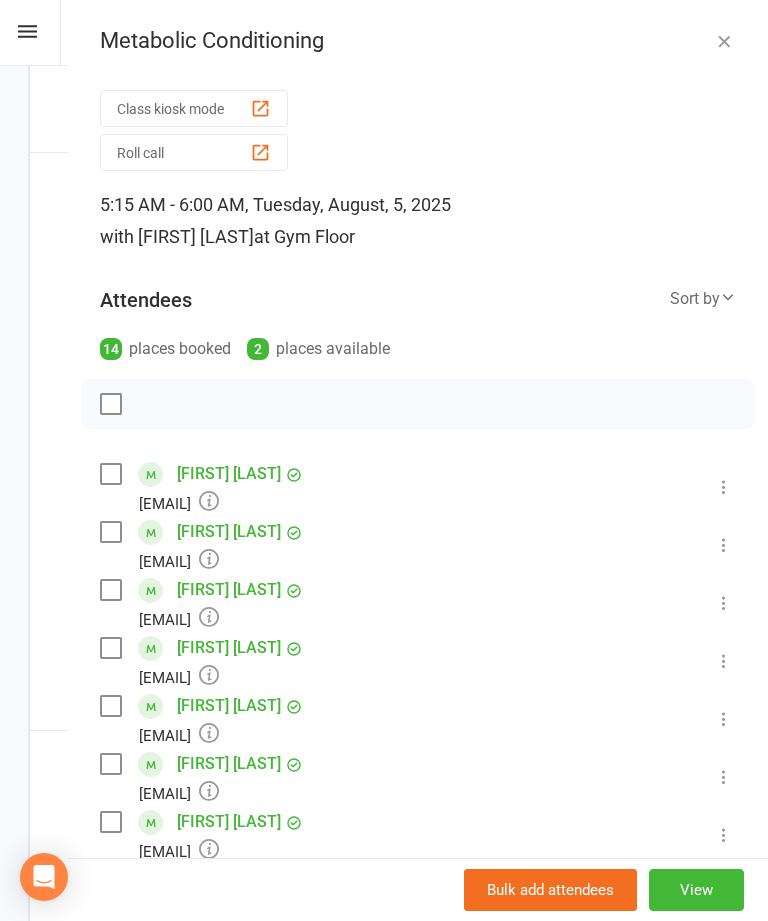 click at bounding box center [724, 41] 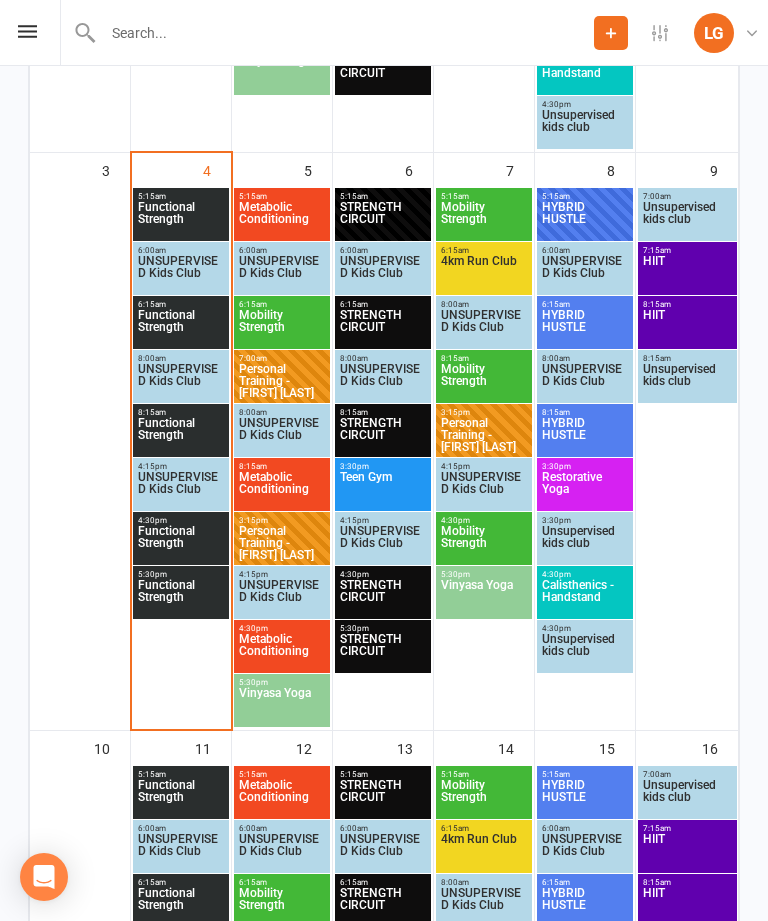click on "Functional Strength" at bounding box center (181, 435) 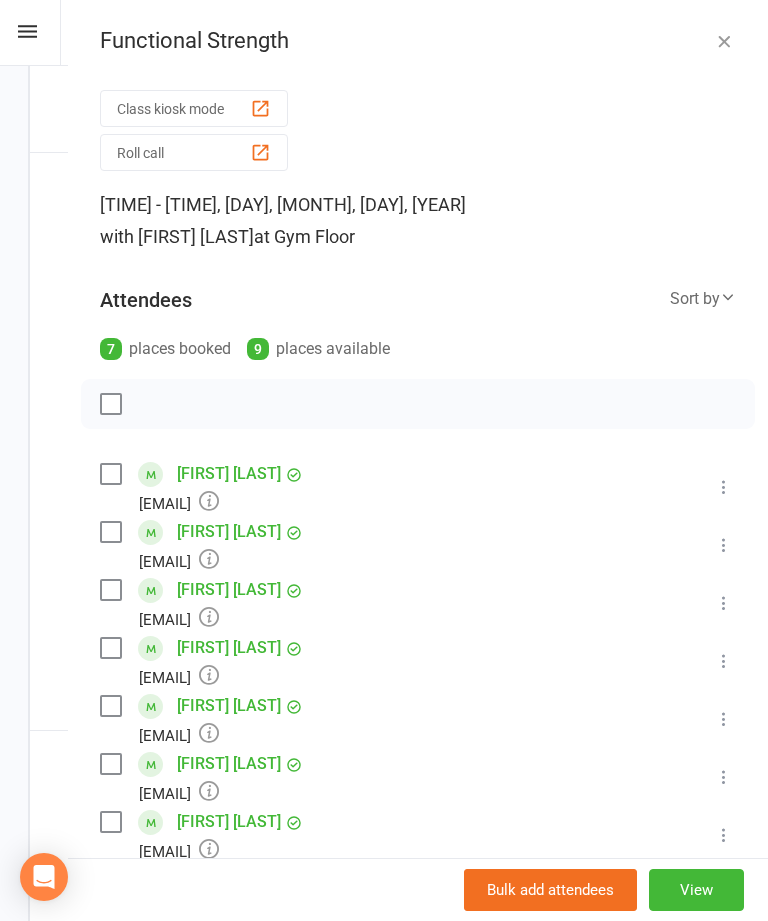 click at bounding box center [724, 41] 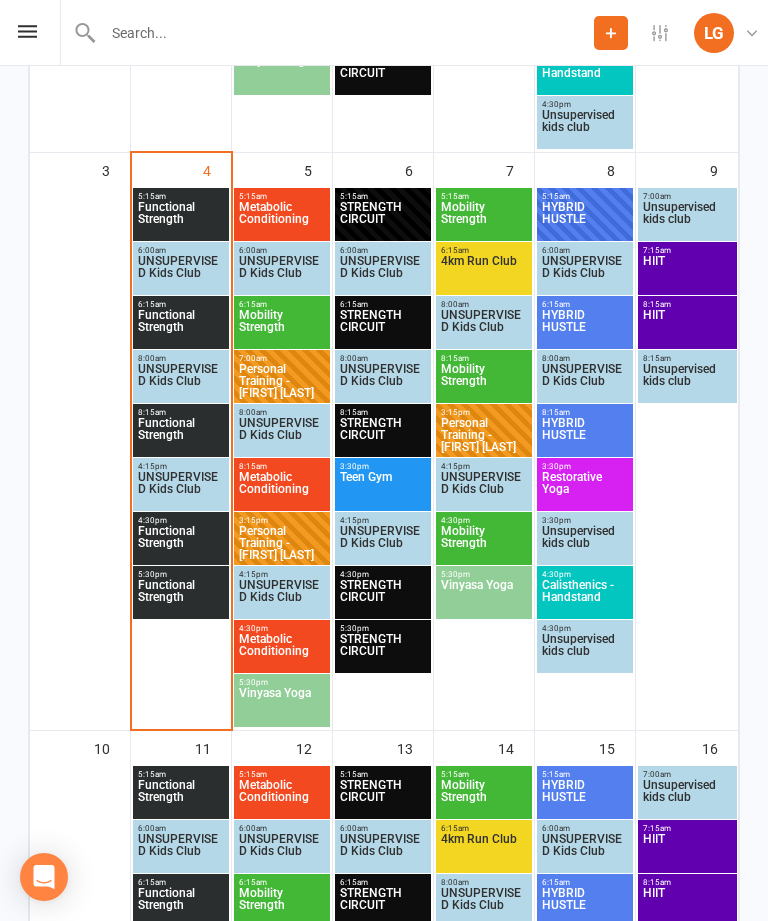 click on "Vinyasa Yoga" at bounding box center (282, 705) 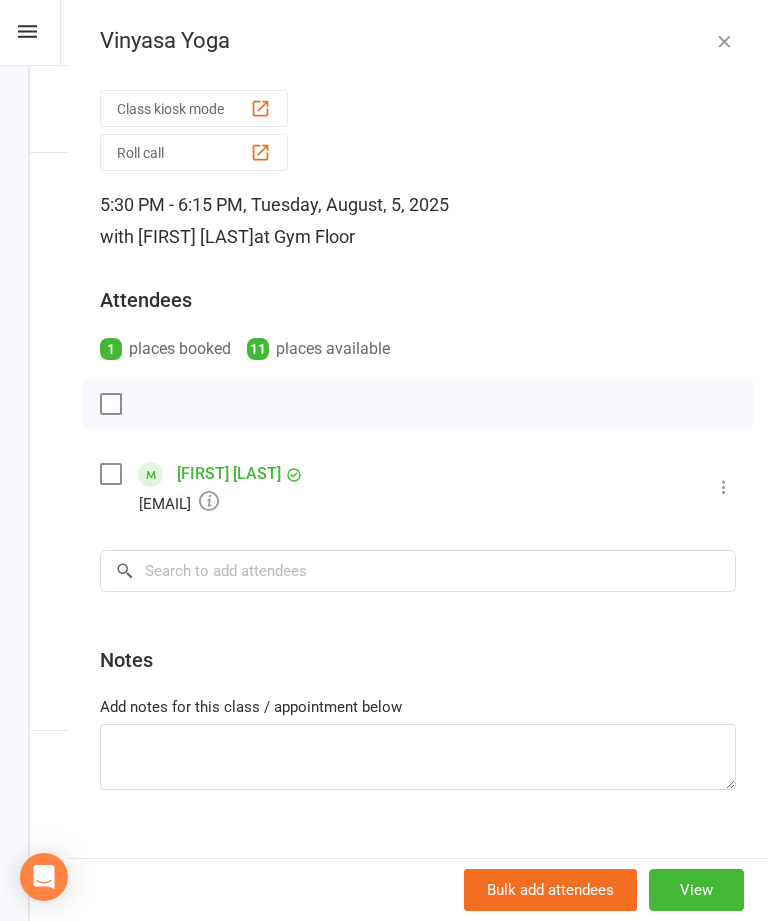 click on "Vinyasa Yoga Class kiosk mode  Roll call  5:30 PM - 6:15 PM, Tuesday, August, 5, 2025 with Wil barker  at  Gym Floor  Attendees  1  places booked 11  places available   Diane Gearon  dianegearon@iinet.net.au Booked More info  Remove  Check in  Mark absent  Send message  All bookings for series  × No results
Notes  Add notes for this class / appointment below Bulk add attendees  View" at bounding box center (418, 460) 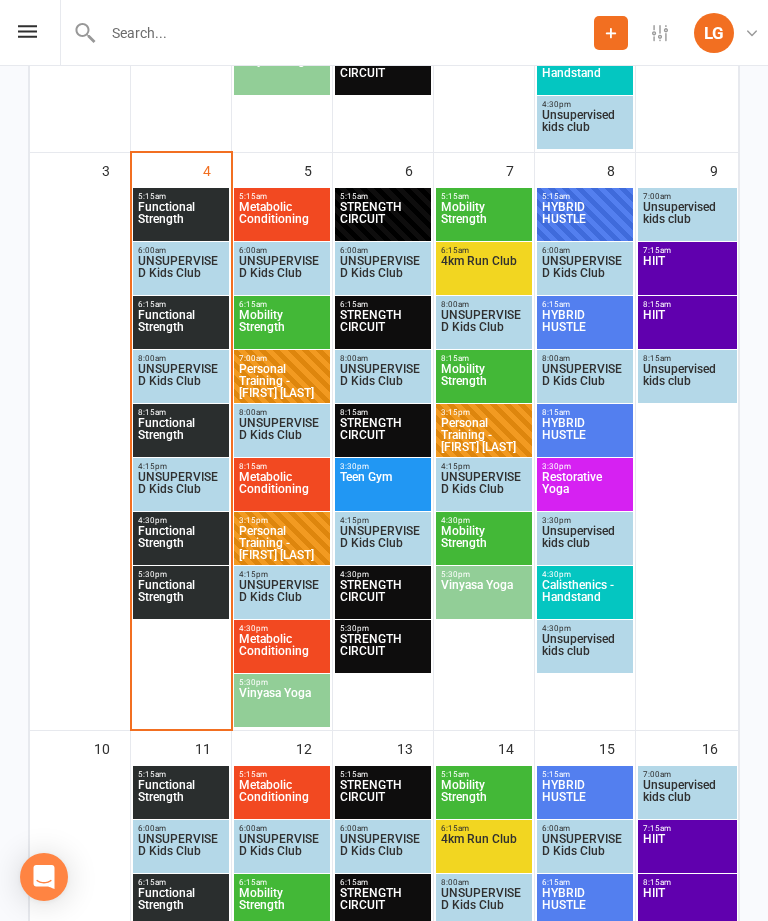 click on "Vinyasa Yoga" at bounding box center [484, 597] 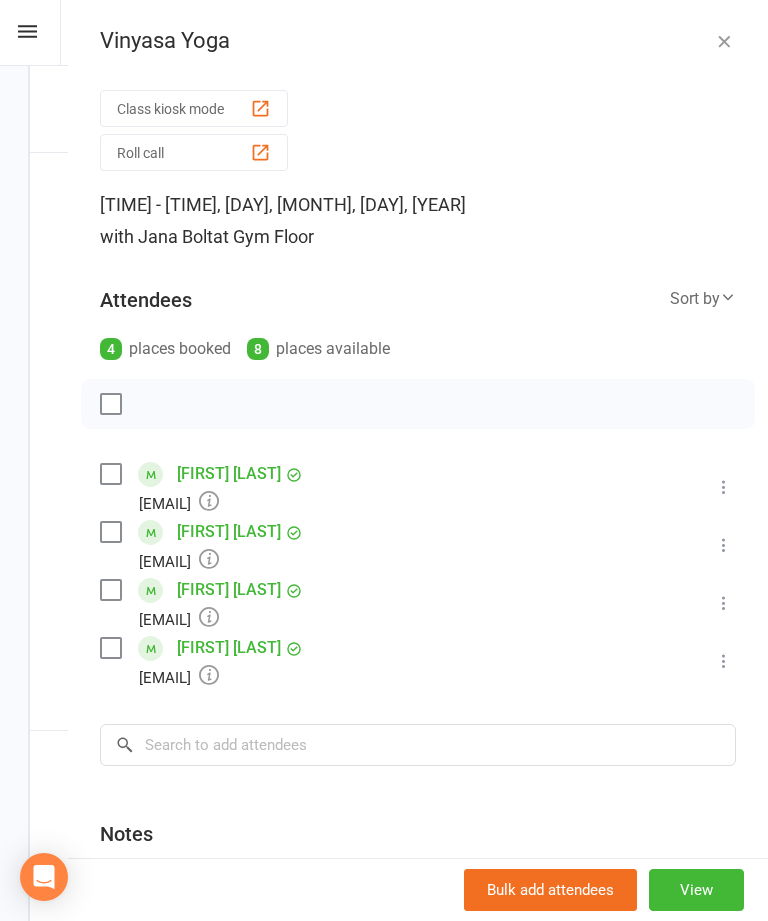 click on "Vinyasa Yoga Class kiosk mode  Roll call  5:30 PM - 6:15 PM, Thursday, August, 7, 2025 with Jana Bolt  at  Gym Floor  Attendees  4  places booked 8  places available Sort by  Last name  First name  Booking created    Rachelle Eisentrager  rachelleeisentrager@gmail.com Booked More info  Remove  Check in  Mark absent  Send message  All bookings for series    Danielle Garcia  91danielle@live.com.au Booked More info  Remove  Check in  Mark absent  Send message  All bookings for series    Diane Gearon  dianegearon@iinet.net.au Booked More info  Remove  Check in  Mark absent  Send message  All bookings for series    Tracey Smith  tsmith6589.ts@gmail.com Booked More info  Remove  Check in  Mark absent  Send message  All bookings for series  × No results
Notes  Add notes for this class / appointment below Bulk add attendees  View" at bounding box center (418, 460) 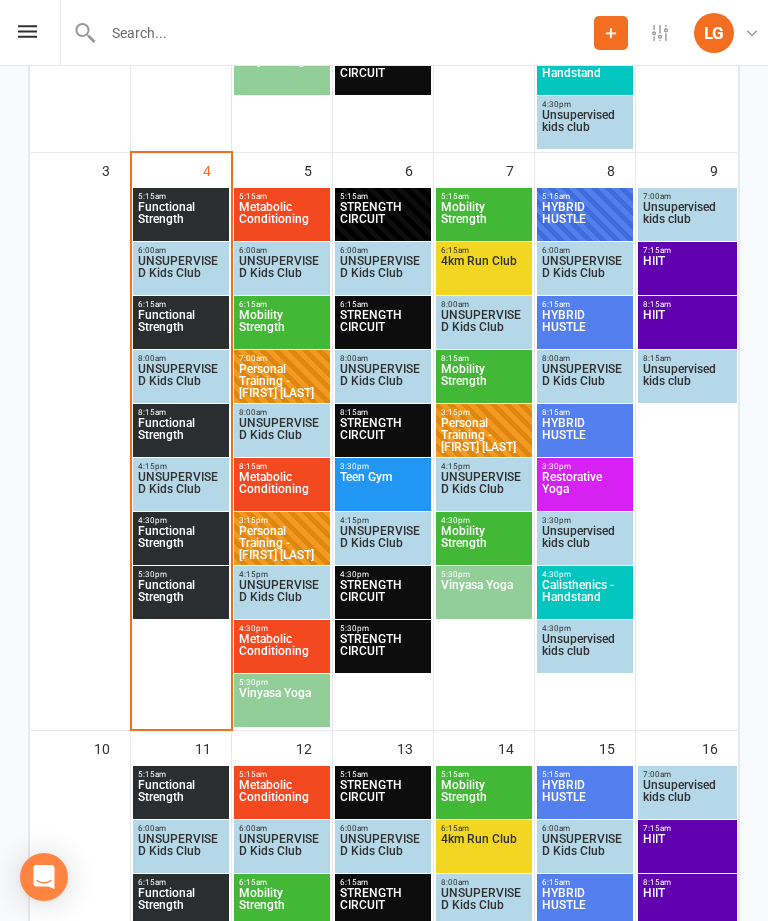 click on "STRENGTH CIRCUIT" at bounding box center (383, 651) 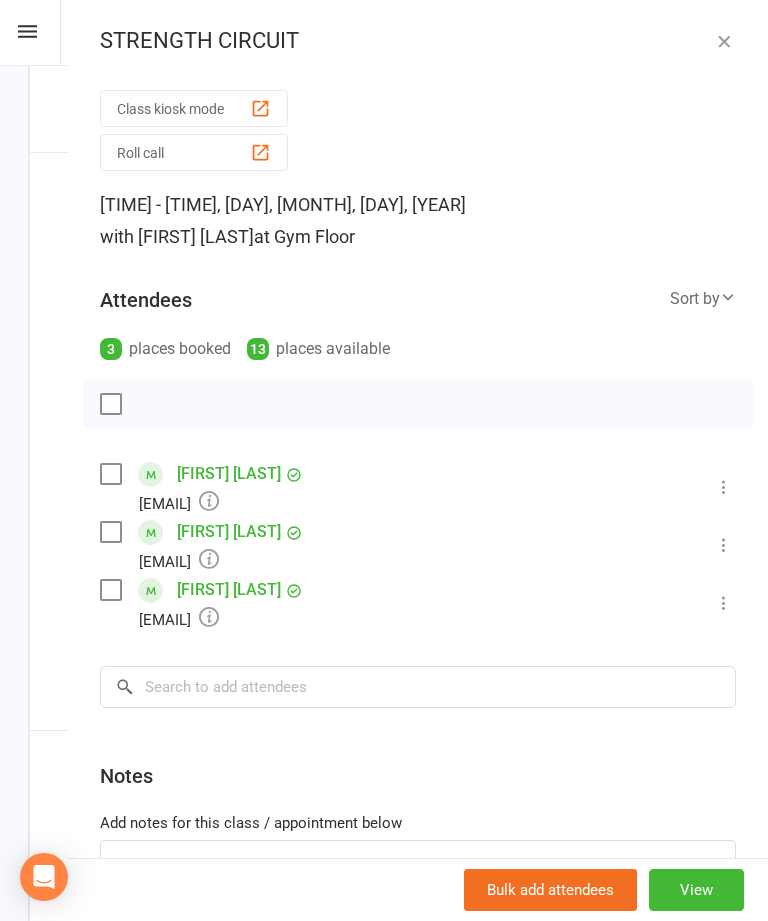 click at bounding box center (724, 41) 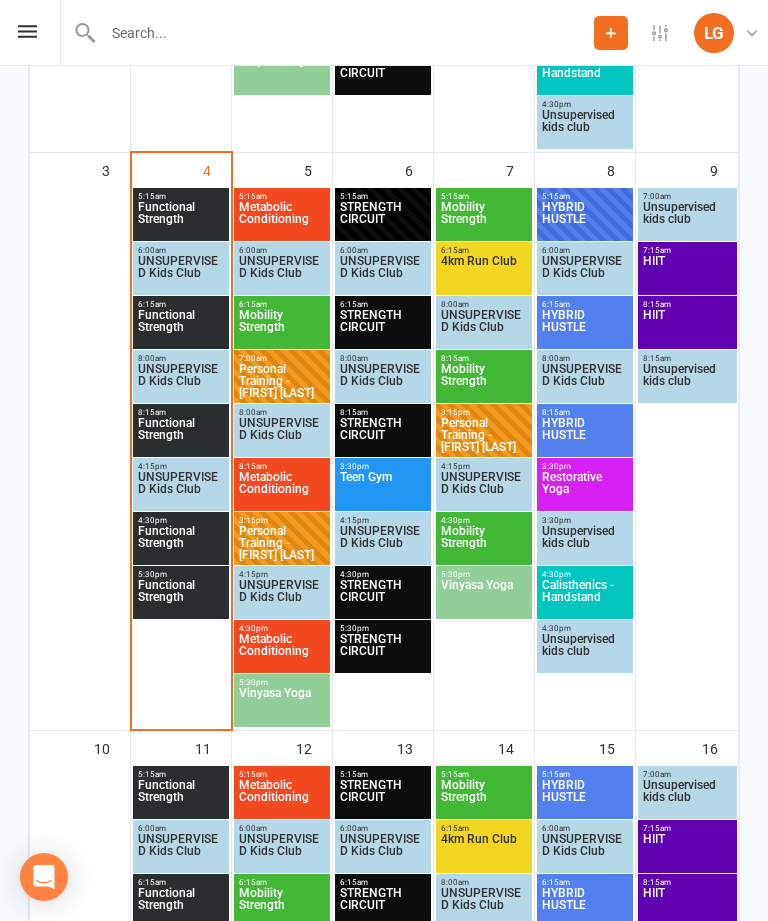 click on "Functional Strength" at bounding box center (181, 597) 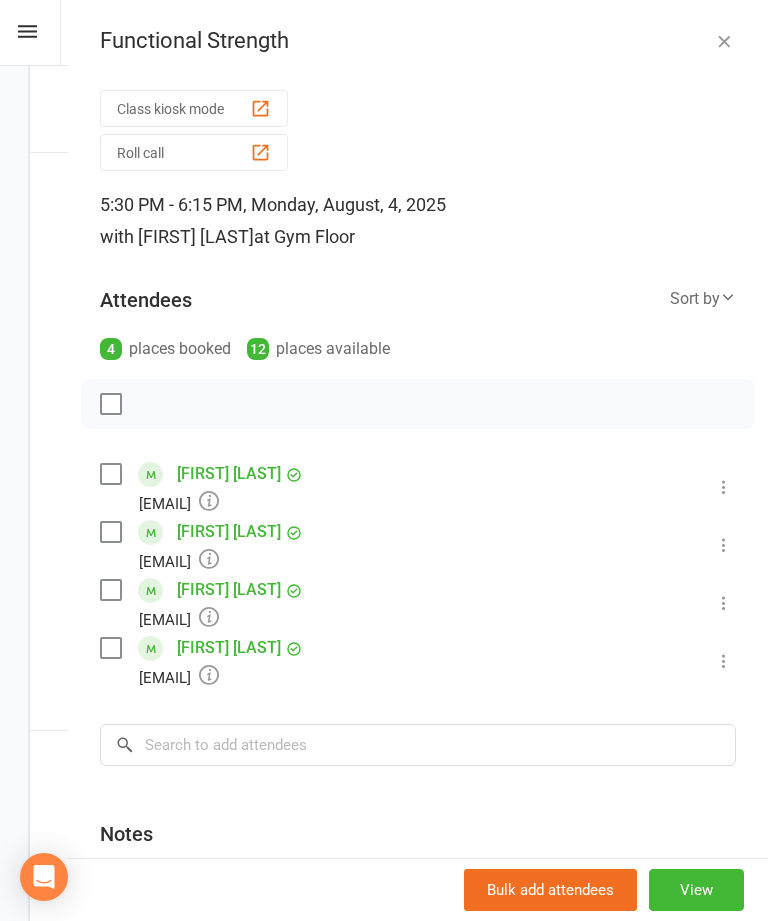 click on "Functional Strength Class kiosk mode  Roll call  5:30 PM - 6:15 PM, Monday, August, 4, 2025 with Wil barker  at  Gym Floor  Attendees  4  places booked 12  places available Sort by  Last name  First name  Booking created    Paul Ferris  ferrispaul26@hotmail.co.uk Booked More info  Remove  Check in  Mark absent  Send message  All bookings for series    Diane Gearon  dianegearon@iinet.net.au Booked More info  Remove  Check in  Mark absent  Send message  All bookings for series    Clare Mackie  ccmackie@outlook.com Booked More info  Remove  Check in  Mark absent  Send message  All bookings for series    Tracey Smith  tsmith6589.ts@gmail.com Booked More info  Remove  Check in  Mark absent  Send message  All bookings for series  × No results
Notes  Add notes for this class / appointment below Bulk add attendees  View" at bounding box center (418, 460) 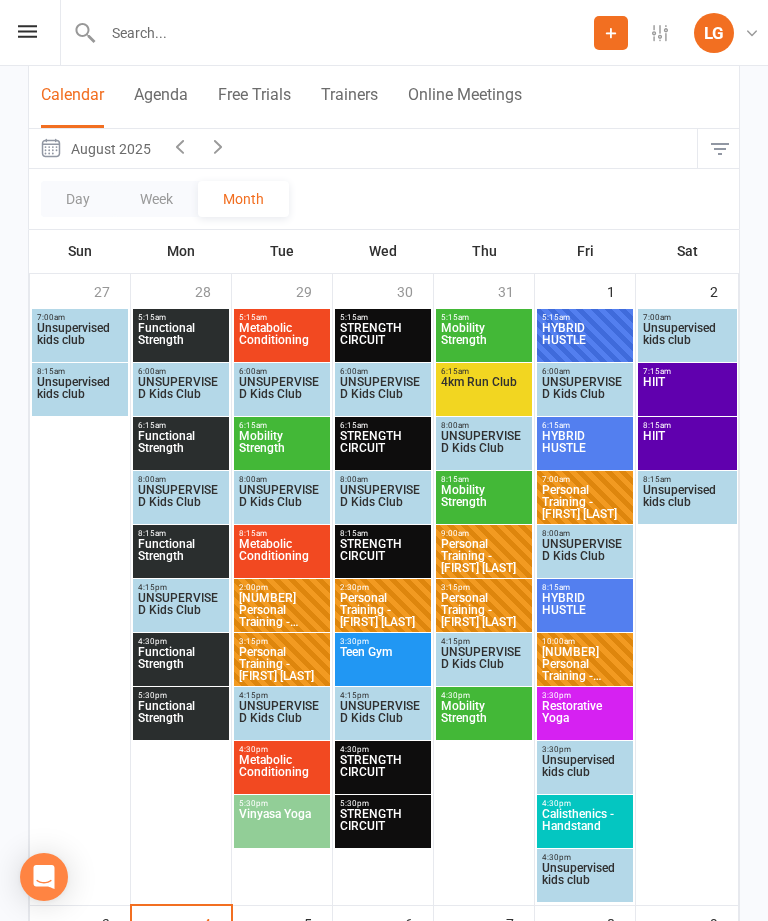 scroll, scrollTop: 0, scrollLeft: 0, axis: both 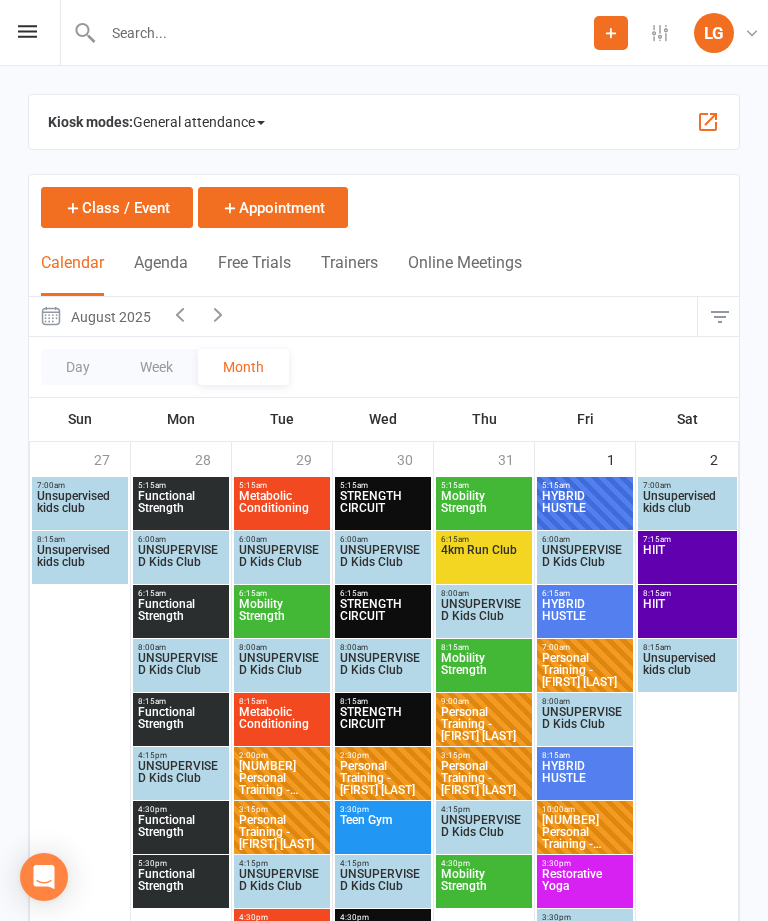 click at bounding box center [27, 31] 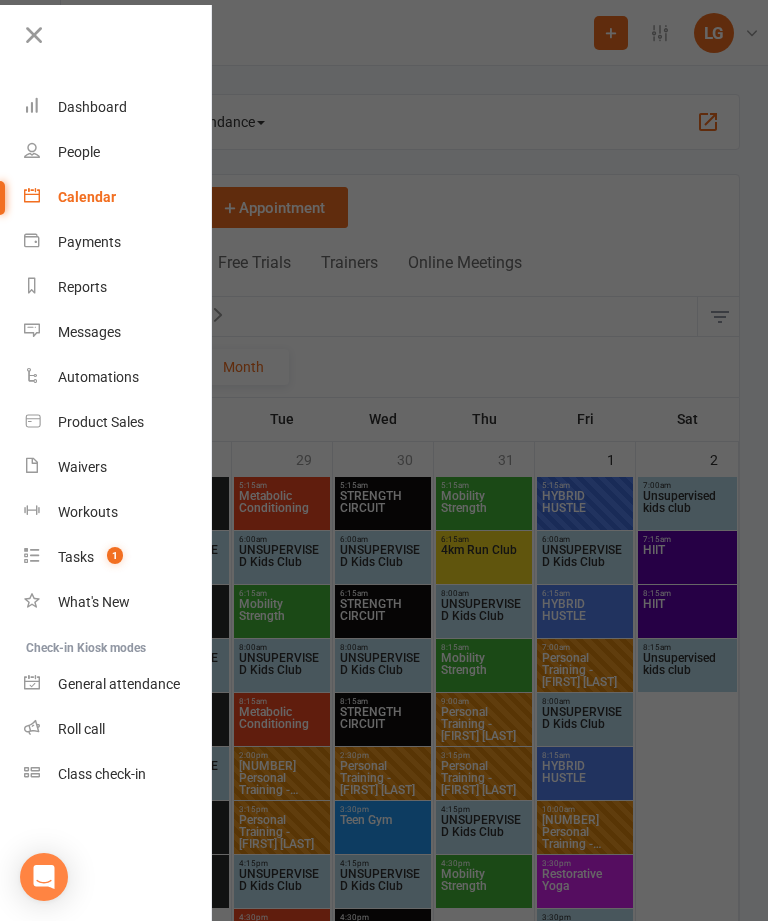 click at bounding box center [34, 35] 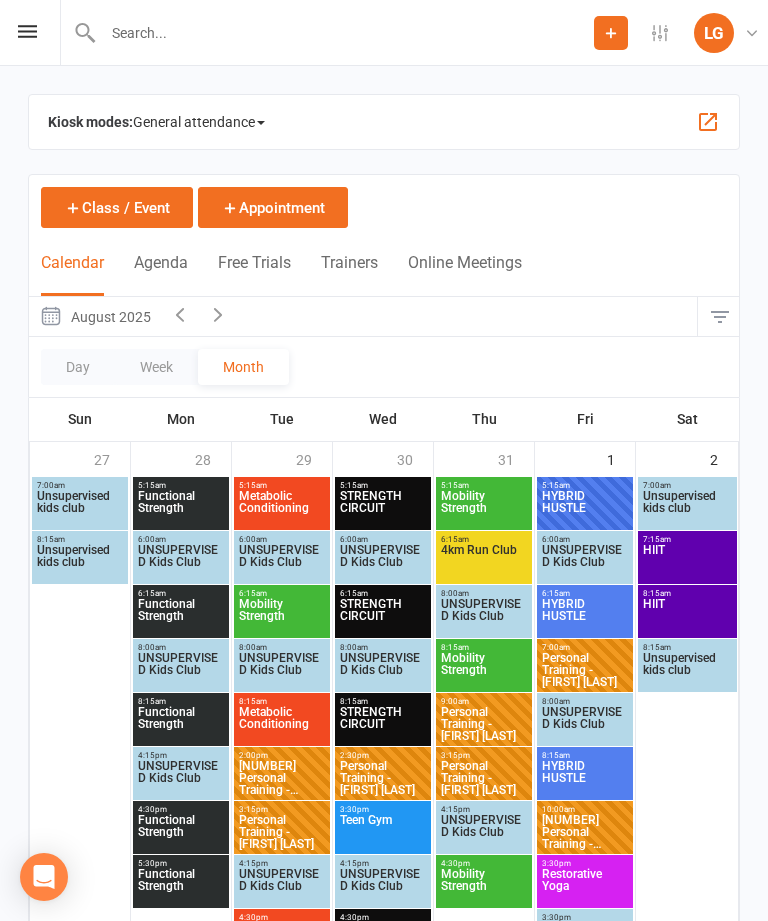 click on "Prospect
Member
Non-attending contact
Class / event
Appointment
Task
Membership plan
Bulk message
Add
Settings Membership Plans Event Templates Appointment Types Mobile App  Website Image Library Customize Contacts Bulk Imports Access Control Users Account Profile Clubworx API LG Lisa Gibson Align Fitness Studio My profile My subscription Help Terms & conditions  Privacy policy  Sign out" at bounding box center (384, 33) 